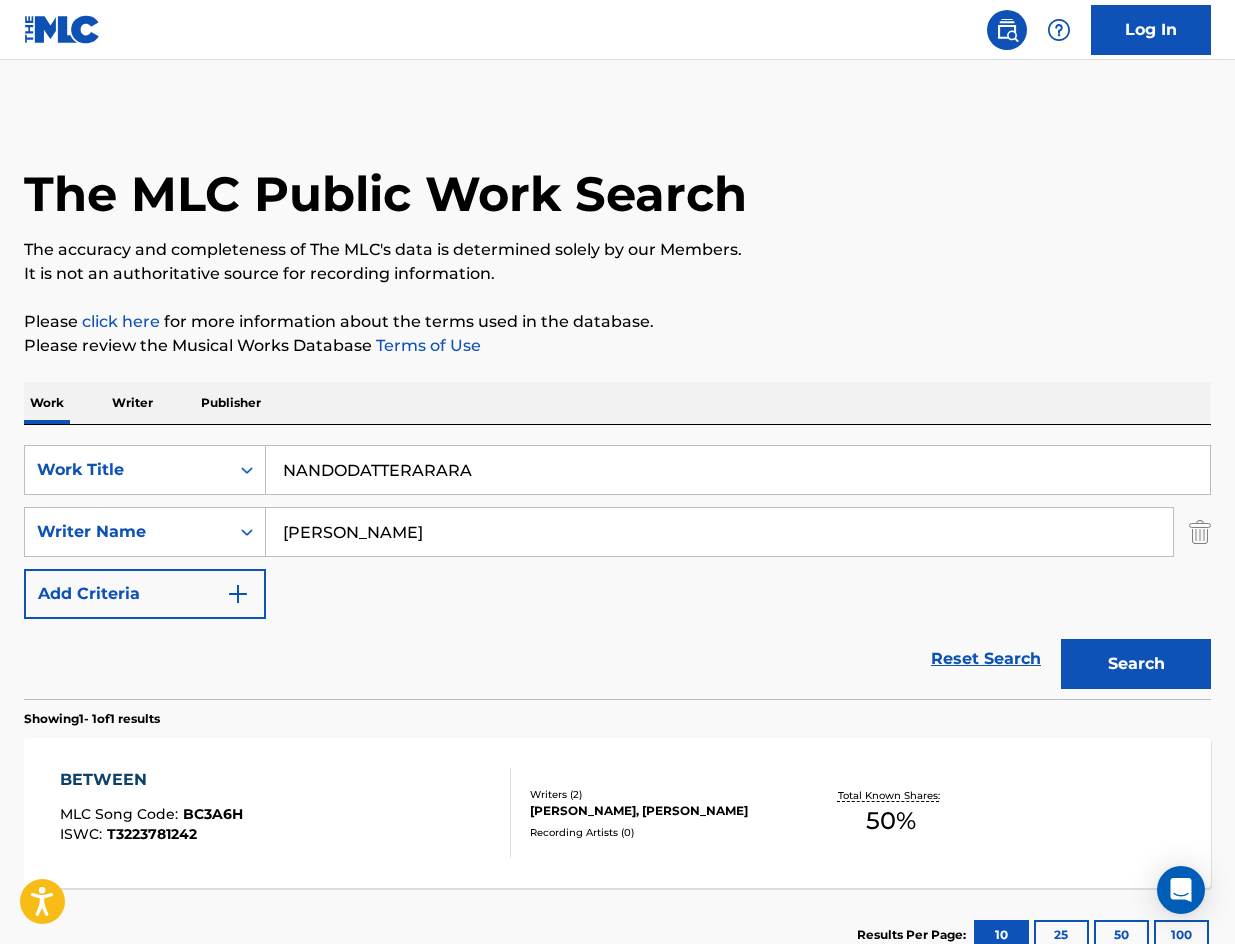 scroll, scrollTop: 0, scrollLeft: 0, axis: both 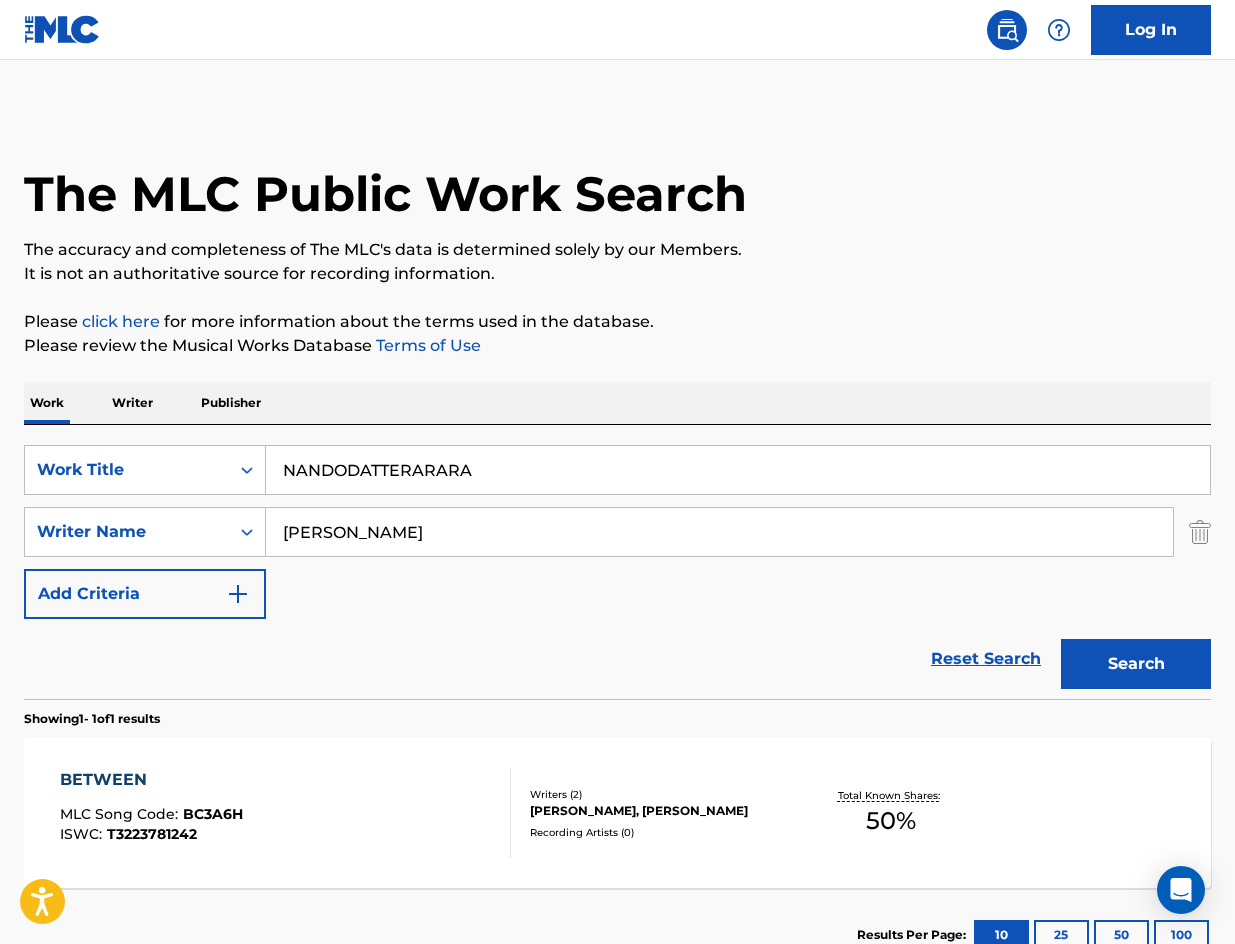 drag, startPoint x: 524, startPoint y: 472, endPoint x: -70, endPoint y: 304, distance: 617.3006 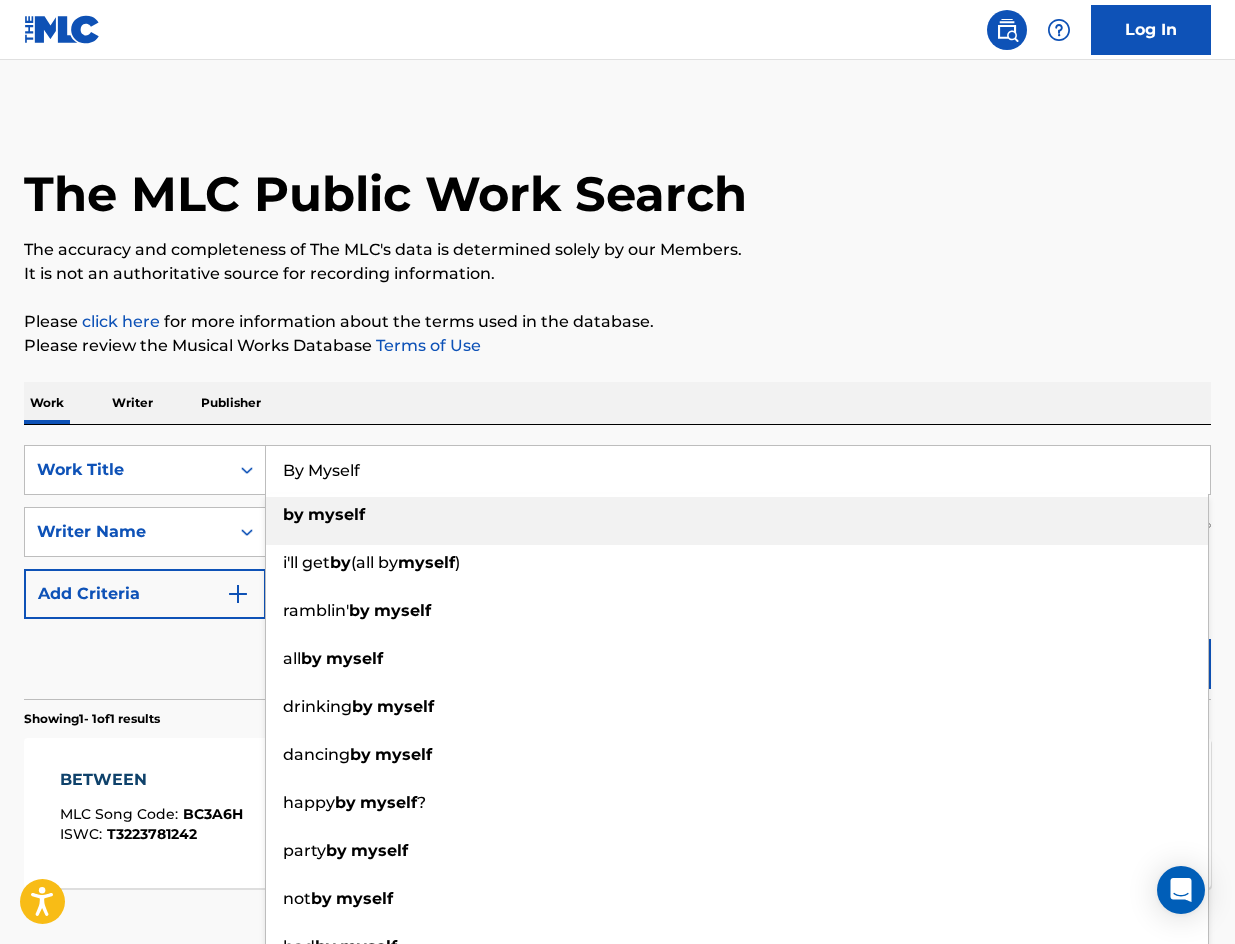 type on "By Myself" 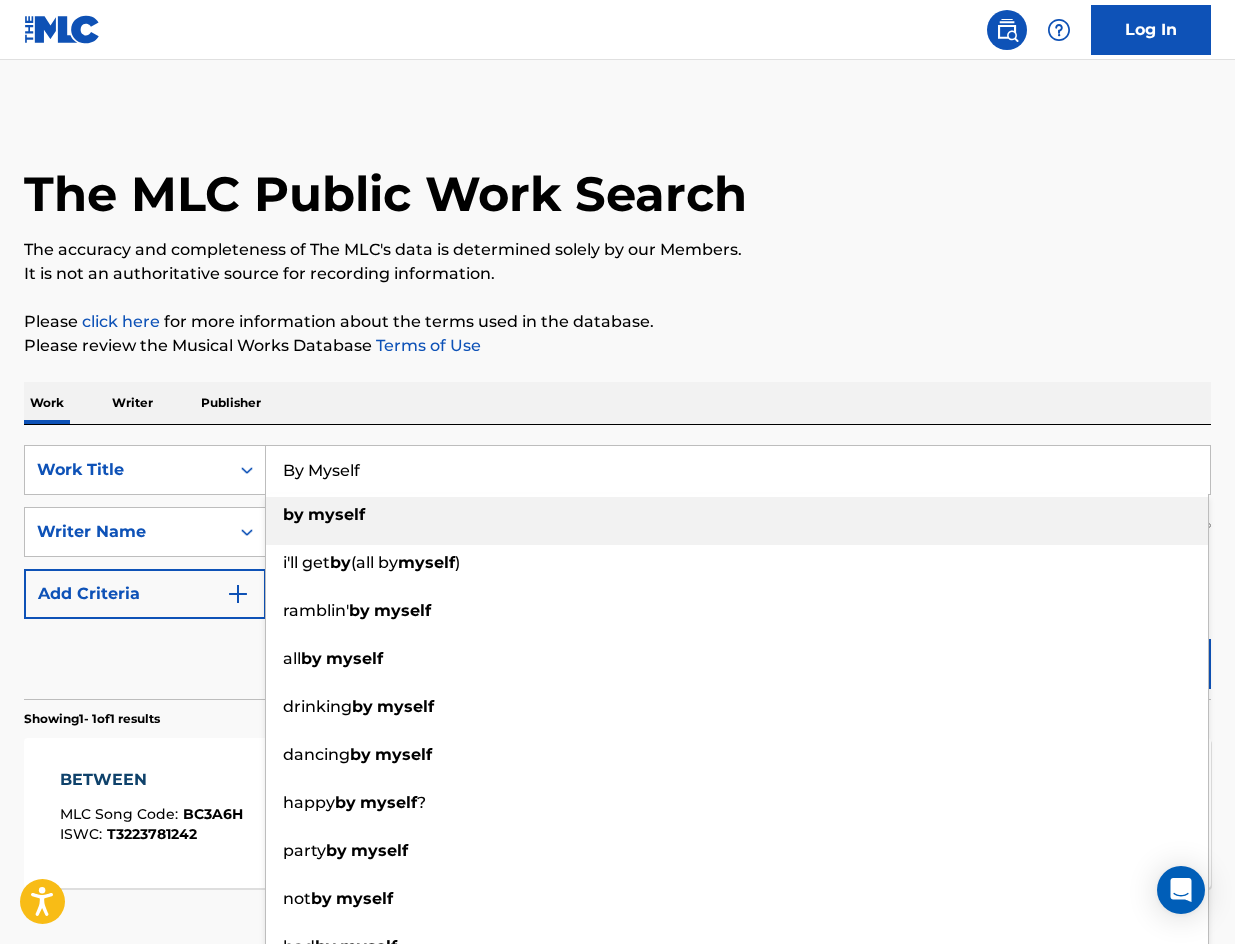 drag, startPoint x: 615, startPoint y: 345, endPoint x: 451, endPoint y: 489, distance: 218.24756 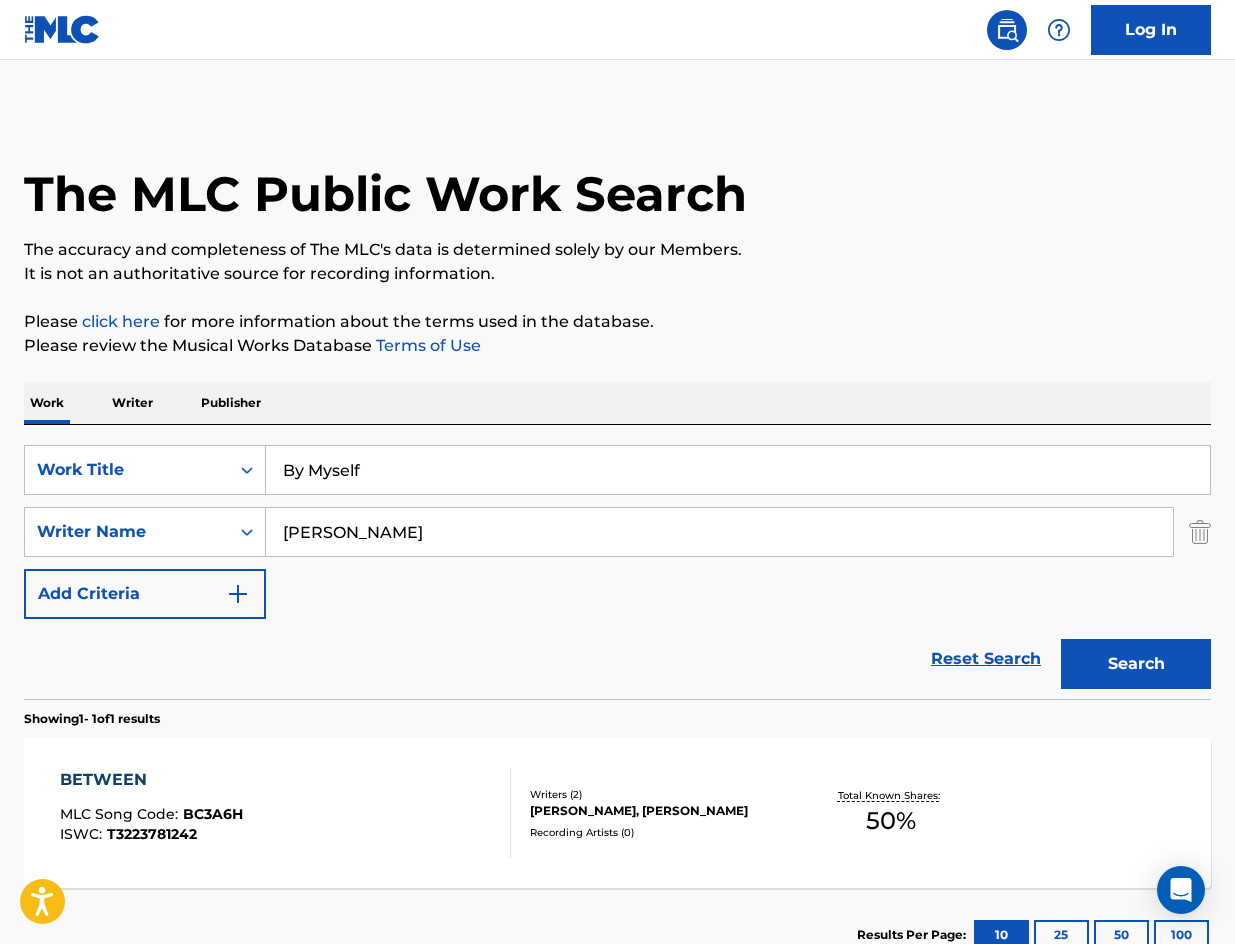 drag, startPoint x: 428, startPoint y: 515, endPoint x: -31, endPoint y: 445, distance: 464.307 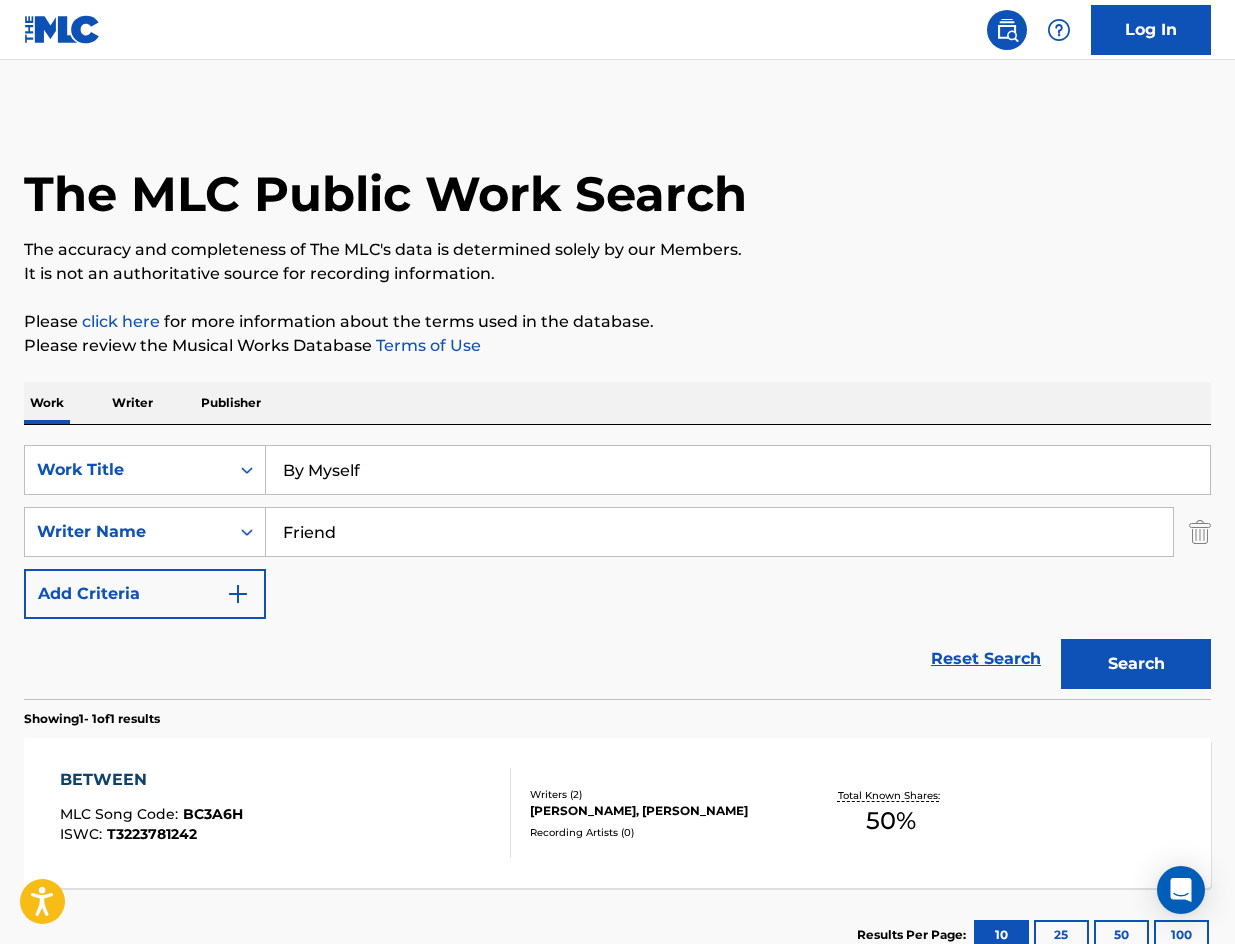type on "Friend" 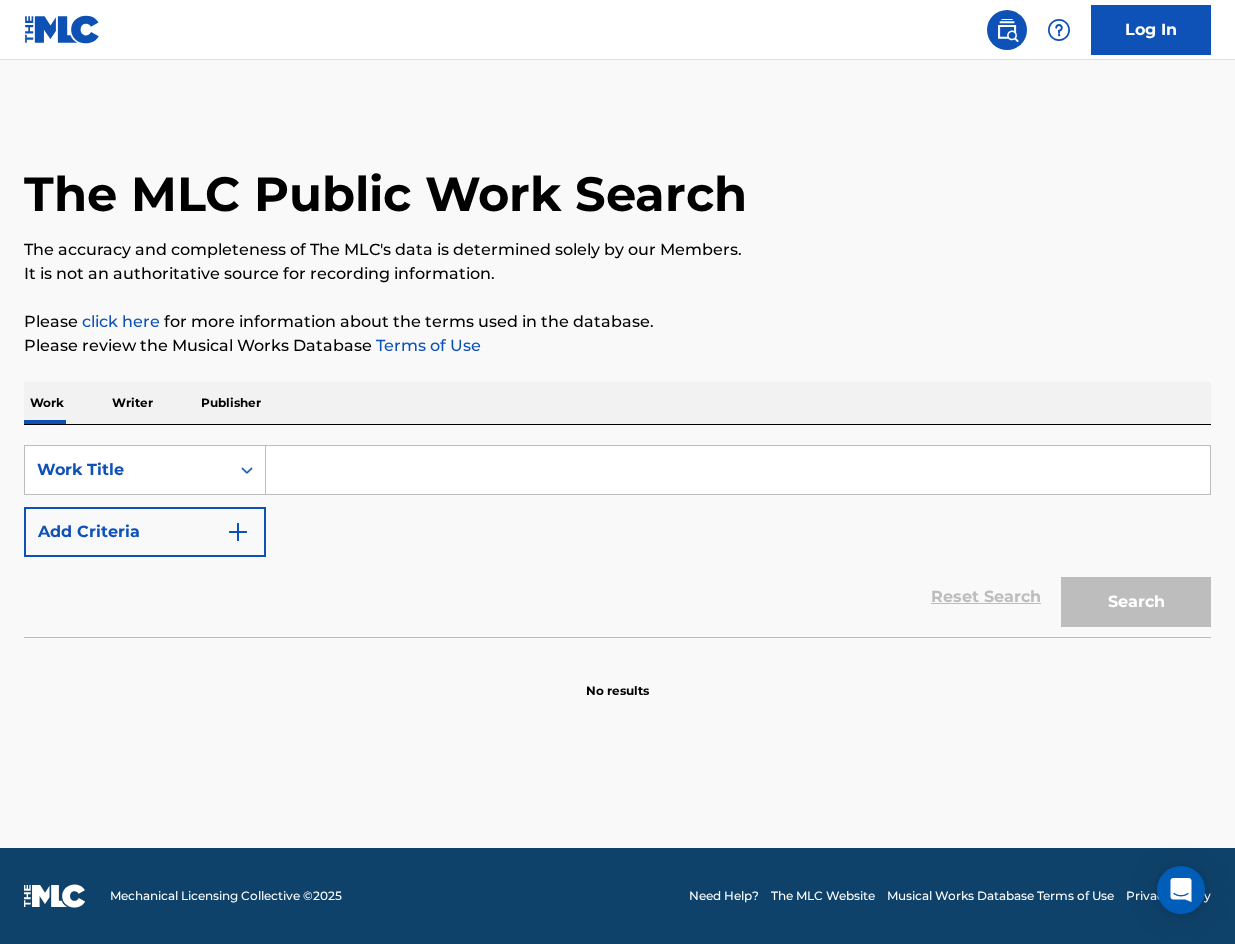 scroll, scrollTop: 0, scrollLeft: 0, axis: both 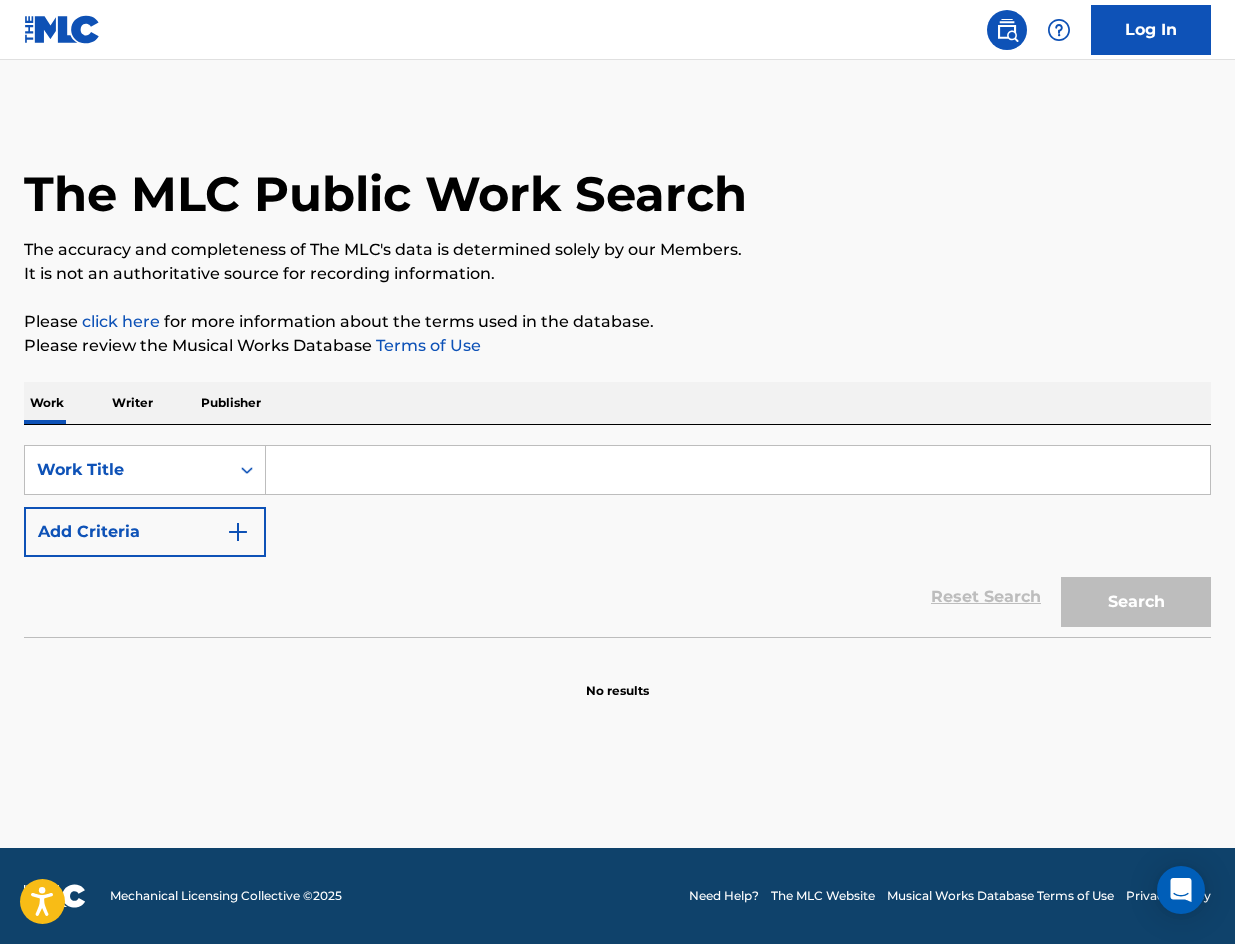 drag, startPoint x: 455, startPoint y: 451, endPoint x: 444, endPoint y: 454, distance: 11.401754 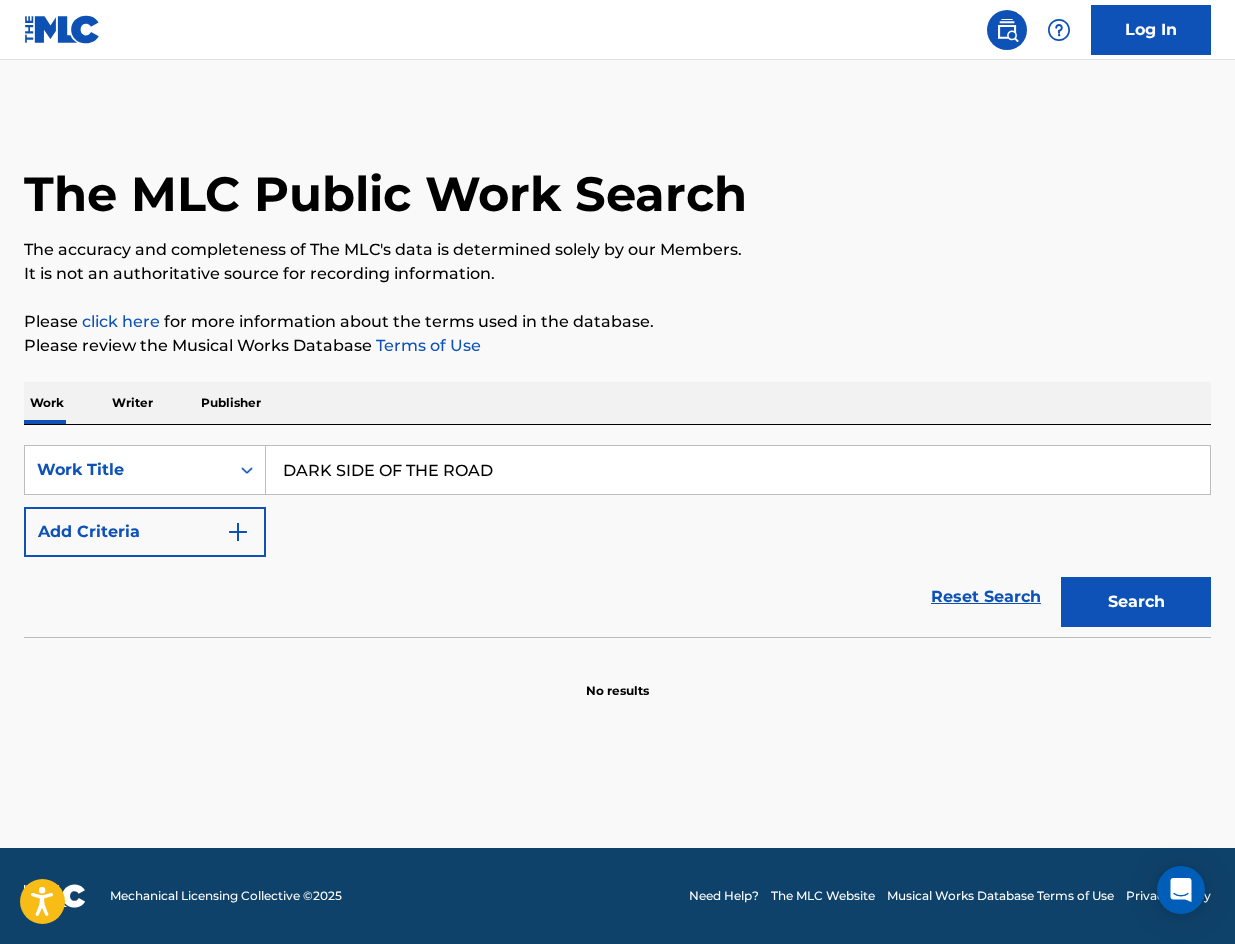 type on "DARK SIDE OF THE ROAD" 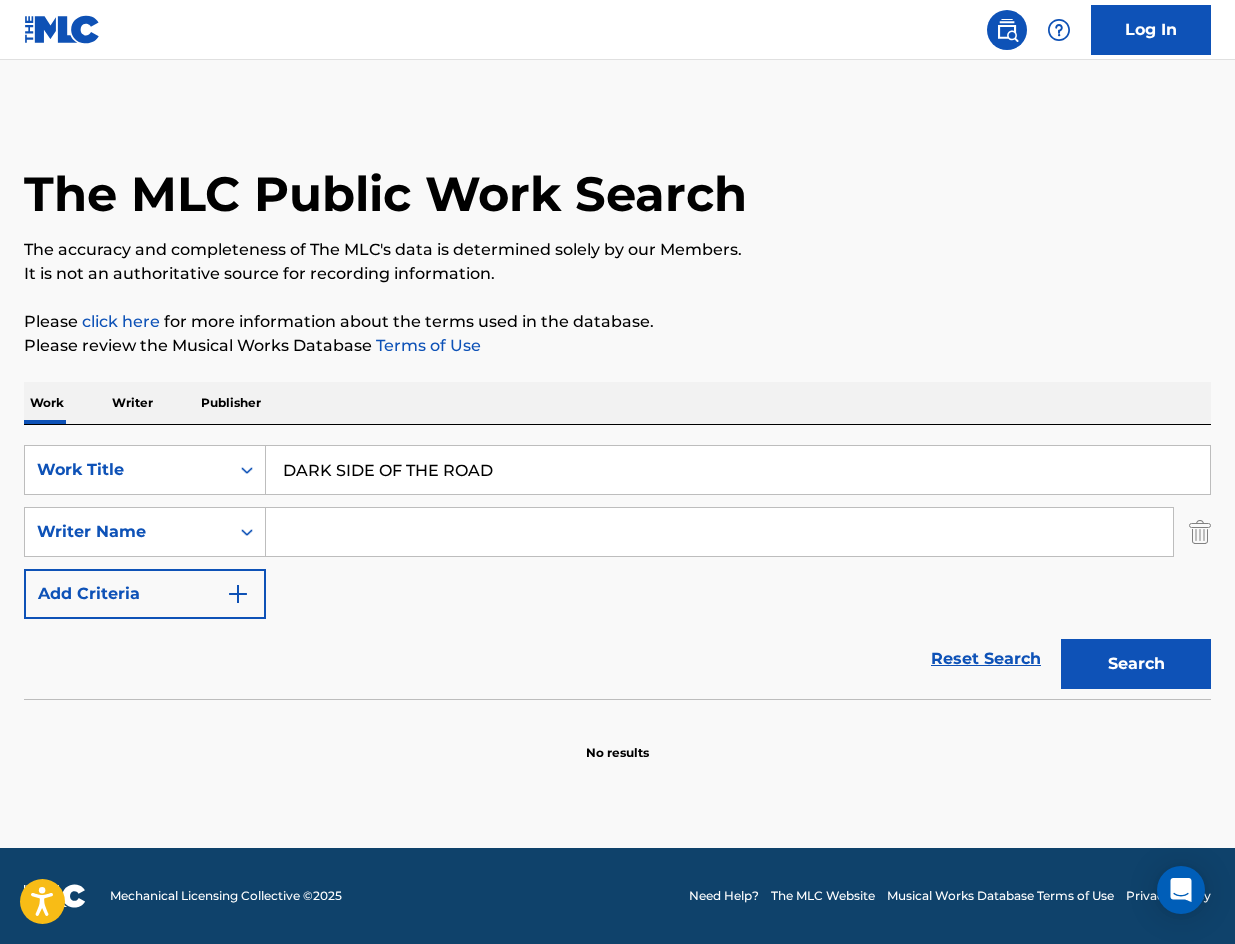 click at bounding box center (719, 532) 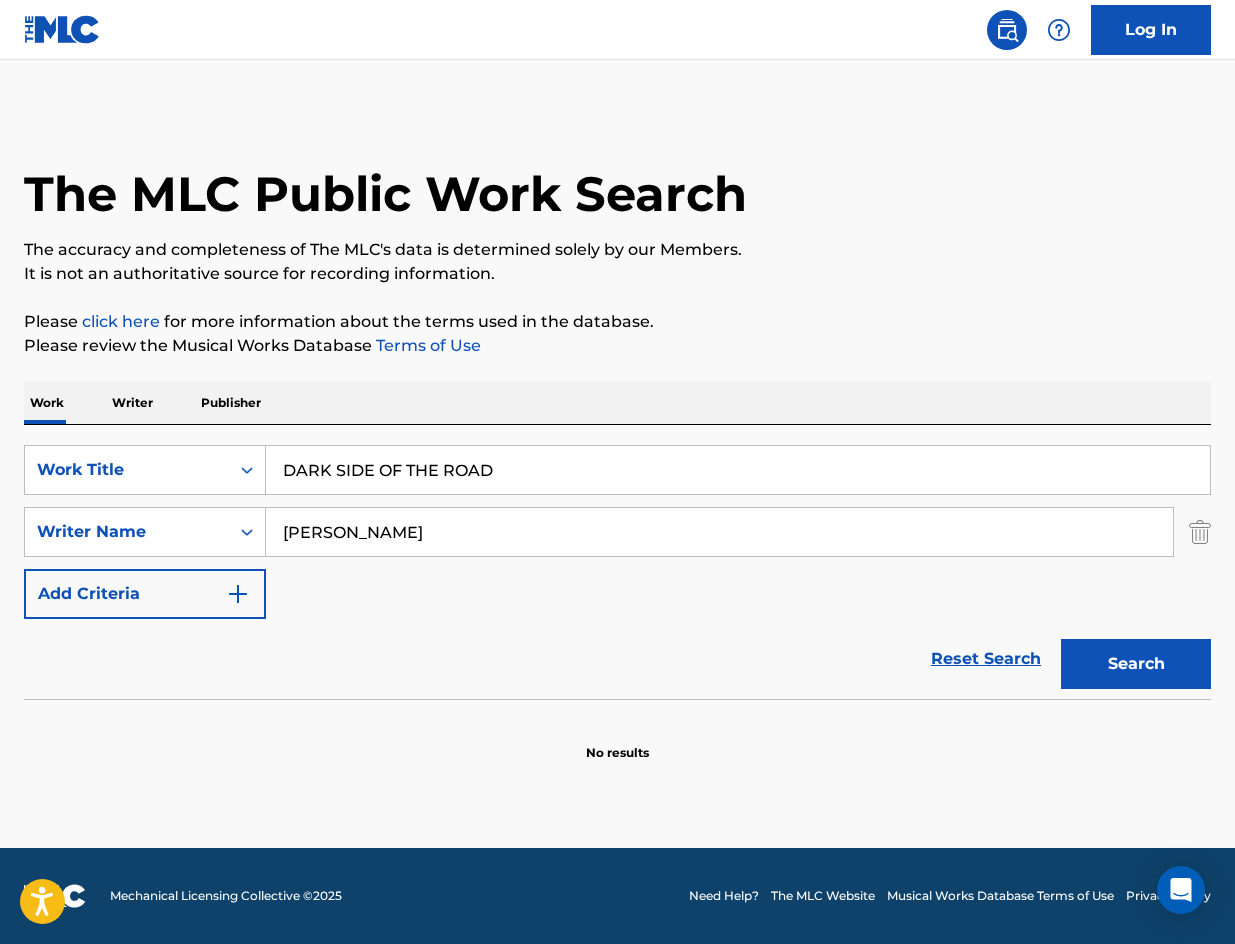 type on "Matthews" 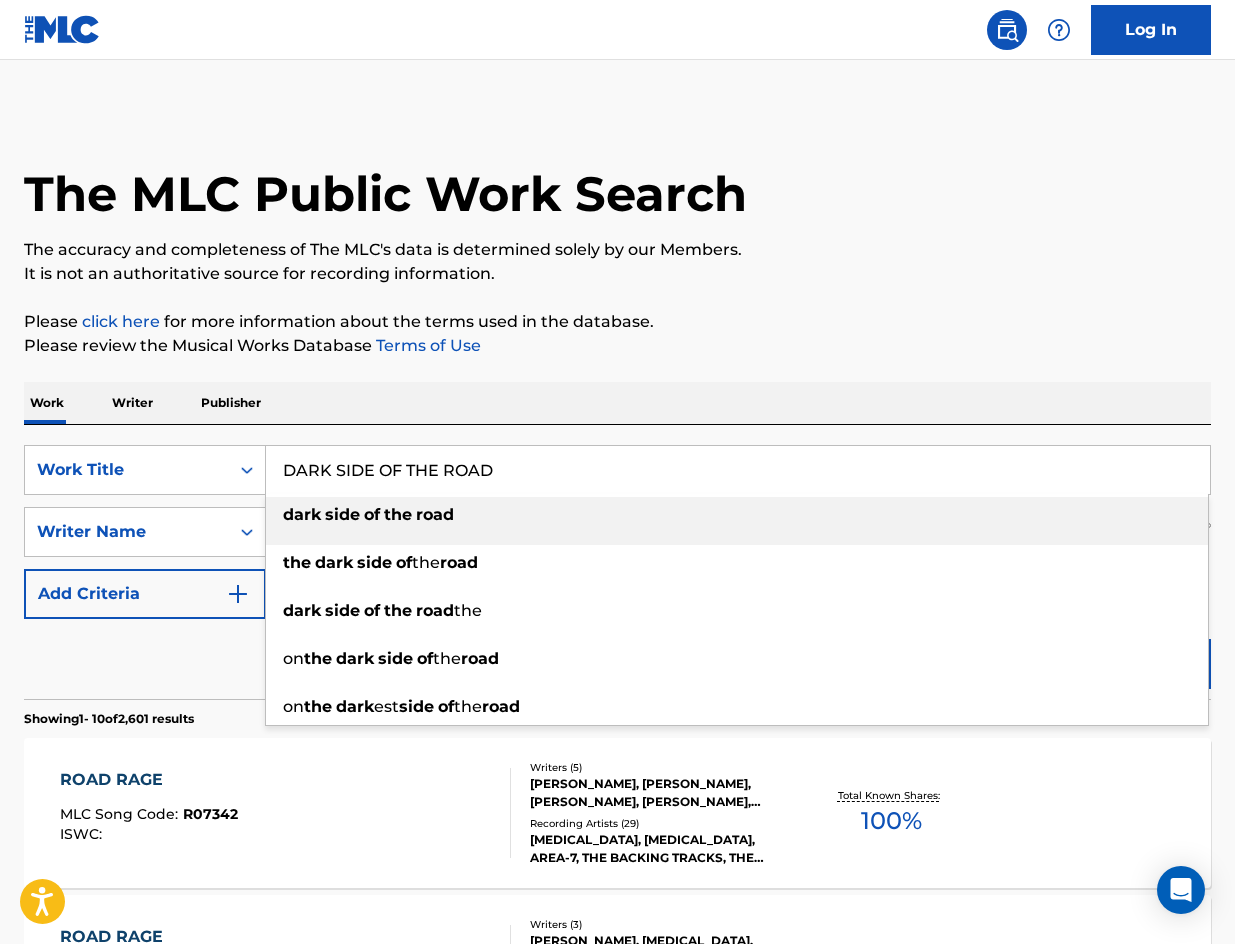 paste on "FIND MY WAY" 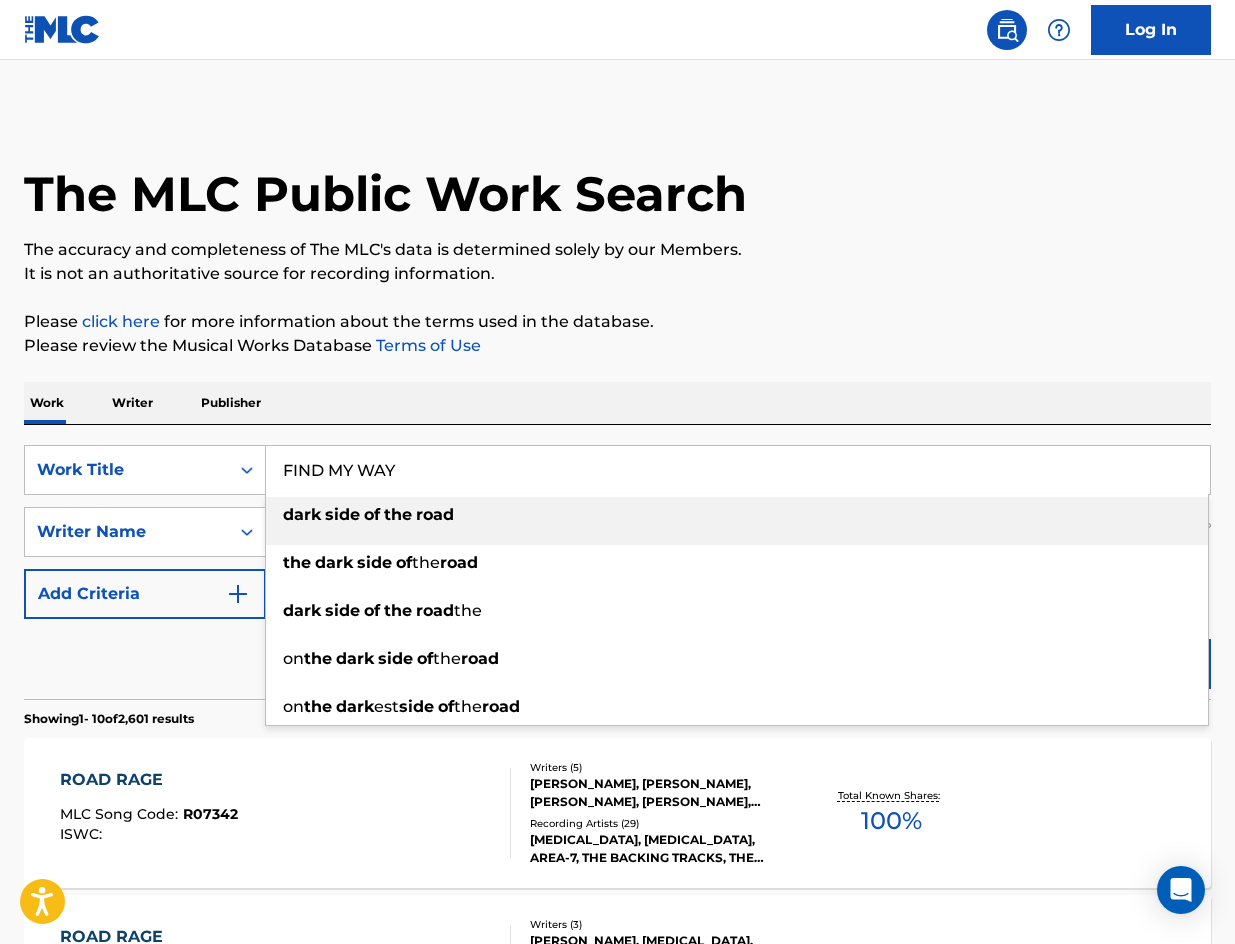drag, startPoint x: 459, startPoint y: 466, endPoint x: 165, endPoint y: 495, distance: 295.42682 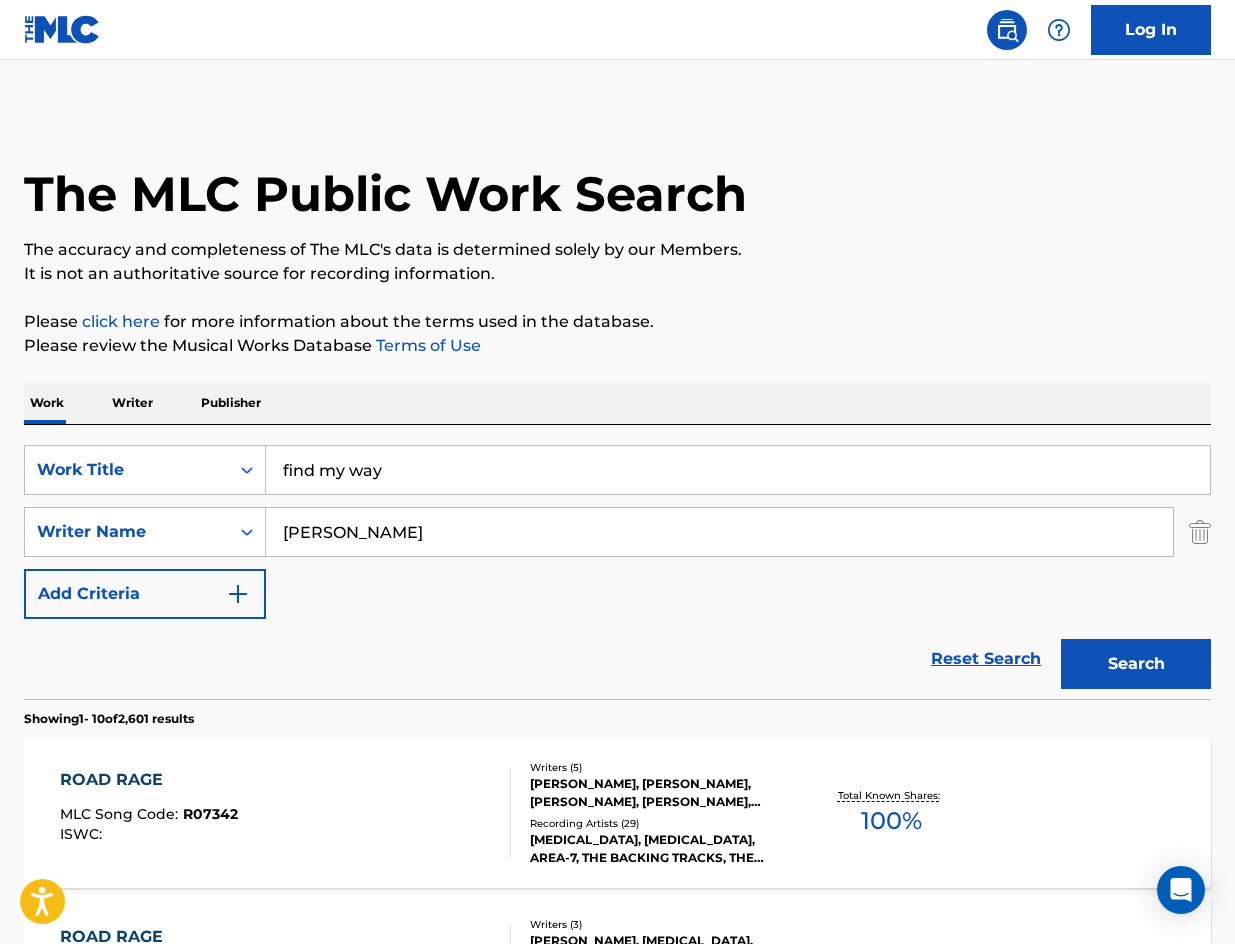 click on "The MLC Public Work Search" at bounding box center (617, 183) 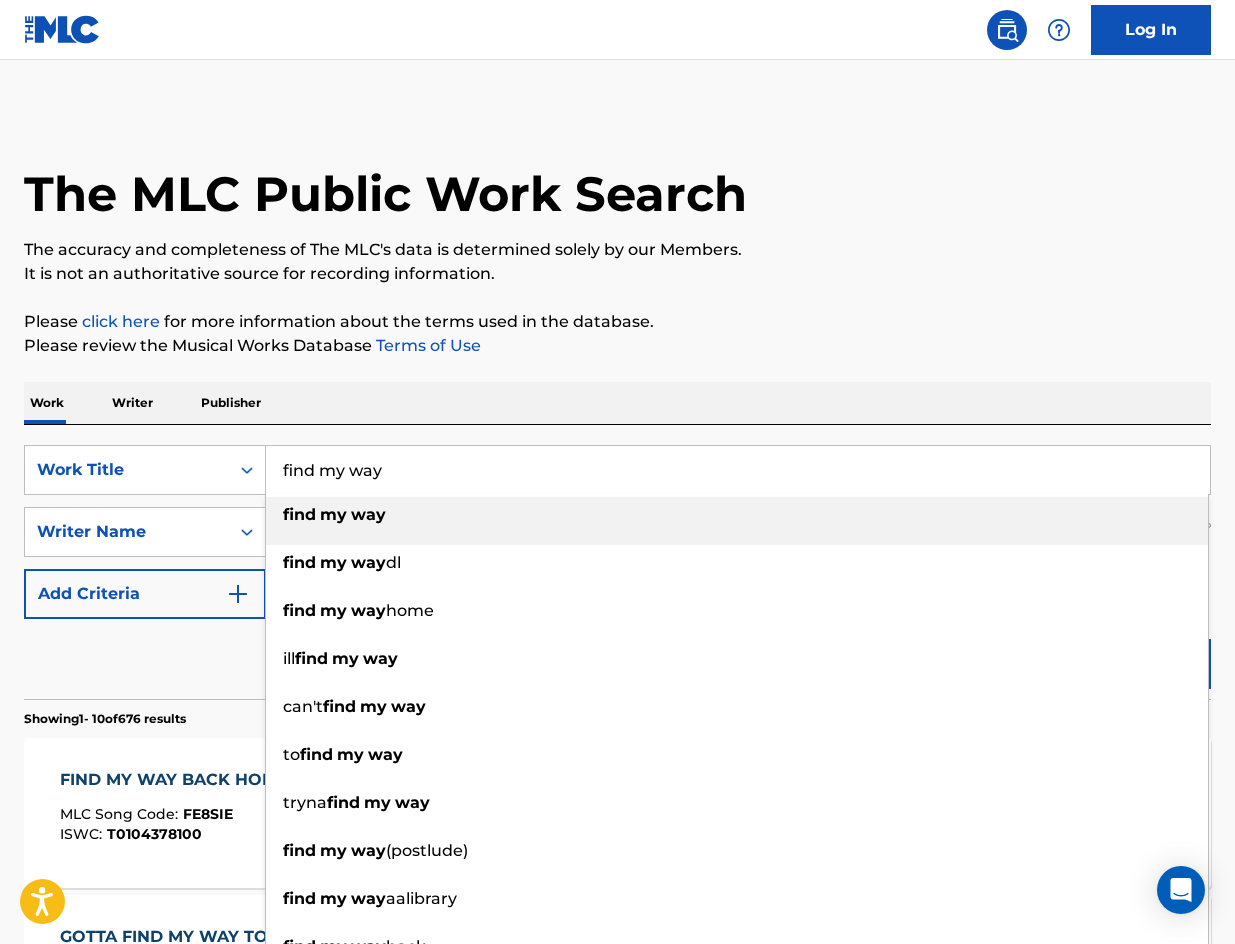 drag, startPoint x: 429, startPoint y: 470, endPoint x: 148, endPoint y: 5, distance: 543.31024 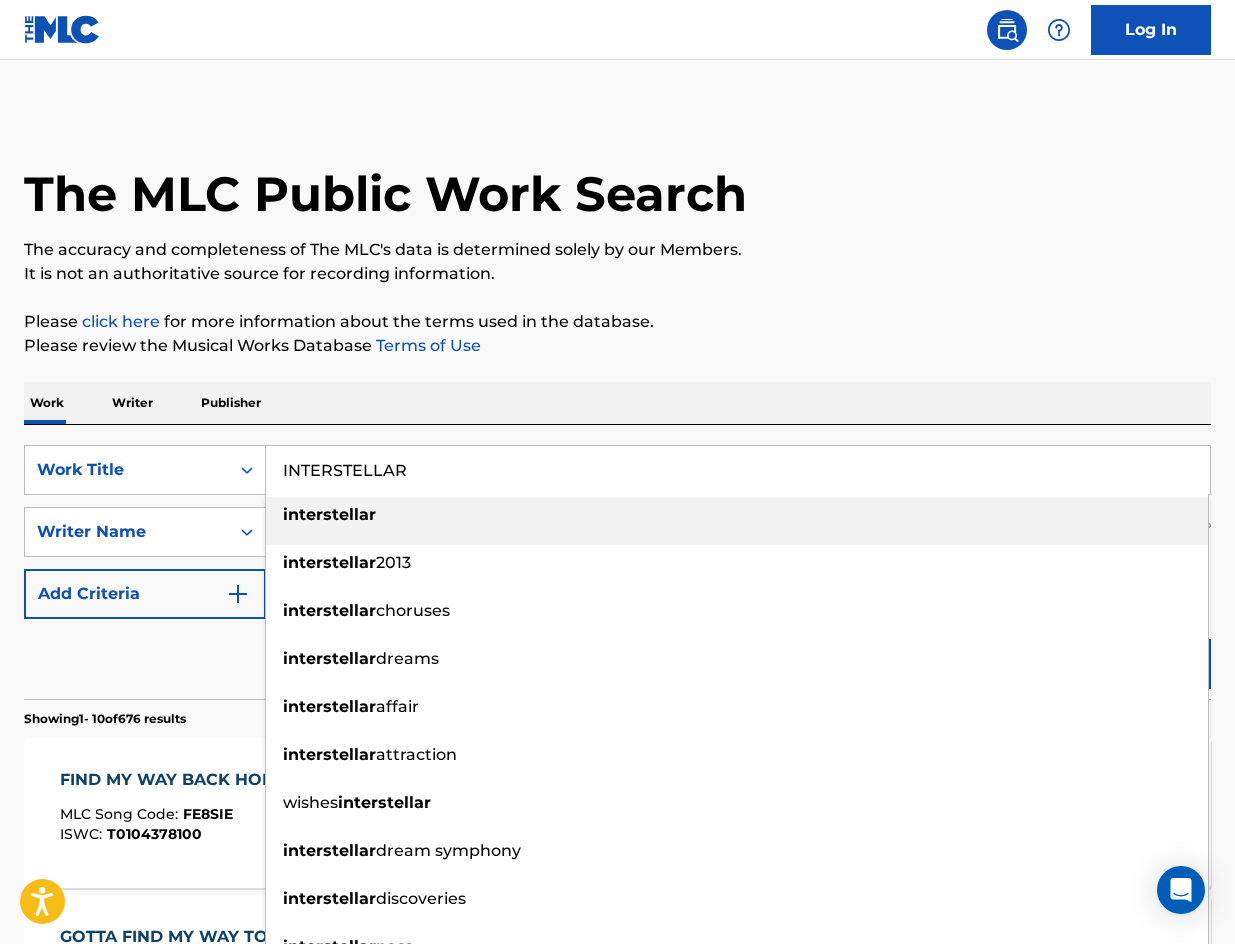 type on "INTERSTELLAR" 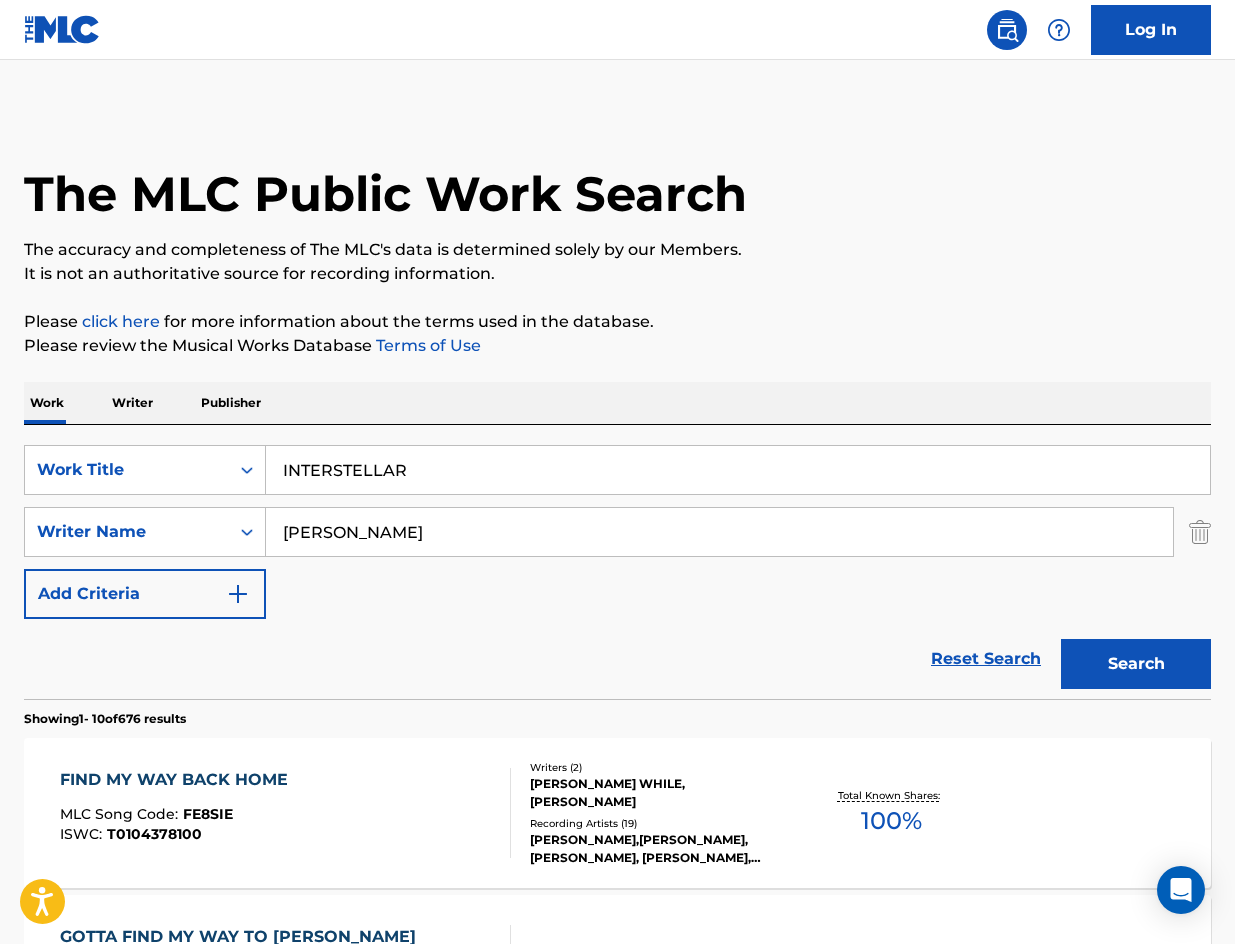 click on "The MLC Public Work Search The accuracy and completeness of The MLC's data is determined solely by our Members. It is not an authoritative source for recording information. Please   click here   for more information about the terms used in the database. Please review the Musical Works Database   Terms of Use Work Writer Publisher SearchWithCriteria6670c1aa-e773-4c1e-bf5c-0f7a7eab3008 Work Title INTERSTELLAR SearchWithCriteriabb5426d4-46f0-4457-9c9d-bbb7fea4b989 Writer Name Matthews Add Criteria Reset Search Search Showing  1  -   10  of  676   results   FIND MY WAY BACK HOME MLC Song Code : FE8SIE ISWC : T0104378100 Writers ( 2 ) CHRISTINE WHILE, JULIE DEBORAH MATTHEWS Recording Artists ( 19 ) CHRIS WHILE,JULIE MATTHEWS, CHRIS WHILE, JULIE MATTHEWS, JULIE MATTHEWS, CHRIS WHILE, ST AGNES FOUNTAIN, ST AGNES FOUNTAIN Total Known Shares: 100 % GOTTA FIND MY WAY TO MARY MLC Song Code : GV82ZA ISWC : Writers ( 1 ) MILT MATTHEWS Recording Artists ( 0 ) Total Known Shares: 28.8 % WAY BEYOND BLUE MLC Song Code : ISWC" at bounding box center (617, 1257) 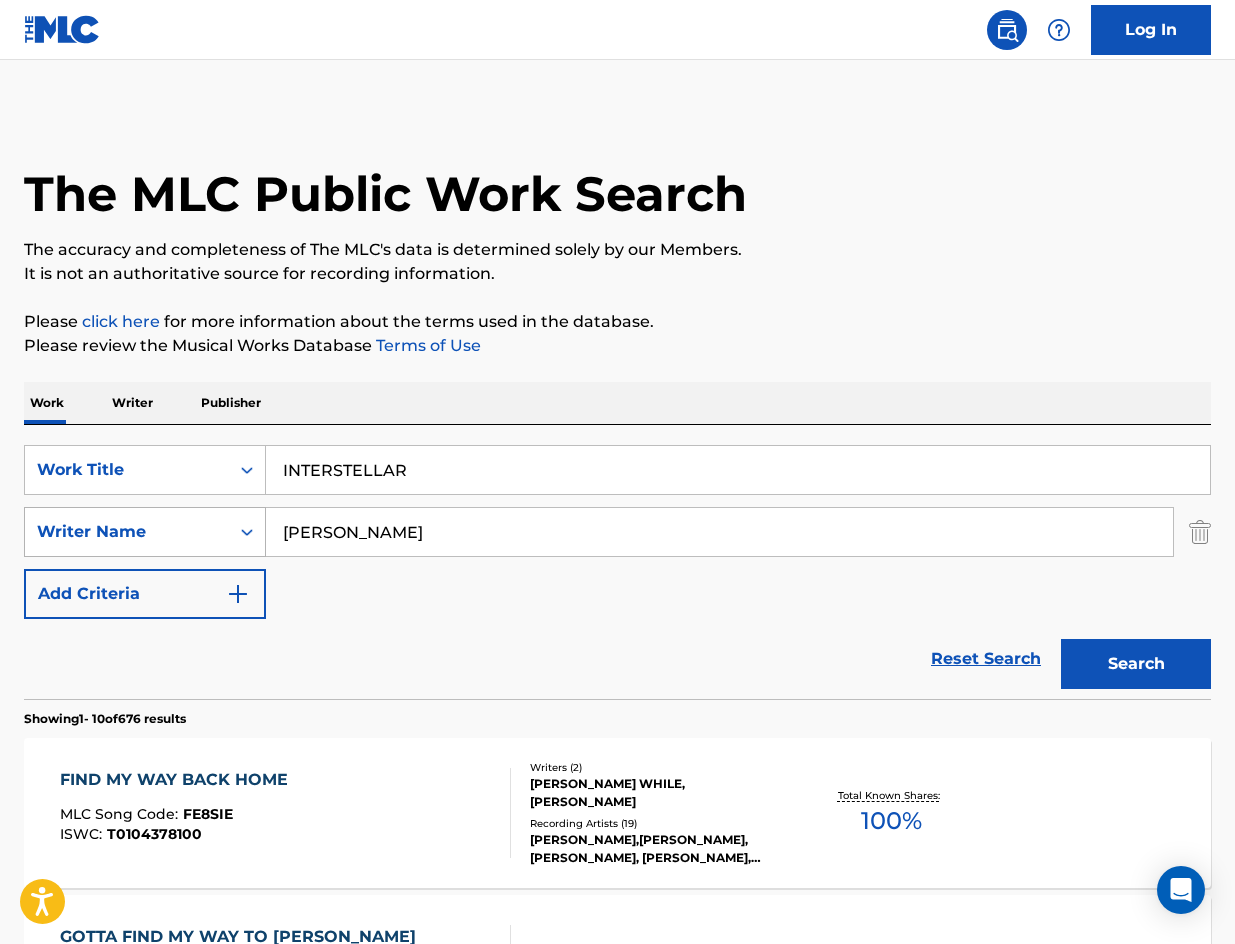 drag, startPoint x: 438, startPoint y: 542, endPoint x: 249, endPoint y: 532, distance: 189.26436 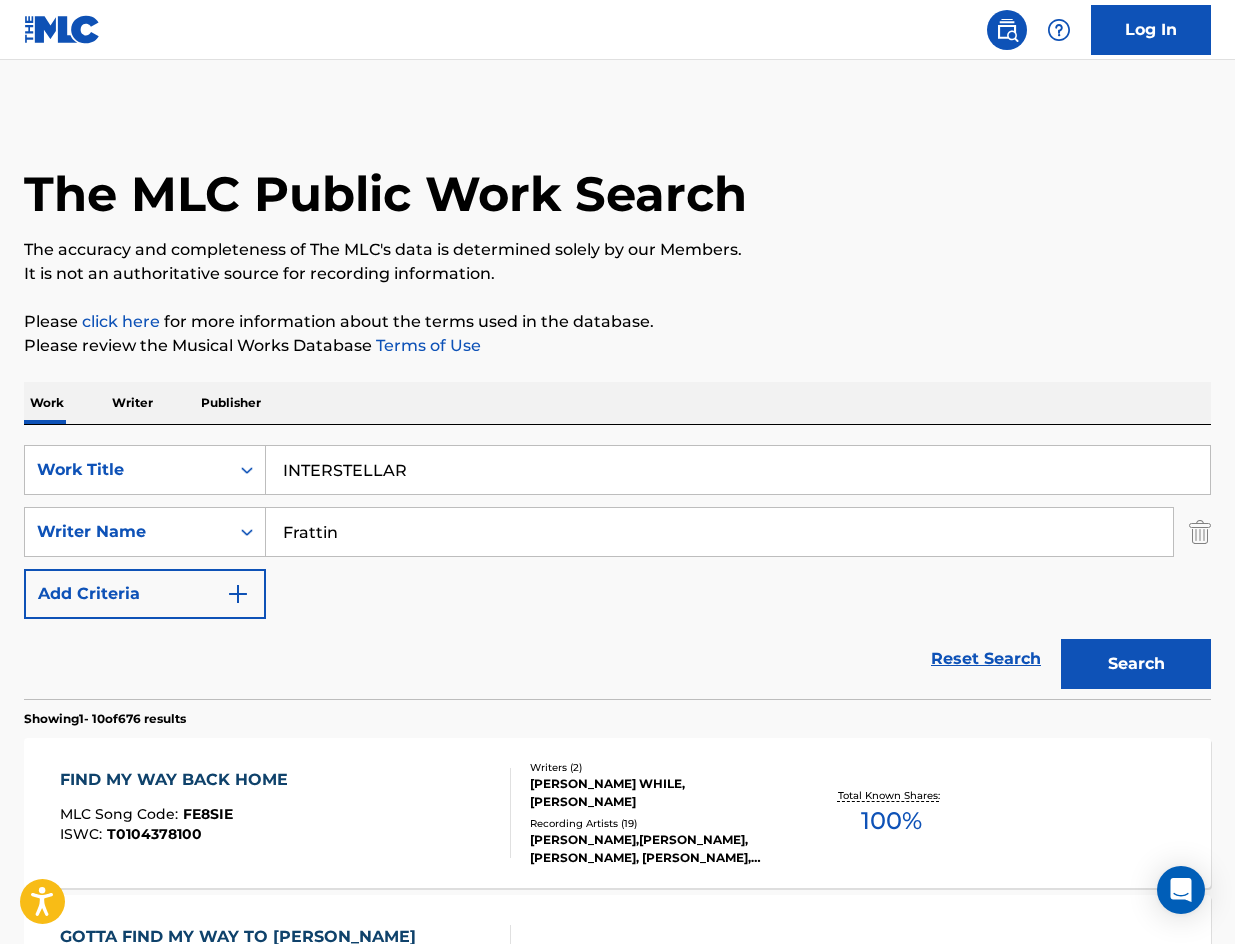 type on "Frattin" 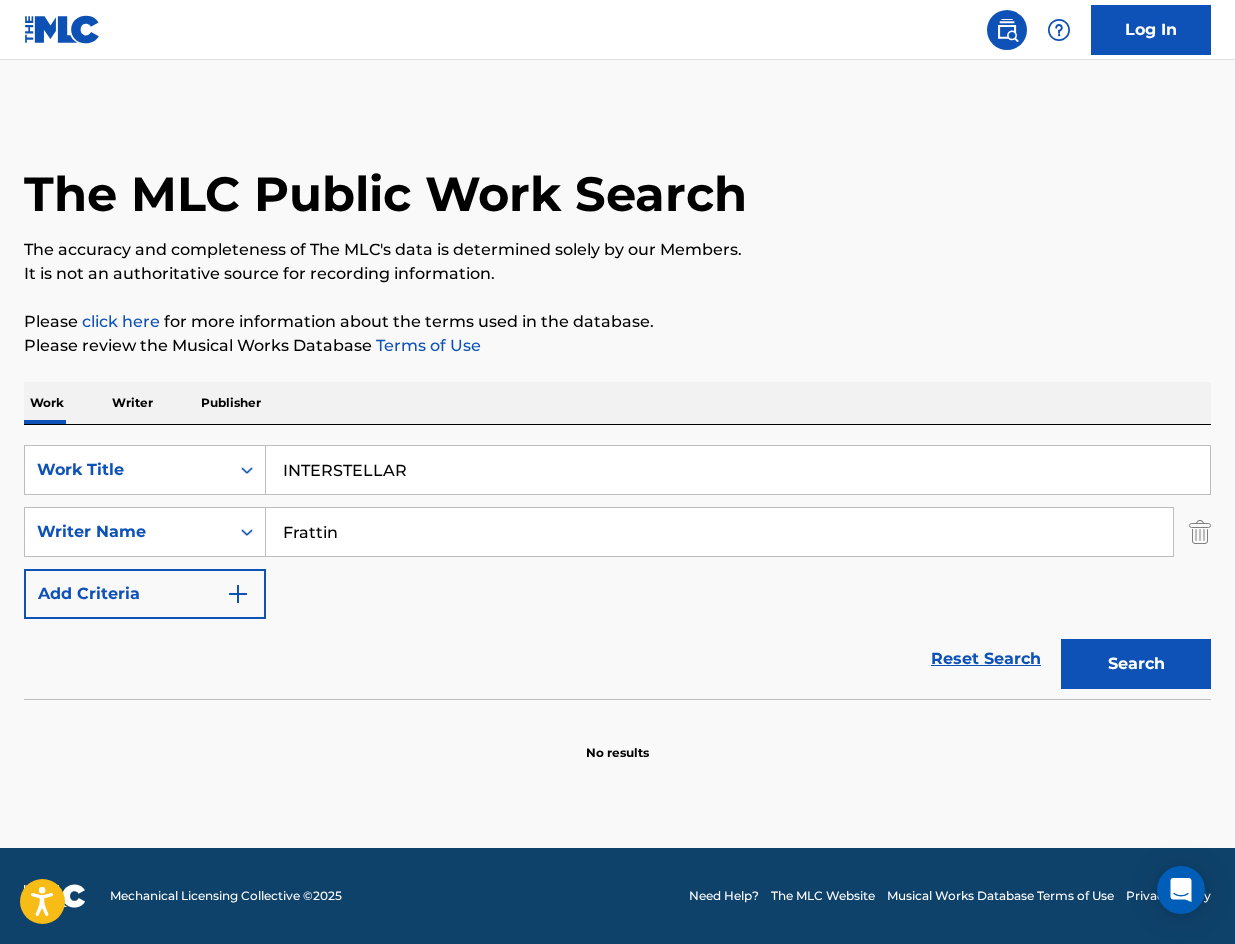 drag, startPoint x: 419, startPoint y: 474, endPoint x: 119, endPoint y: 390, distance: 311.53812 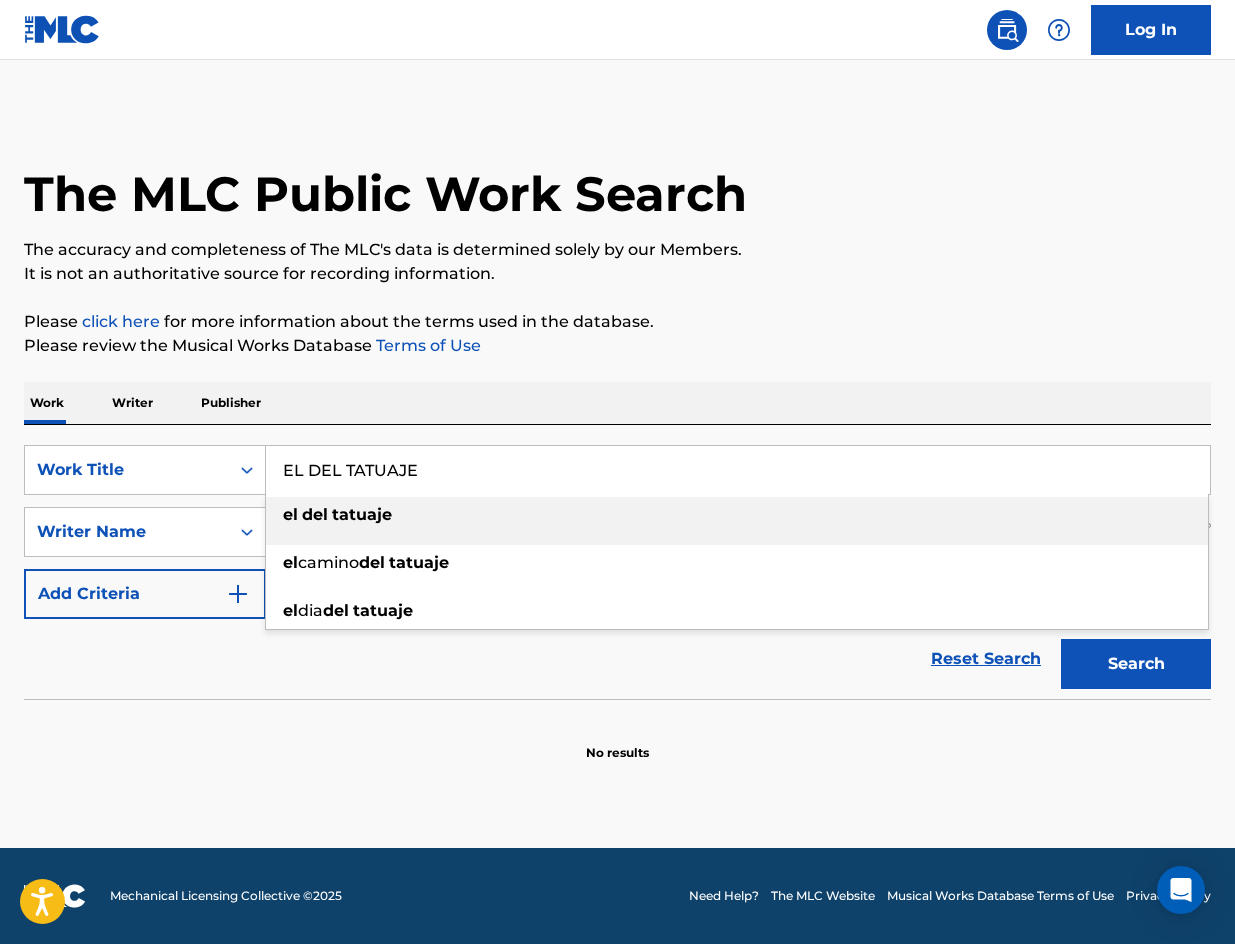 type on "EL DEL TATUAJE" 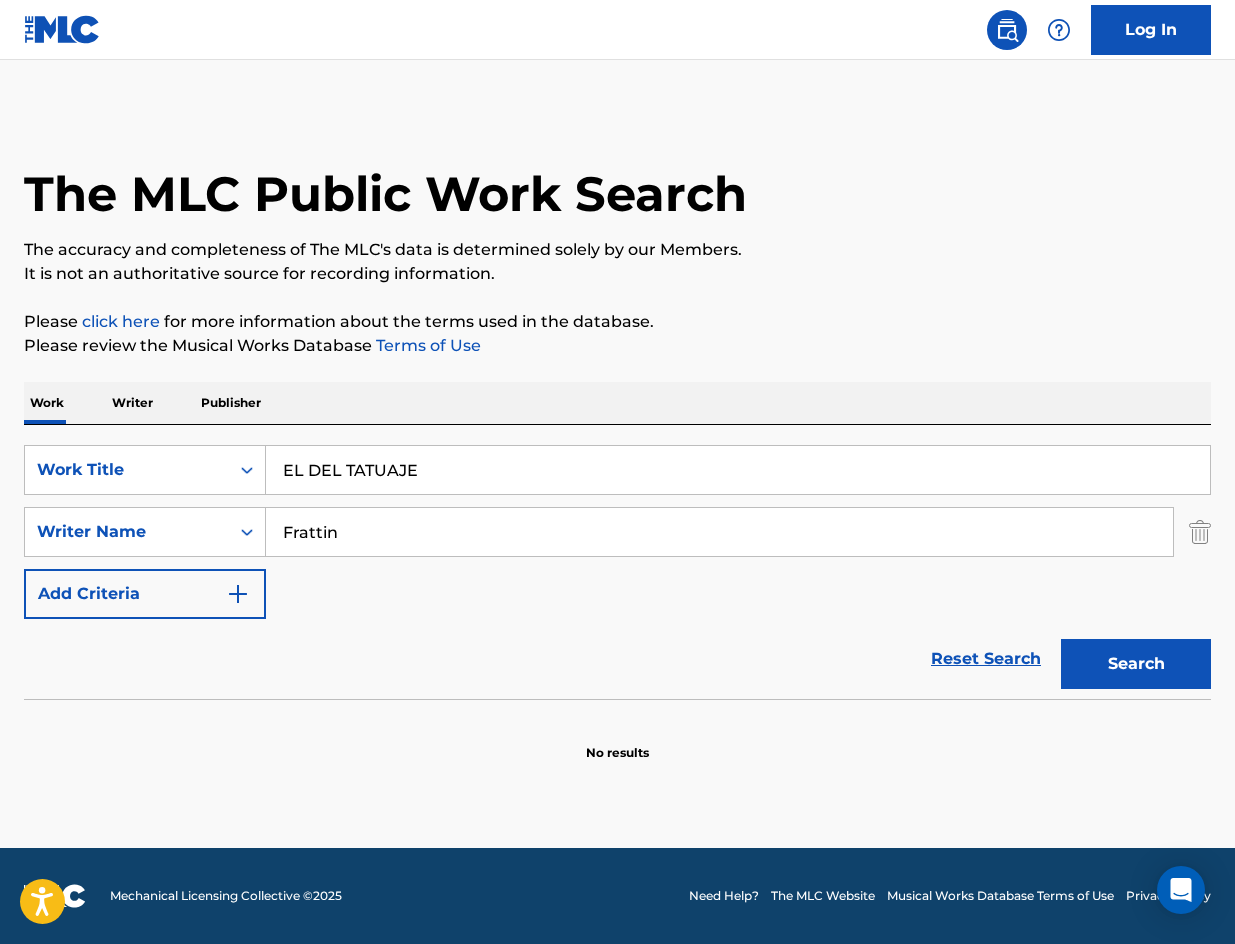 drag, startPoint x: 738, startPoint y: 238, endPoint x: 576, endPoint y: 384, distance: 218.08255 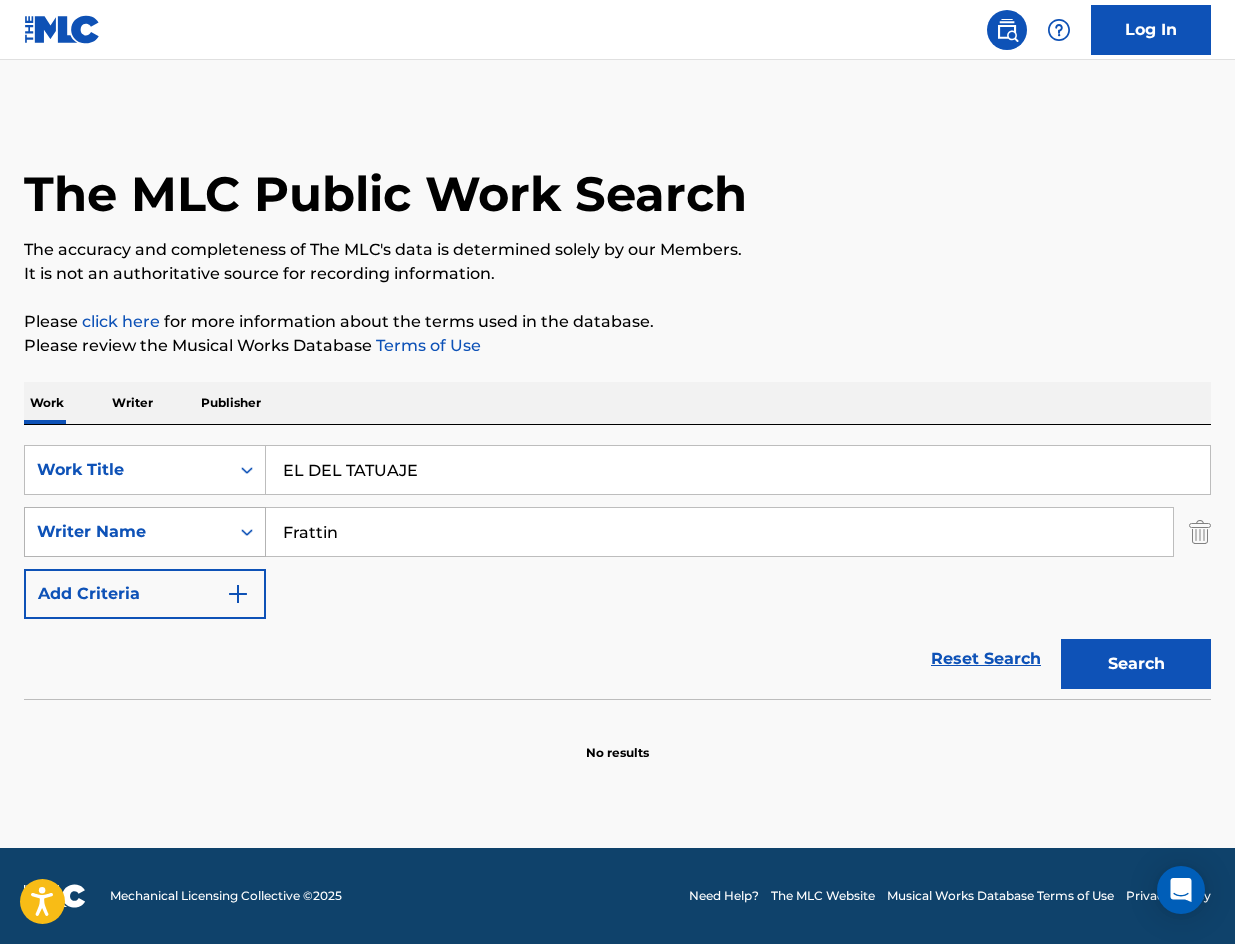 drag, startPoint x: 487, startPoint y: 540, endPoint x: 103, endPoint y: 525, distance: 384.29285 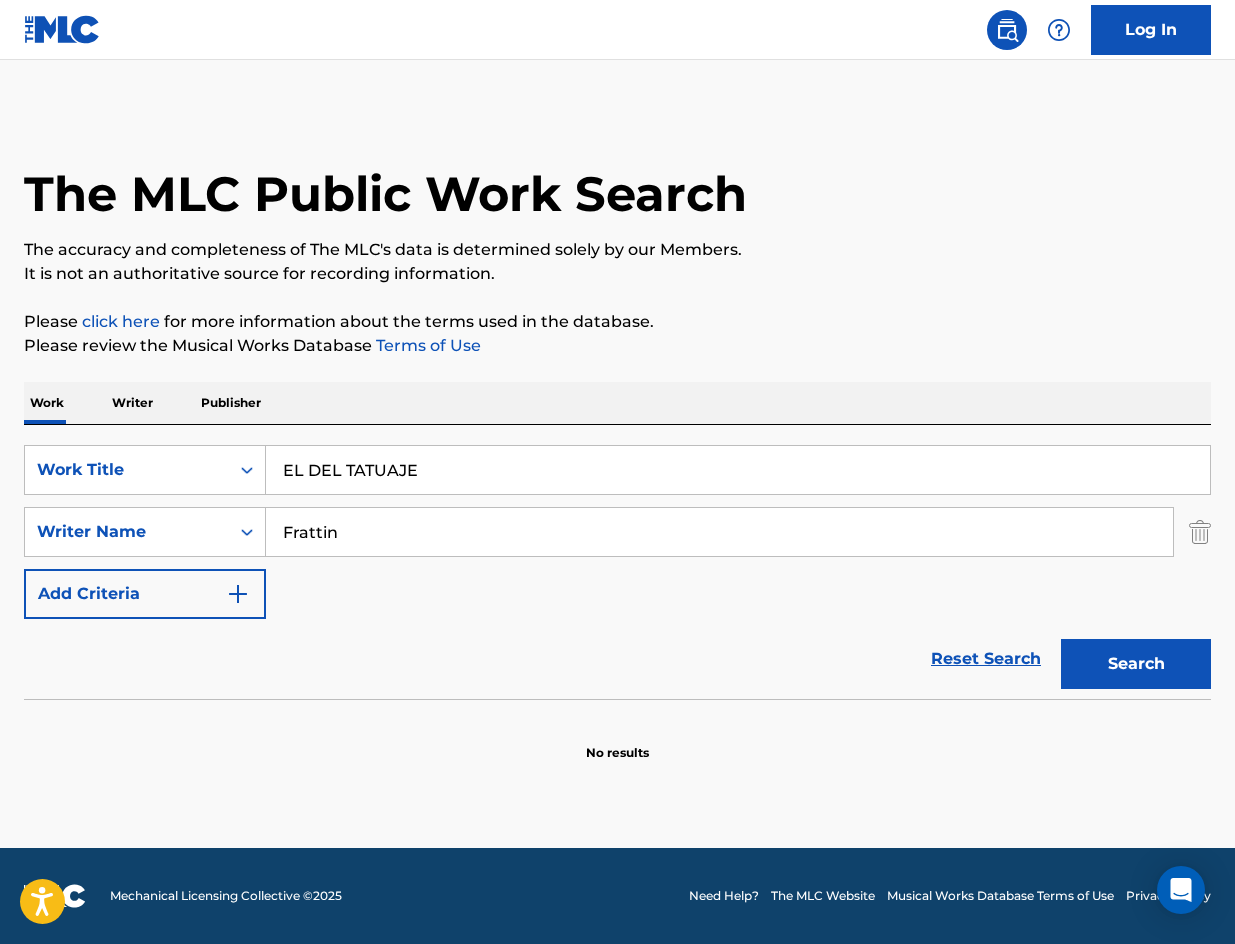 paste on "Coyantes" 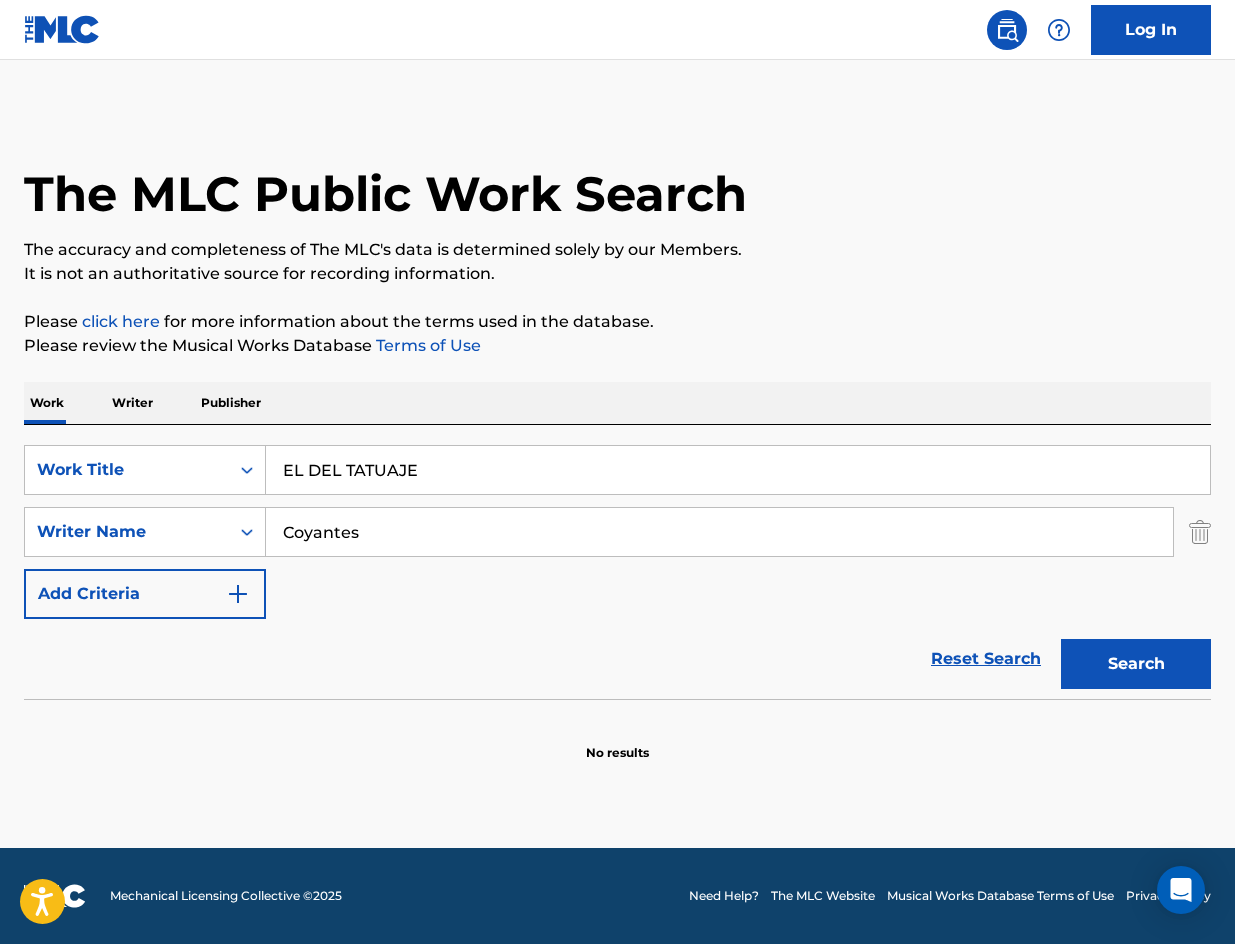 type on "Coyantes" 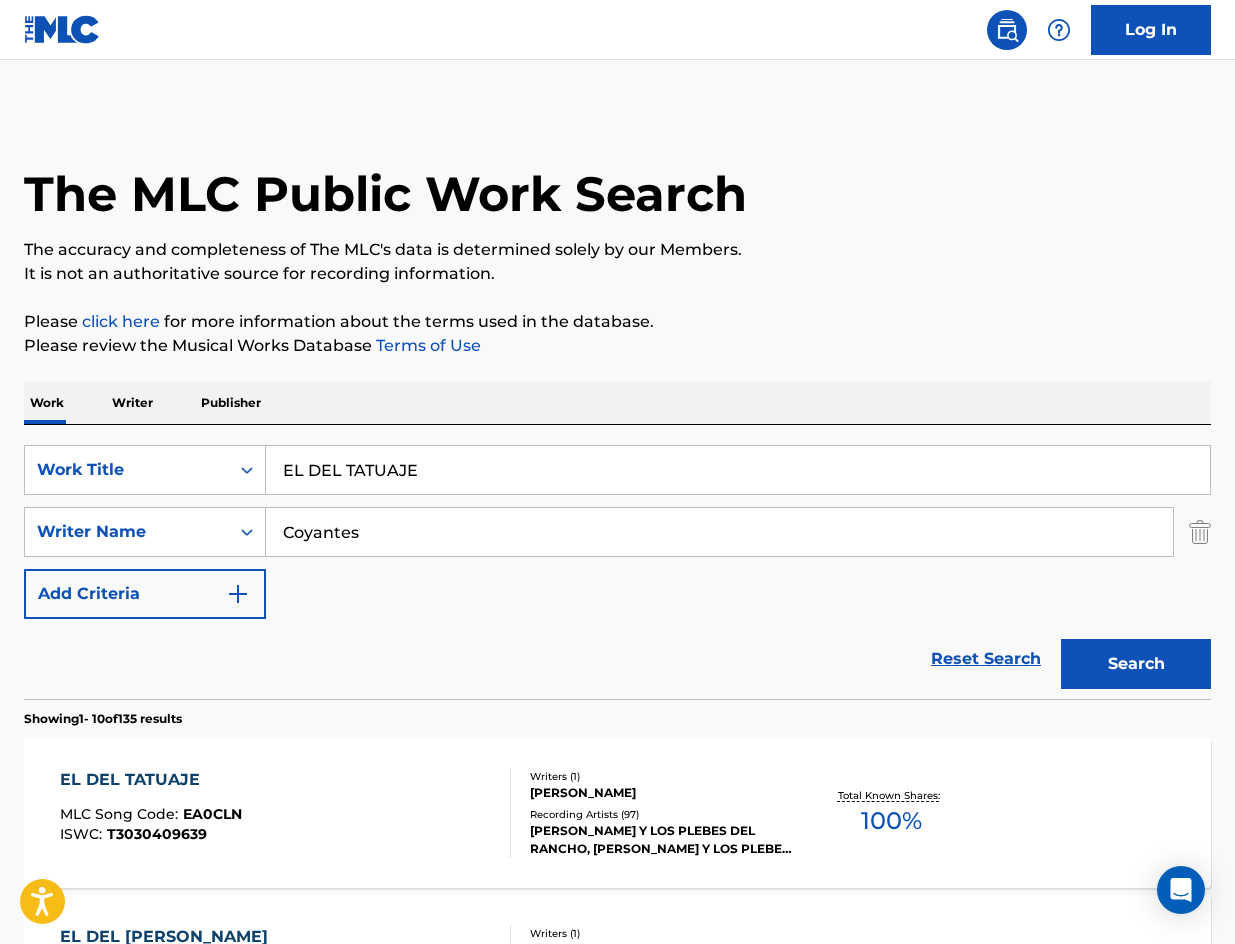 click on "EL DEL TATUAJE" at bounding box center [151, 780] 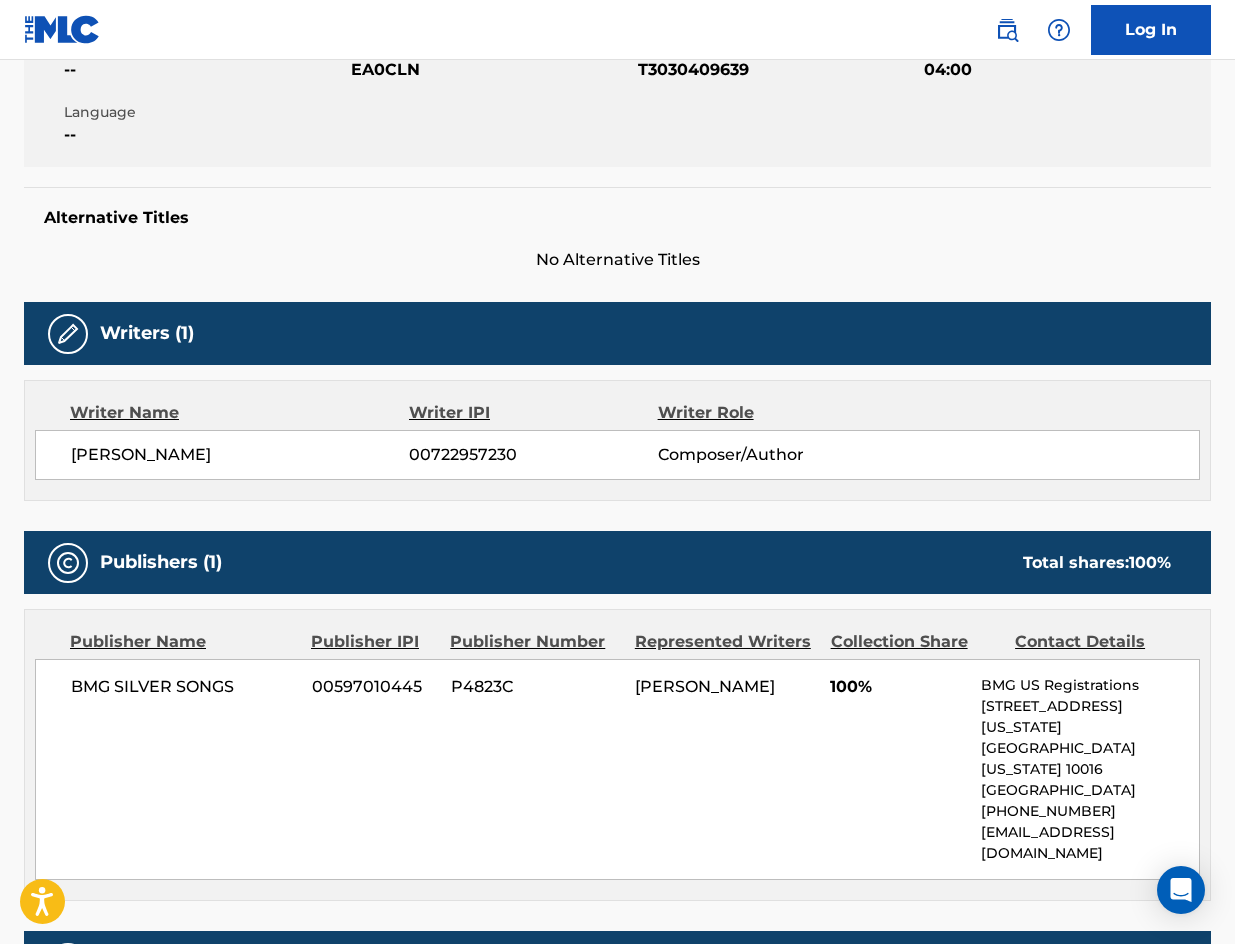 scroll, scrollTop: 400, scrollLeft: 0, axis: vertical 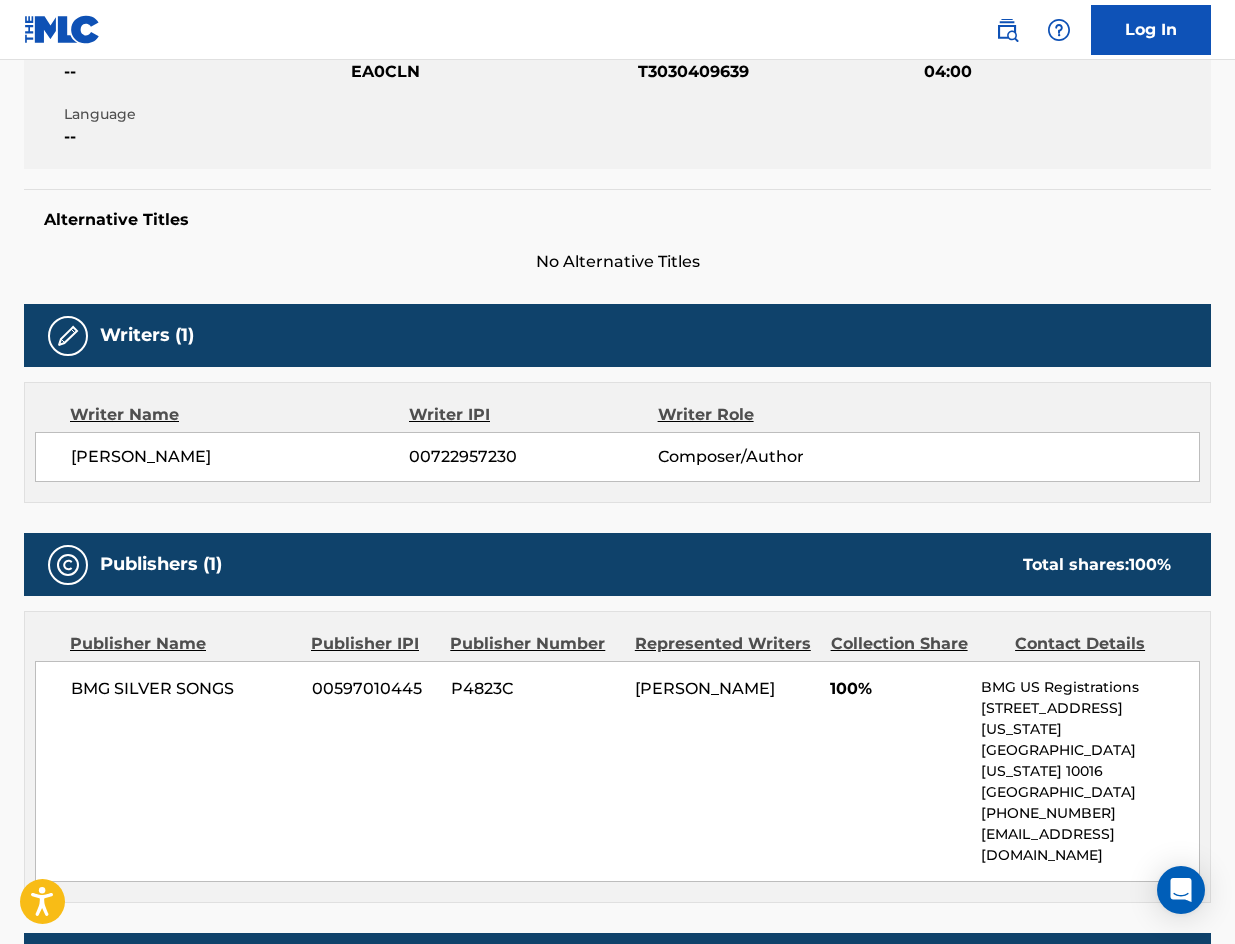 drag, startPoint x: 358, startPoint y: 458, endPoint x: 276, endPoint y: 460, distance: 82.02438 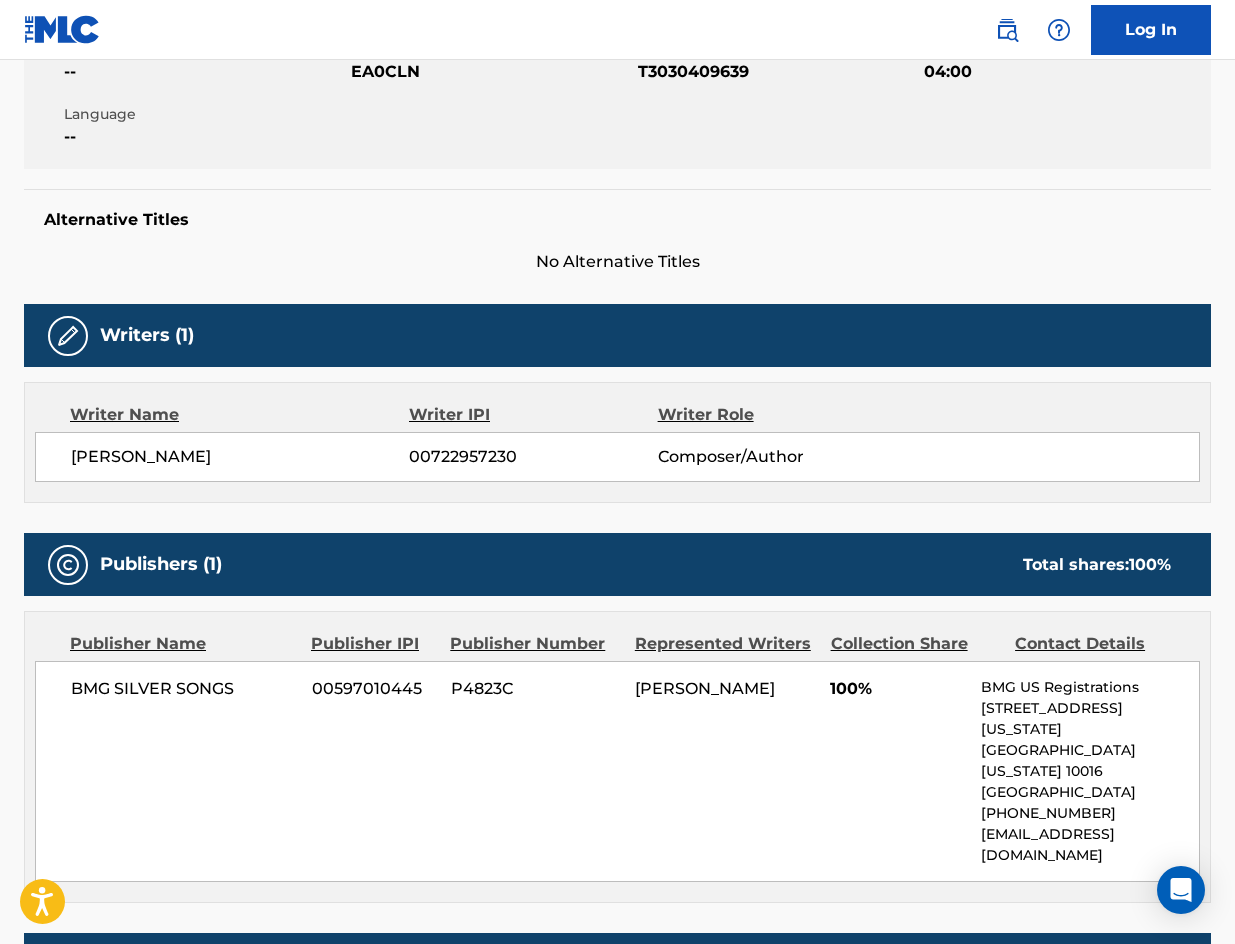 scroll, scrollTop: 0, scrollLeft: 0, axis: both 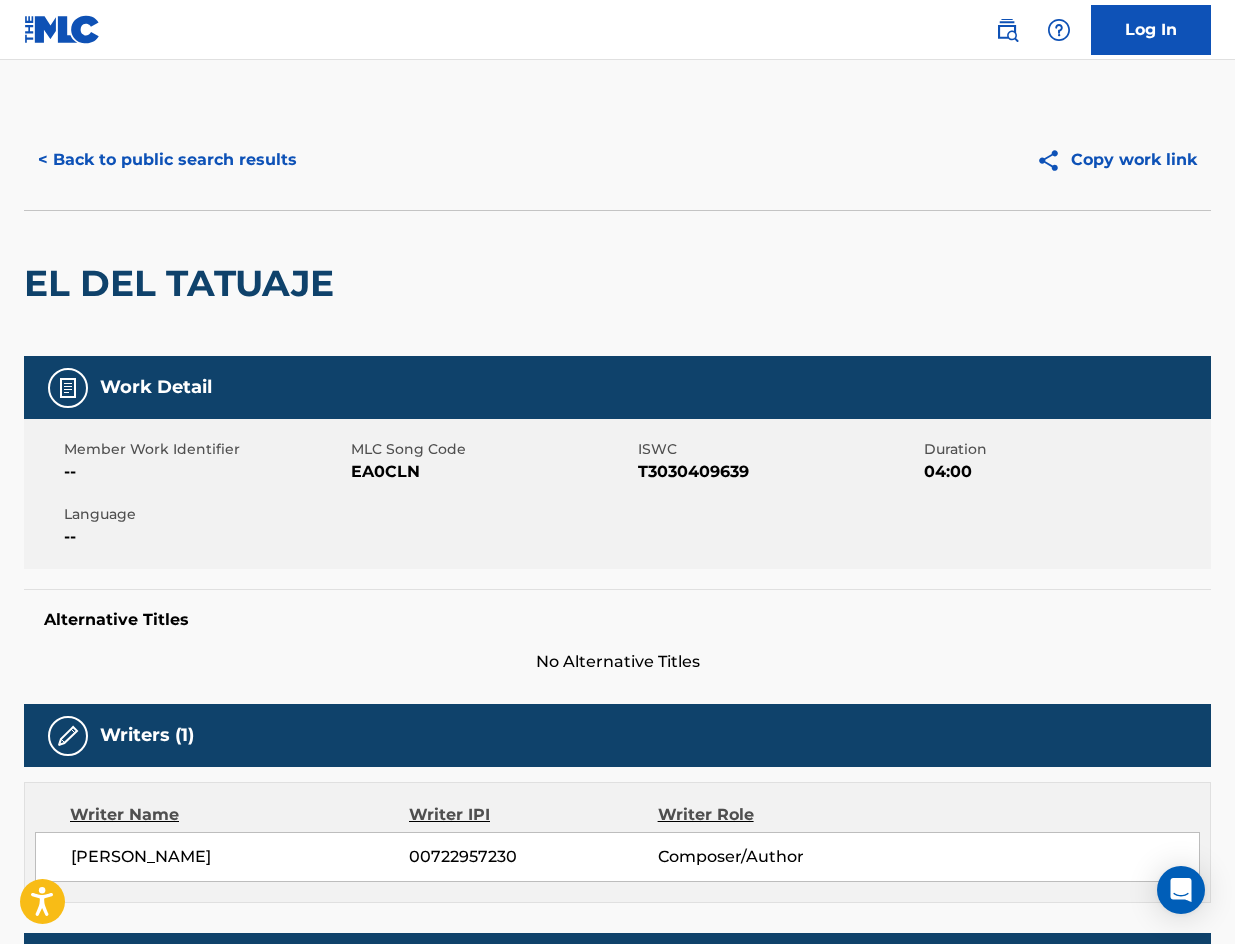 click on "< Back to public search results" at bounding box center [167, 160] 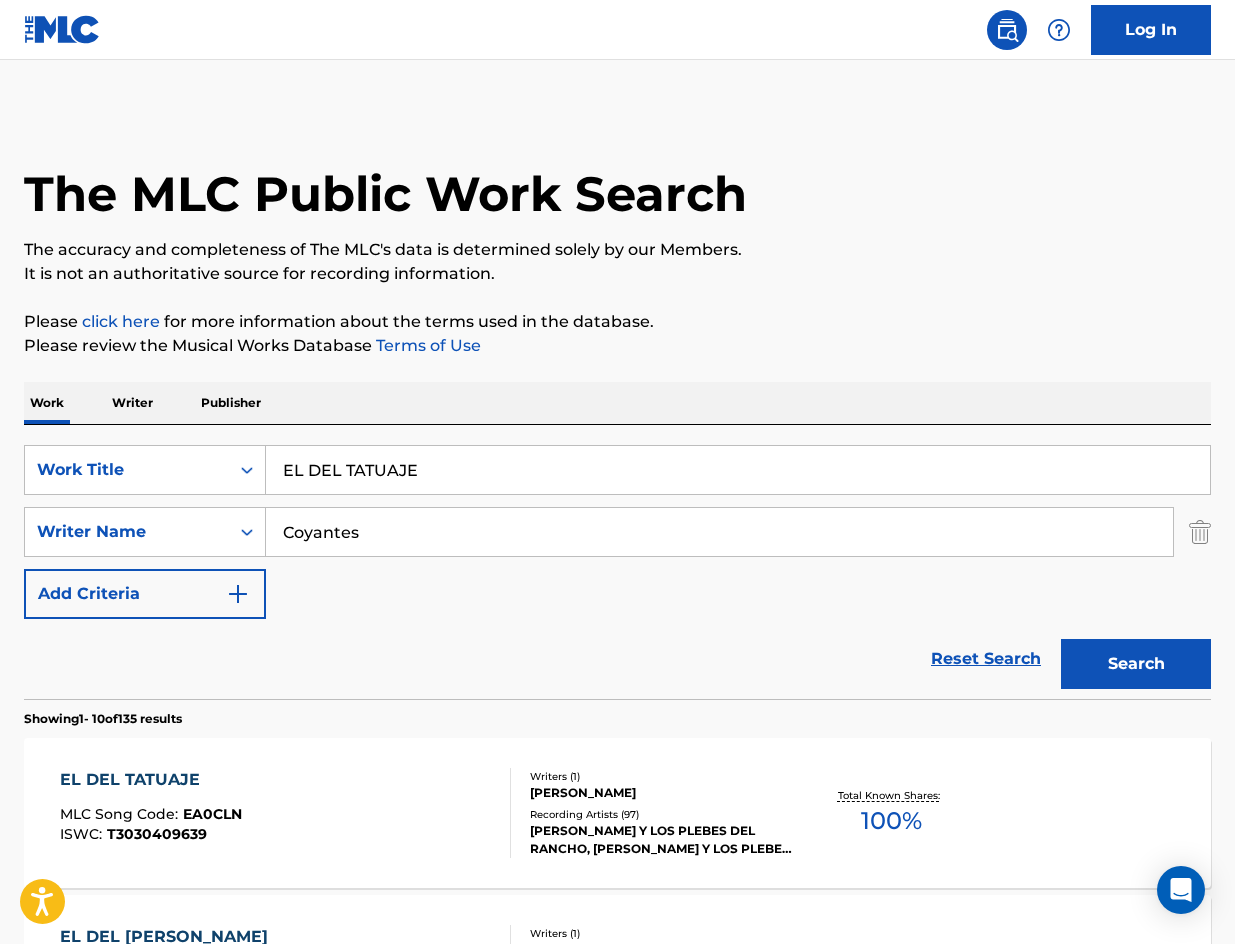 drag, startPoint x: 482, startPoint y: 477, endPoint x: 100, endPoint y: 325, distance: 411.13016 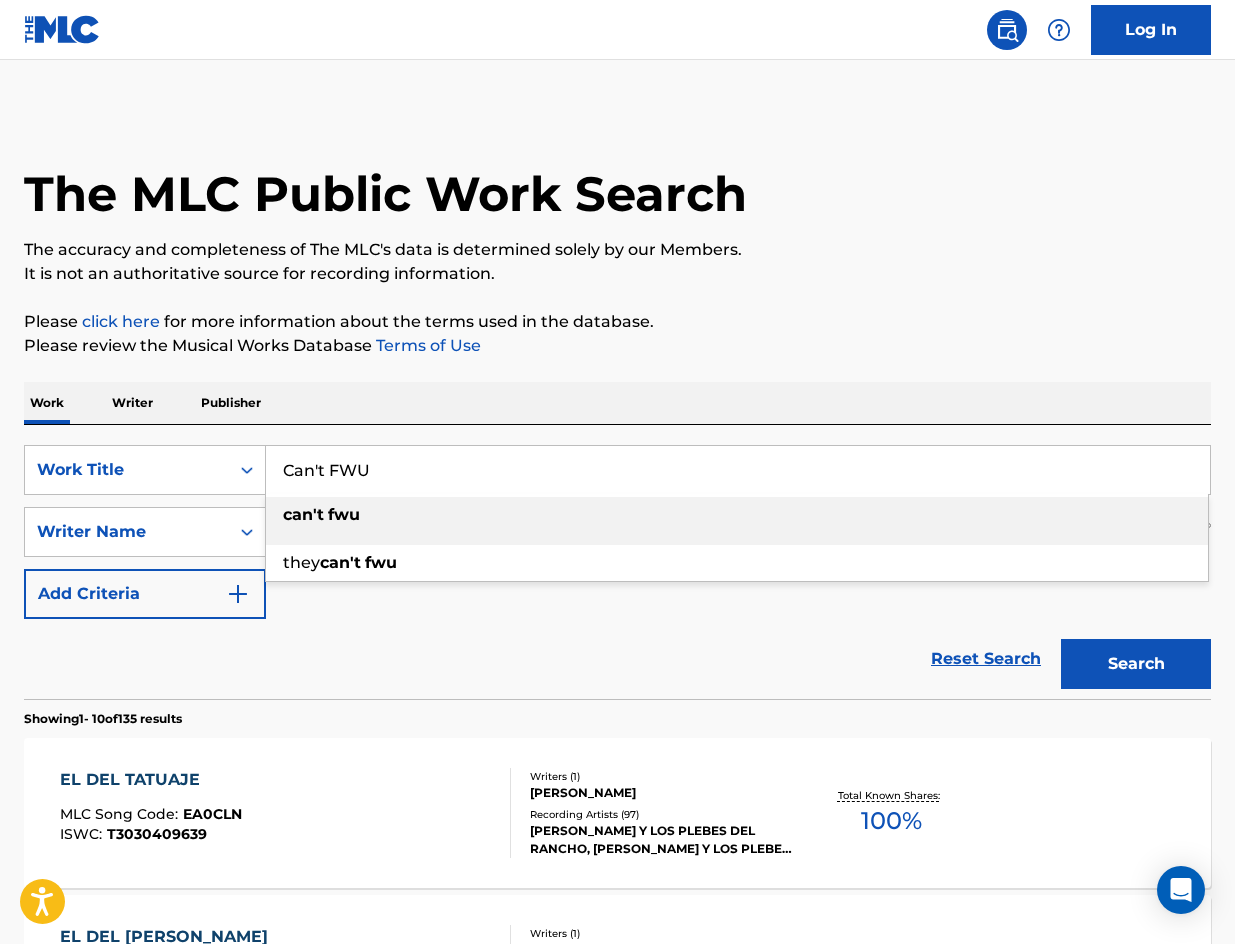 type on "Can't FWU" 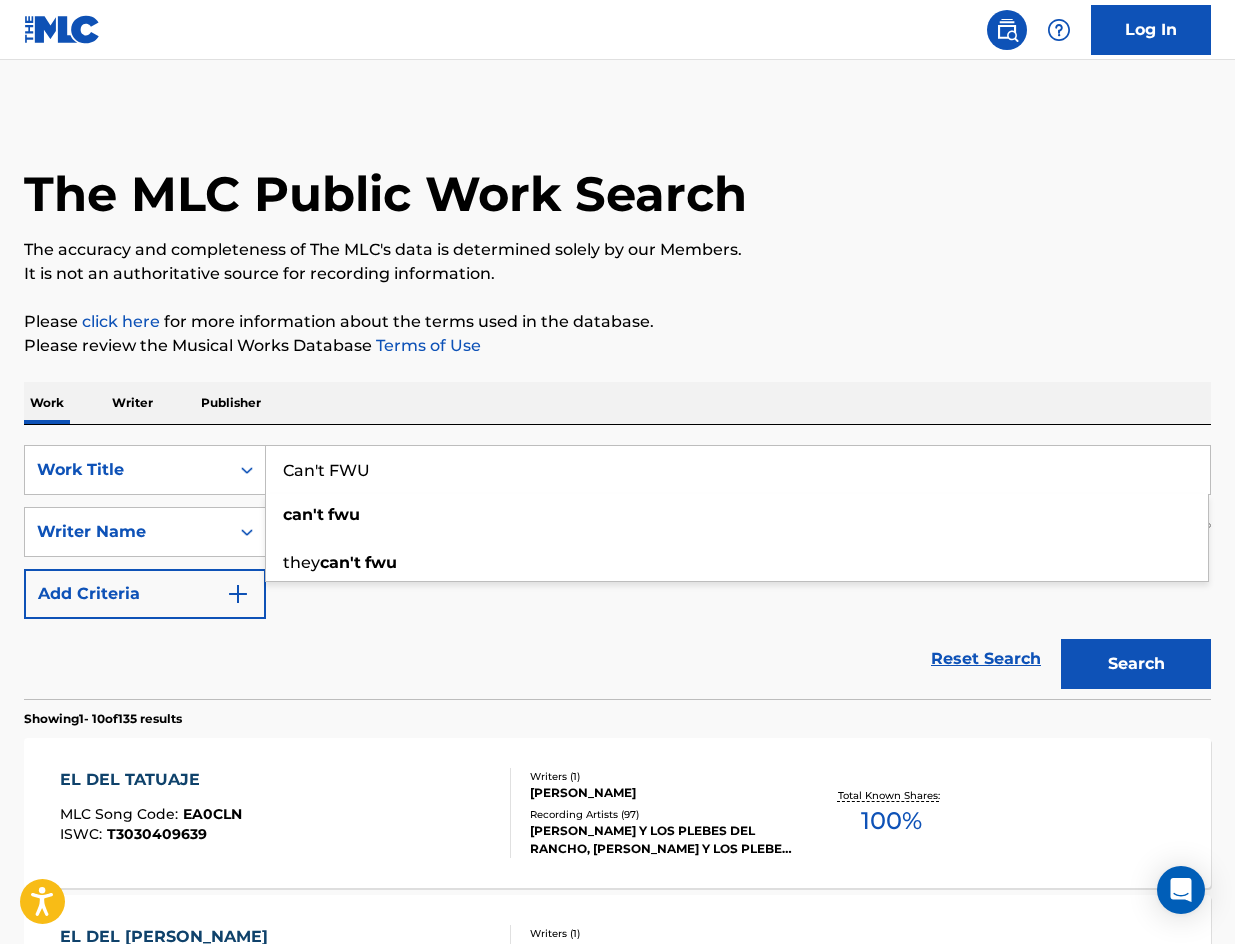 click on "It is not an authoritative source for recording information." at bounding box center (617, 274) 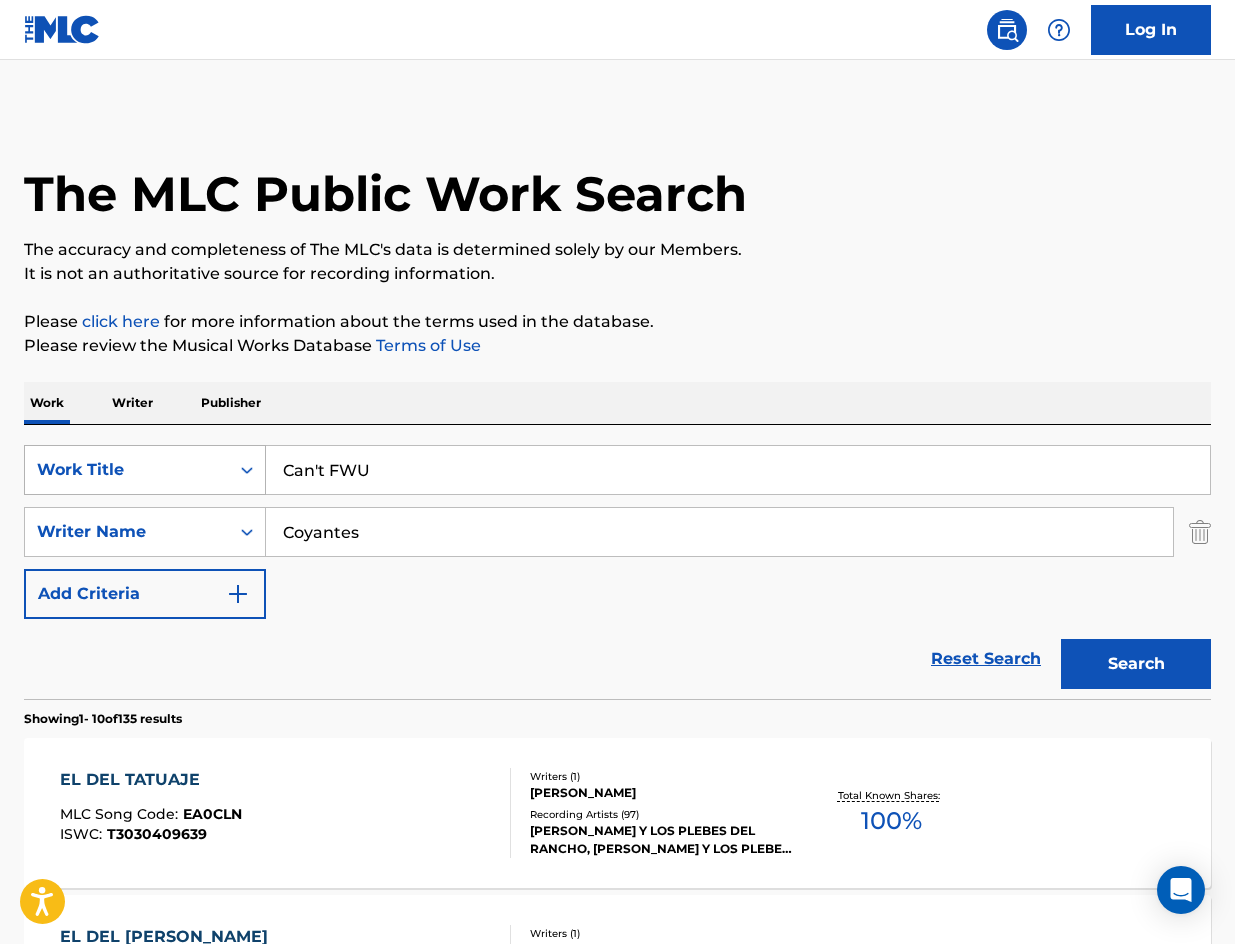 drag, startPoint x: 406, startPoint y: 526, endPoint x: 166, endPoint y: 491, distance: 242.53865 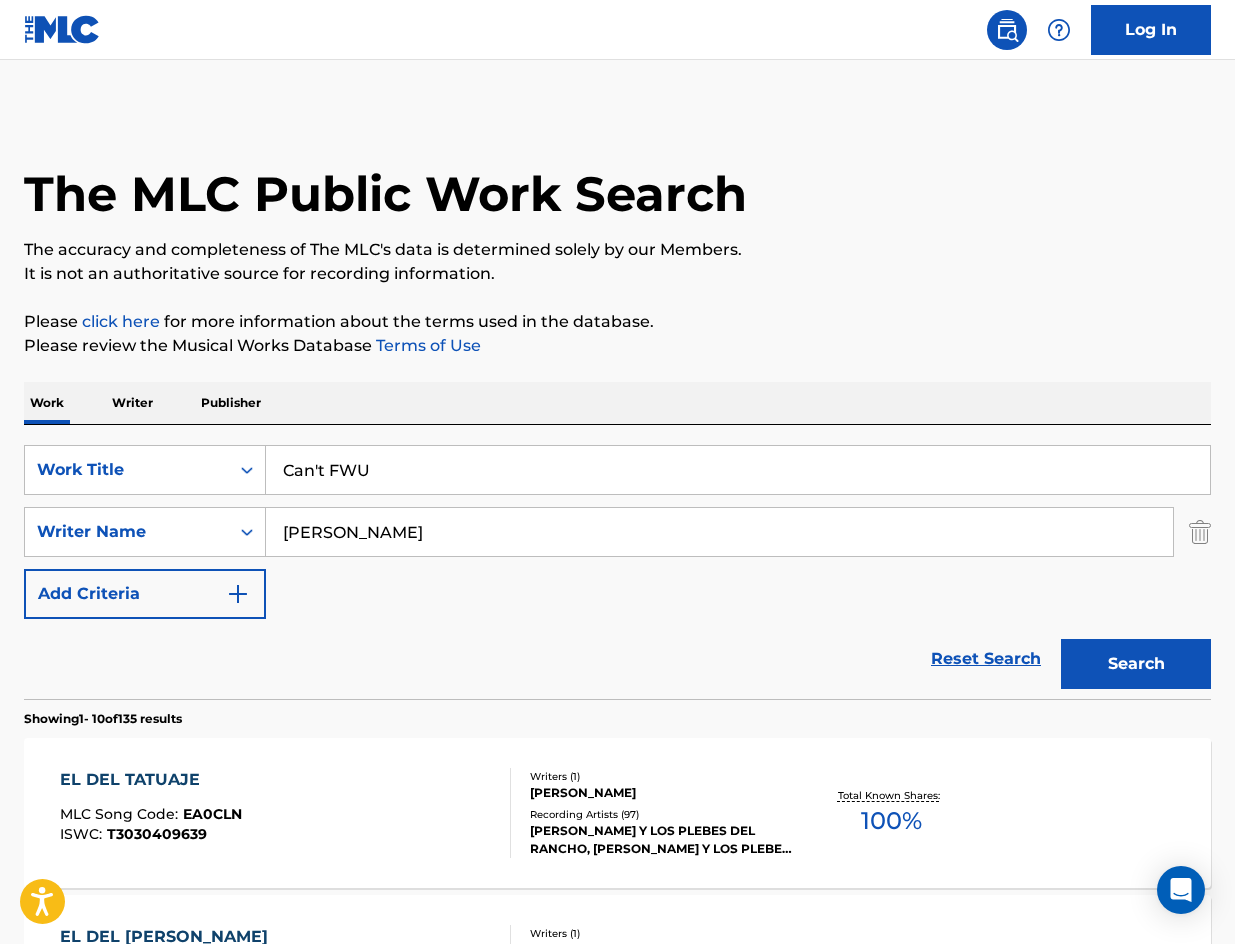 type on "Coleman" 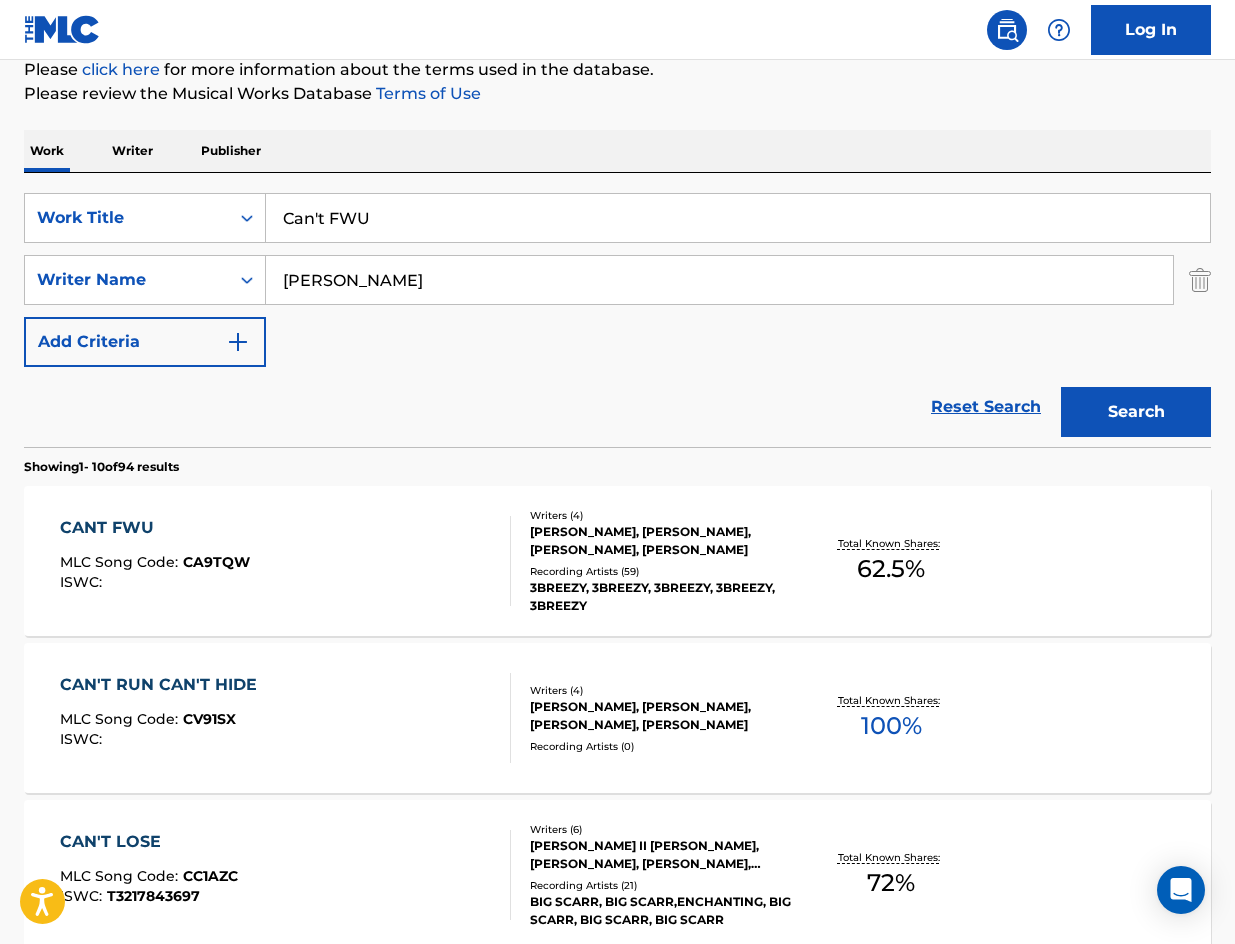 scroll, scrollTop: 300, scrollLeft: 0, axis: vertical 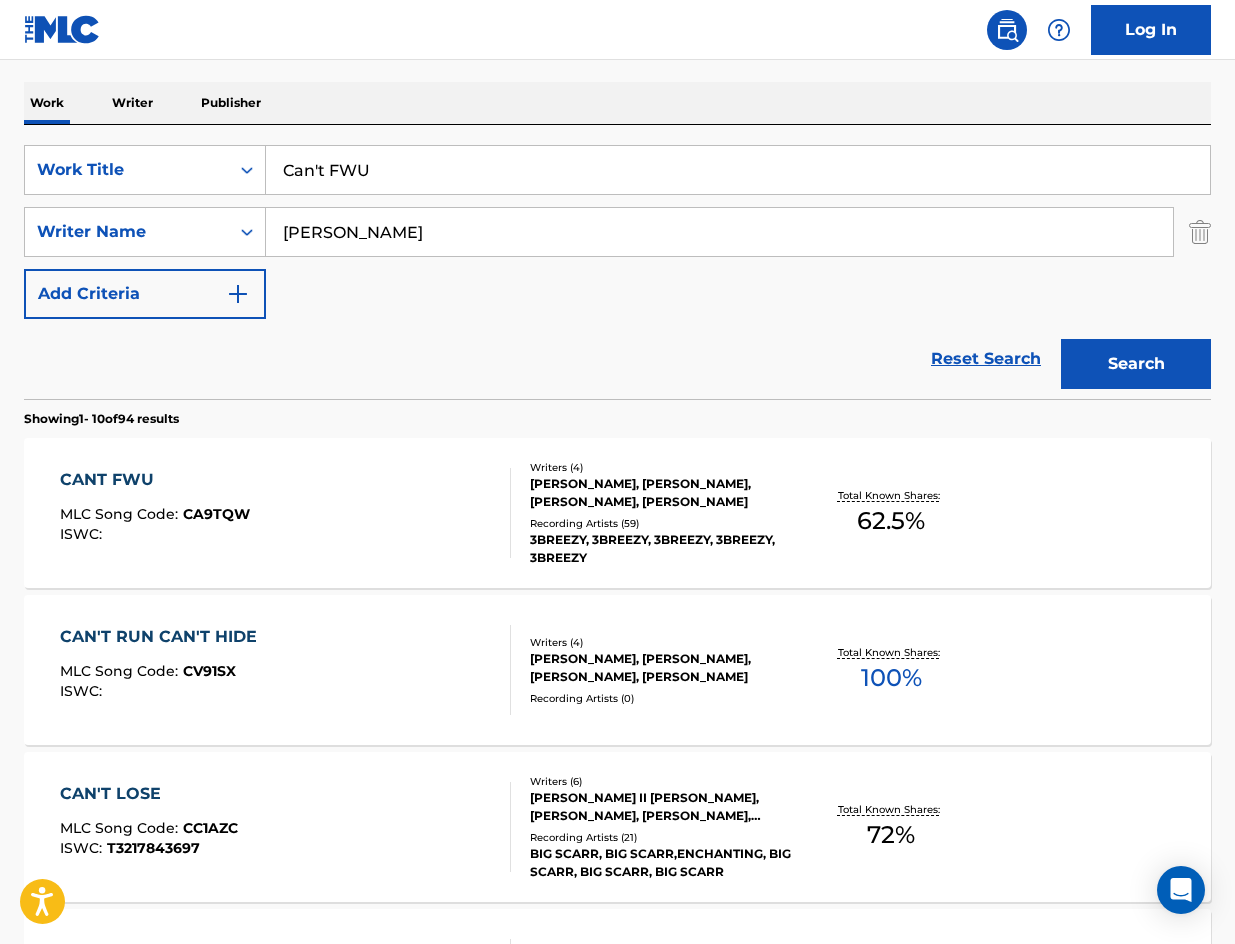 click on "CANT FWU MLC Song Code : CA9TQW ISWC : Writers ( 4 ) SHIVAM Y BAROT, PATRICK ROSARIO, WILLIAM COLEMAN, NIHEE JOSHUA WESLEY Recording Artists ( 59 ) 3BREEZY, 3BREEZY, 3BREEZY, 3BREEZY, 3BREEZY Total Known Shares: 62.5 %" at bounding box center (617, 513) 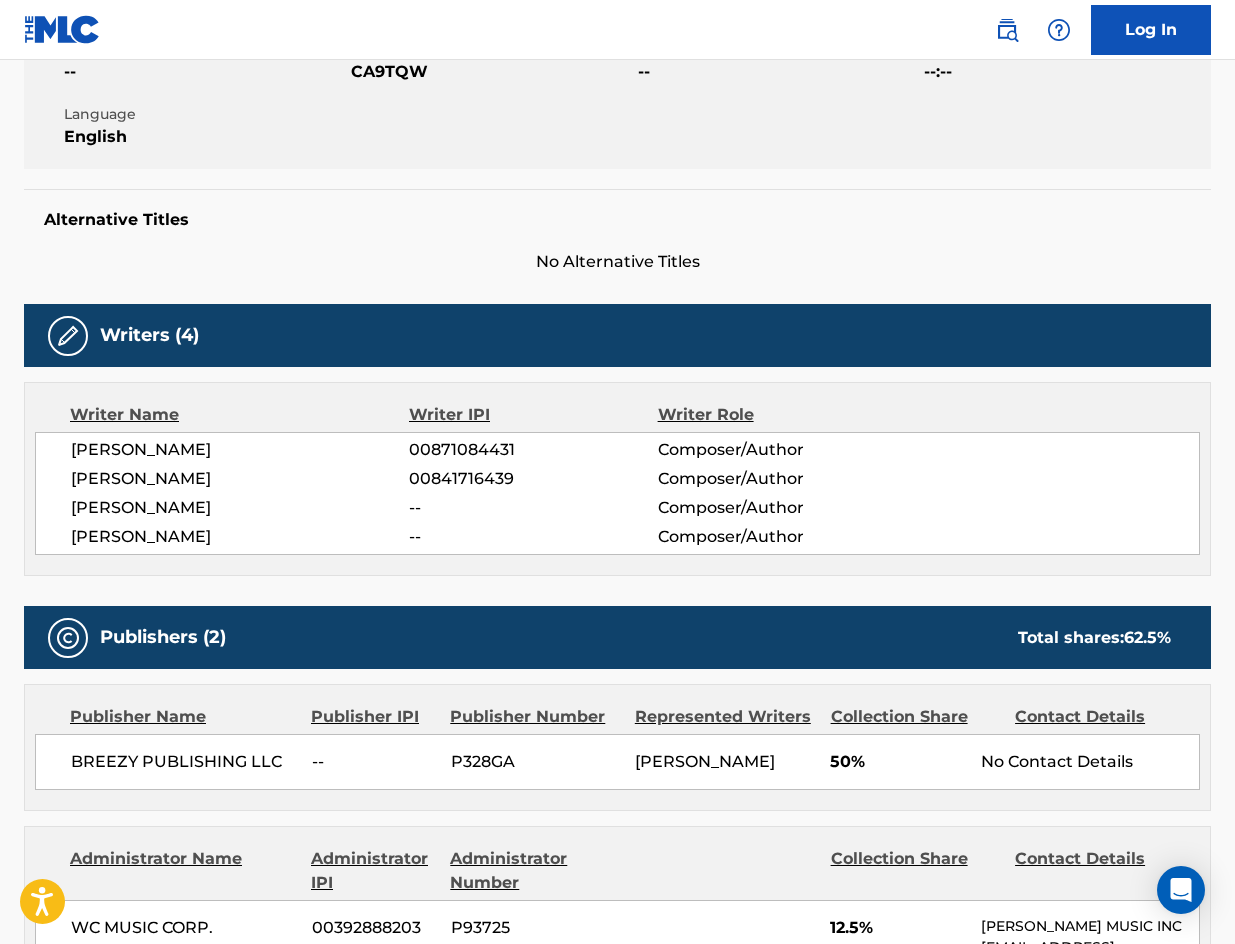 scroll, scrollTop: 0, scrollLeft: 0, axis: both 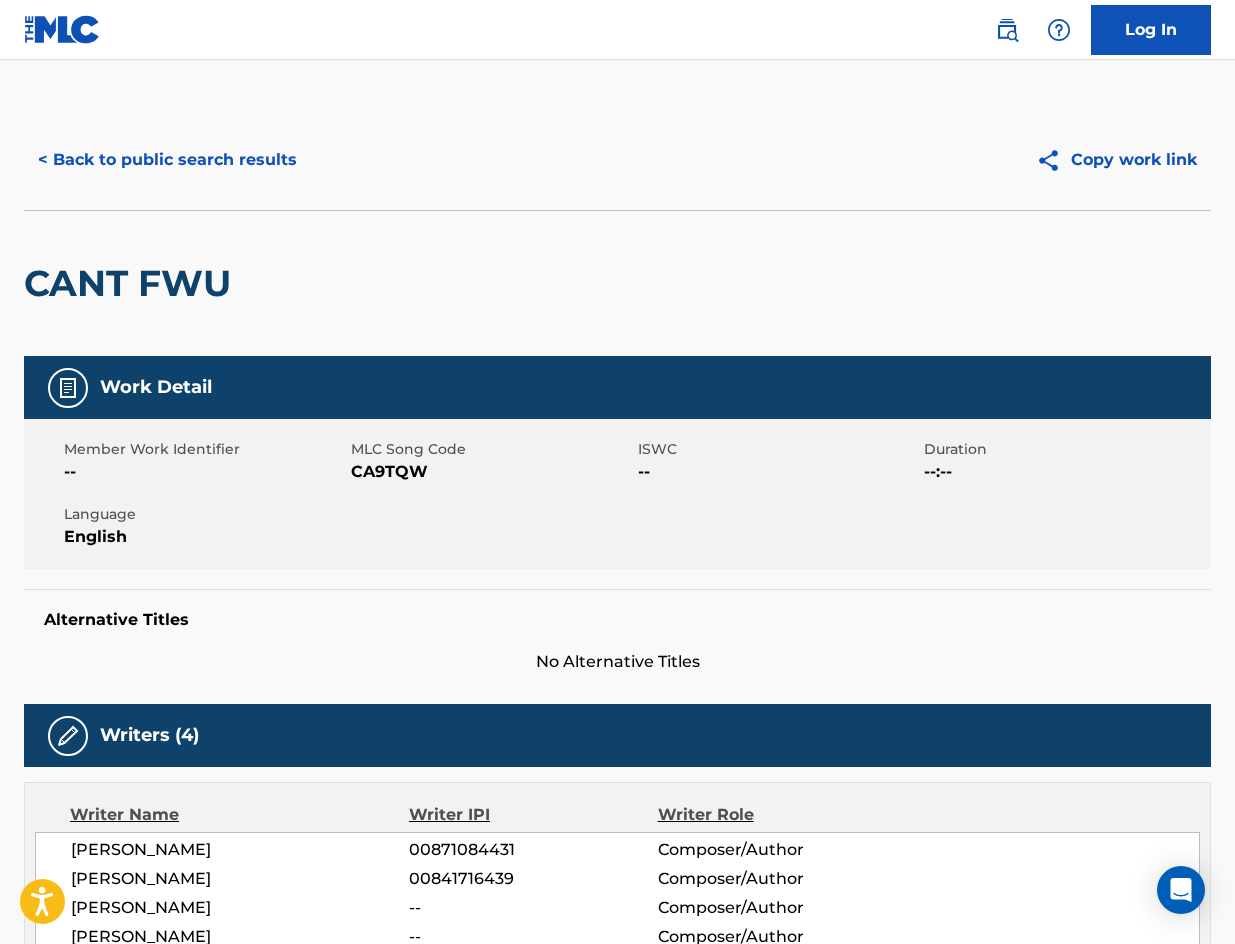 click on "< Back to public search results" at bounding box center [167, 160] 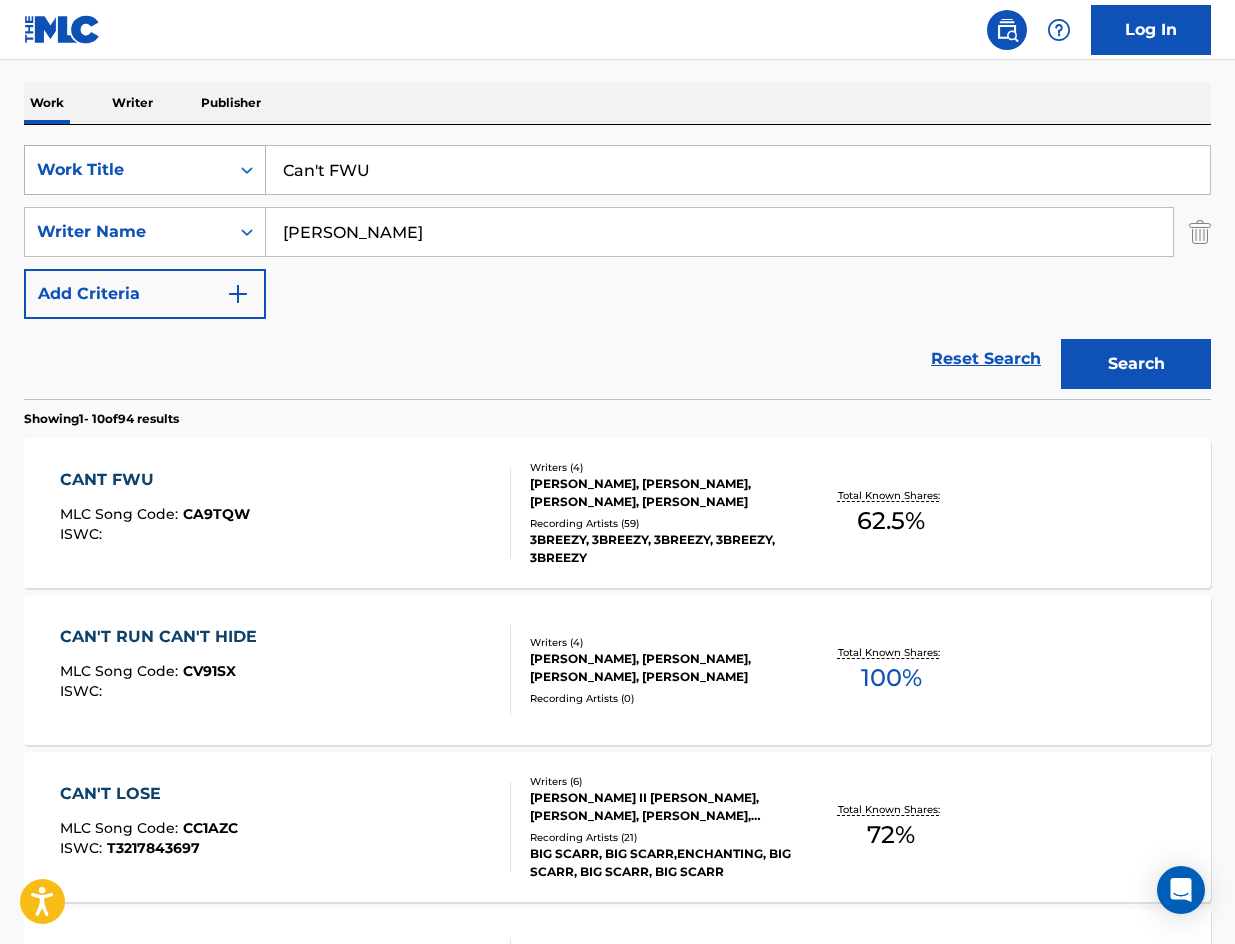 drag, startPoint x: 445, startPoint y: 180, endPoint x: 74, endPoint y: 156, distance: 371.77548 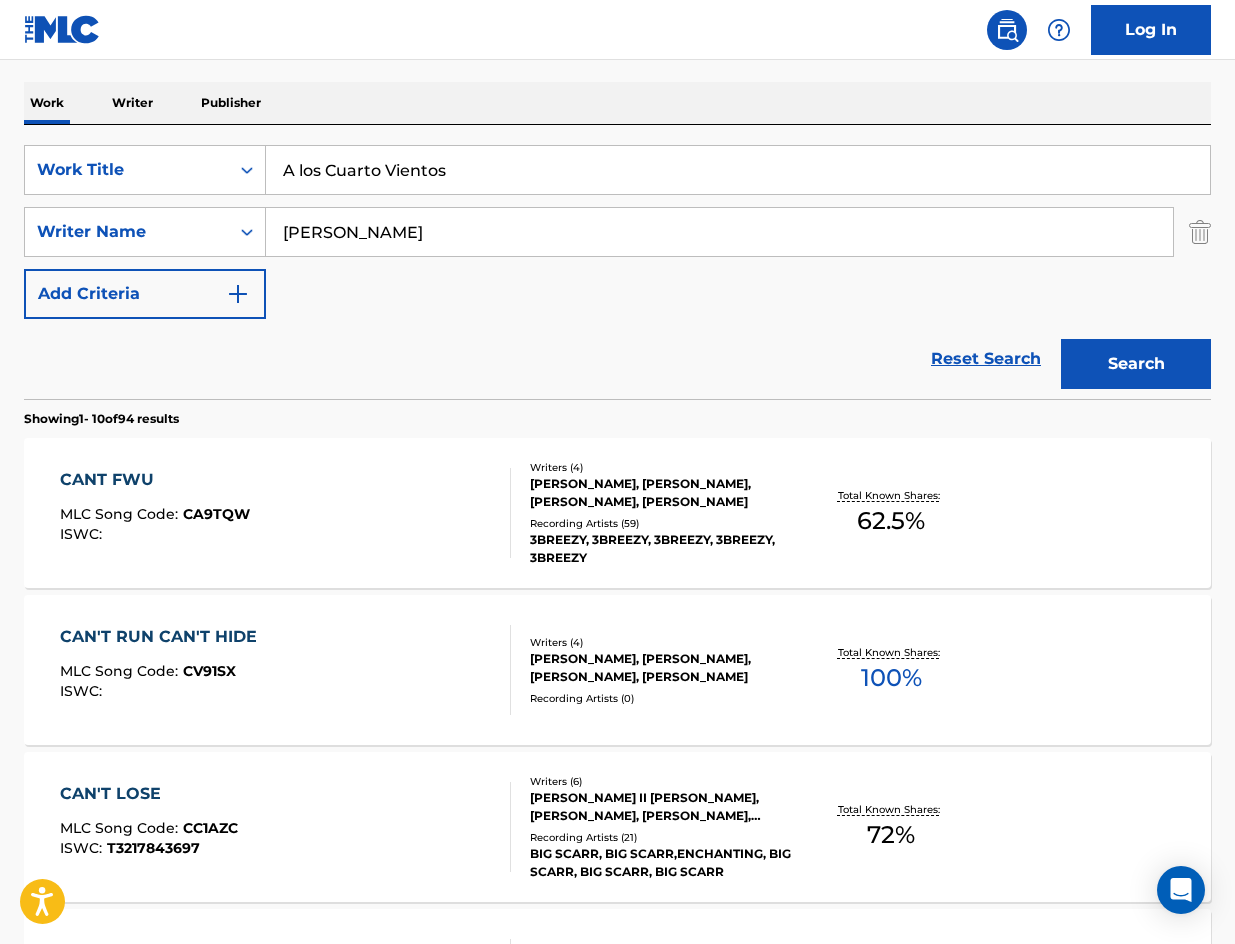 type on "A los Cuarto Vientos" 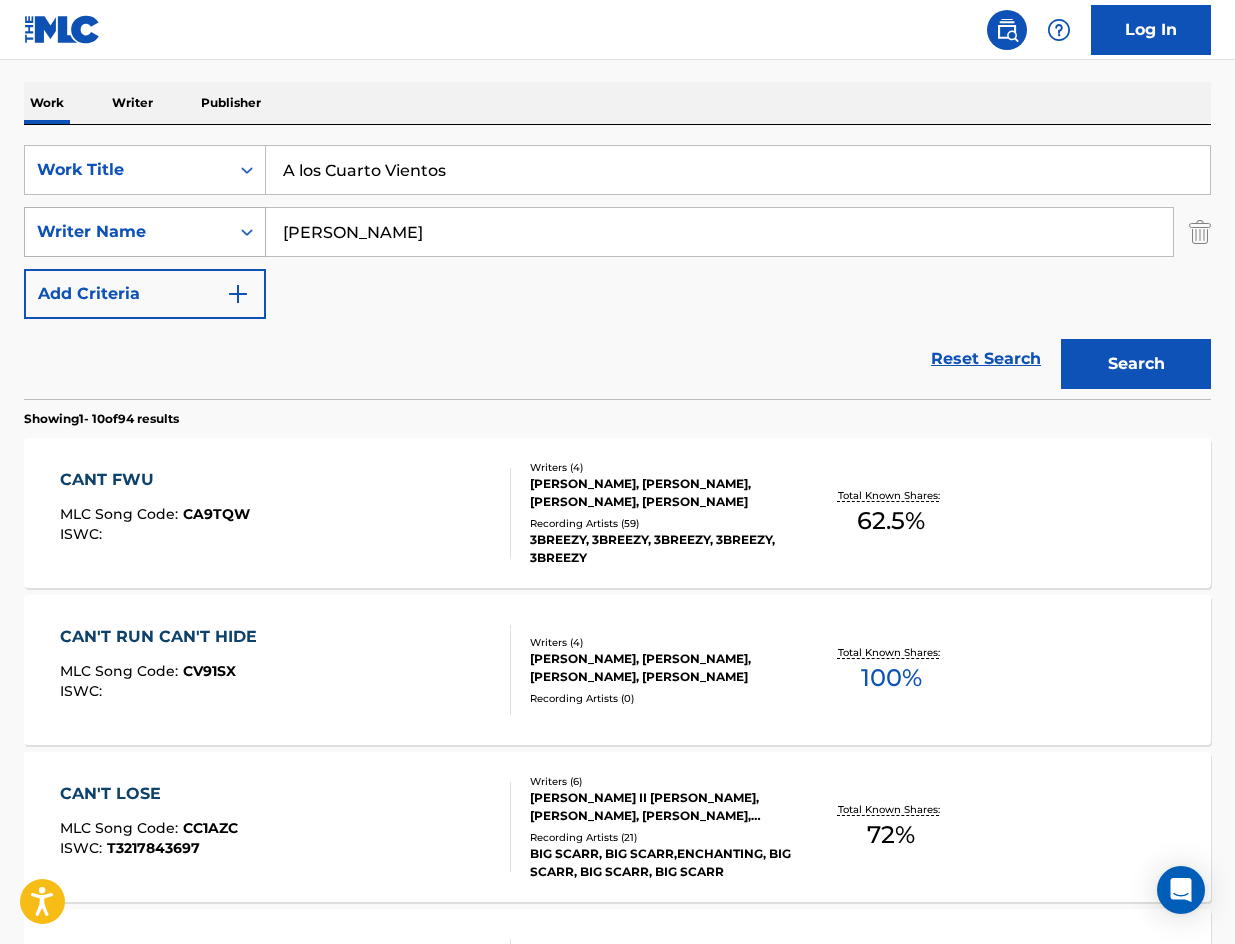 drag, startPoint x: 474, startPoint y: 240, endPoint x: 139, endPoint y: 212, distance: 336.16812 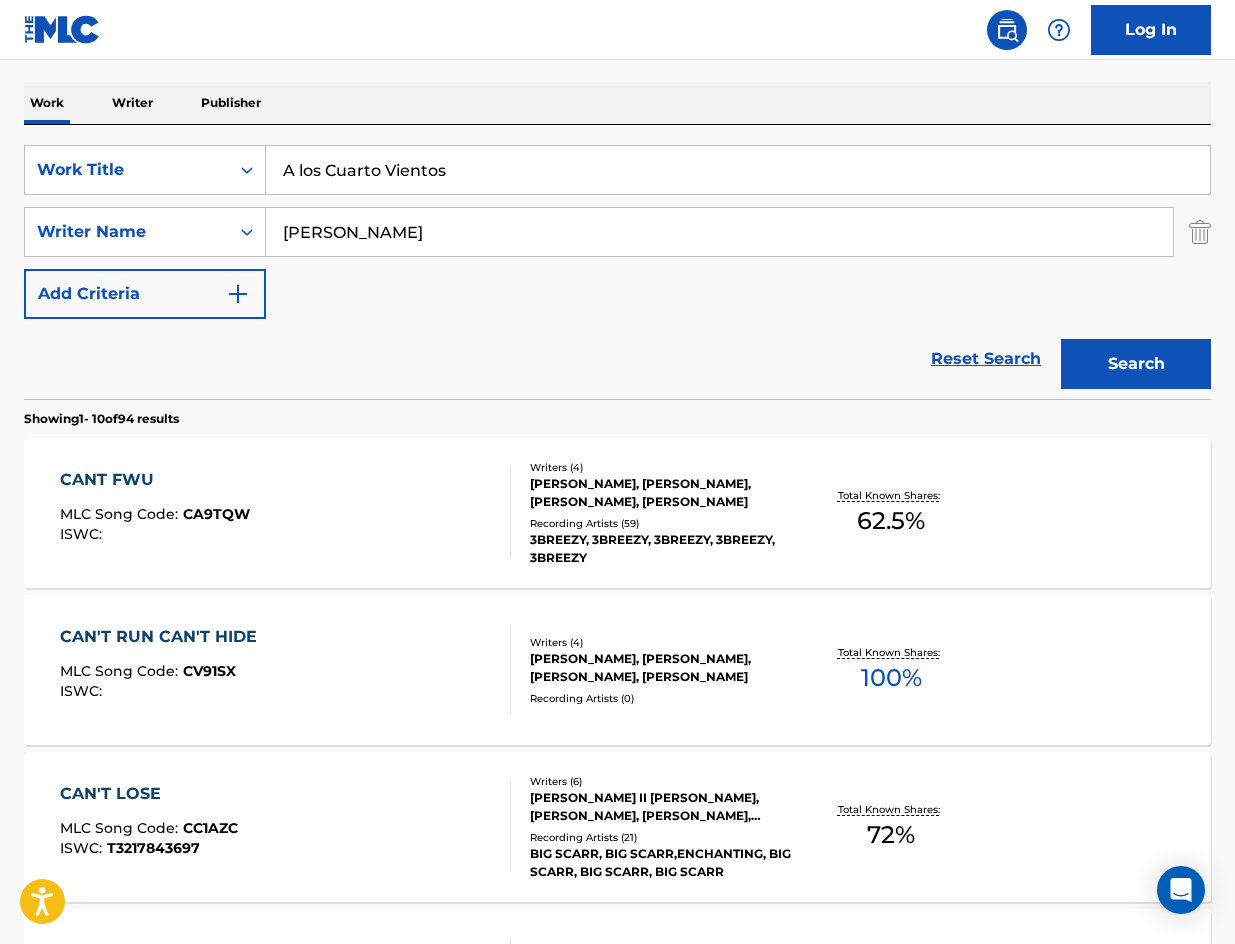 paste on "Gallegos" 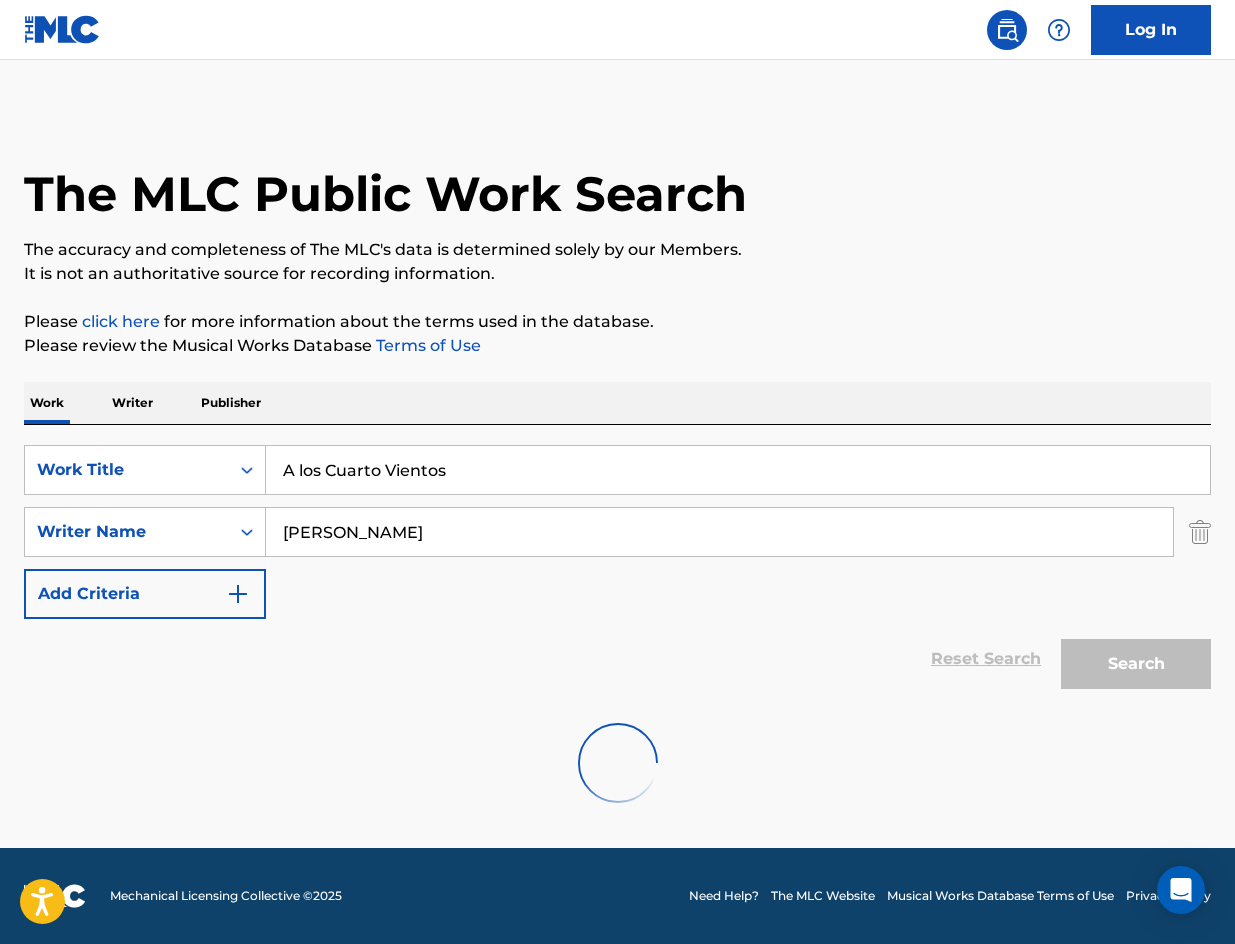 scroll, scrollTop: 0, scrollLeft: 0, axis: both 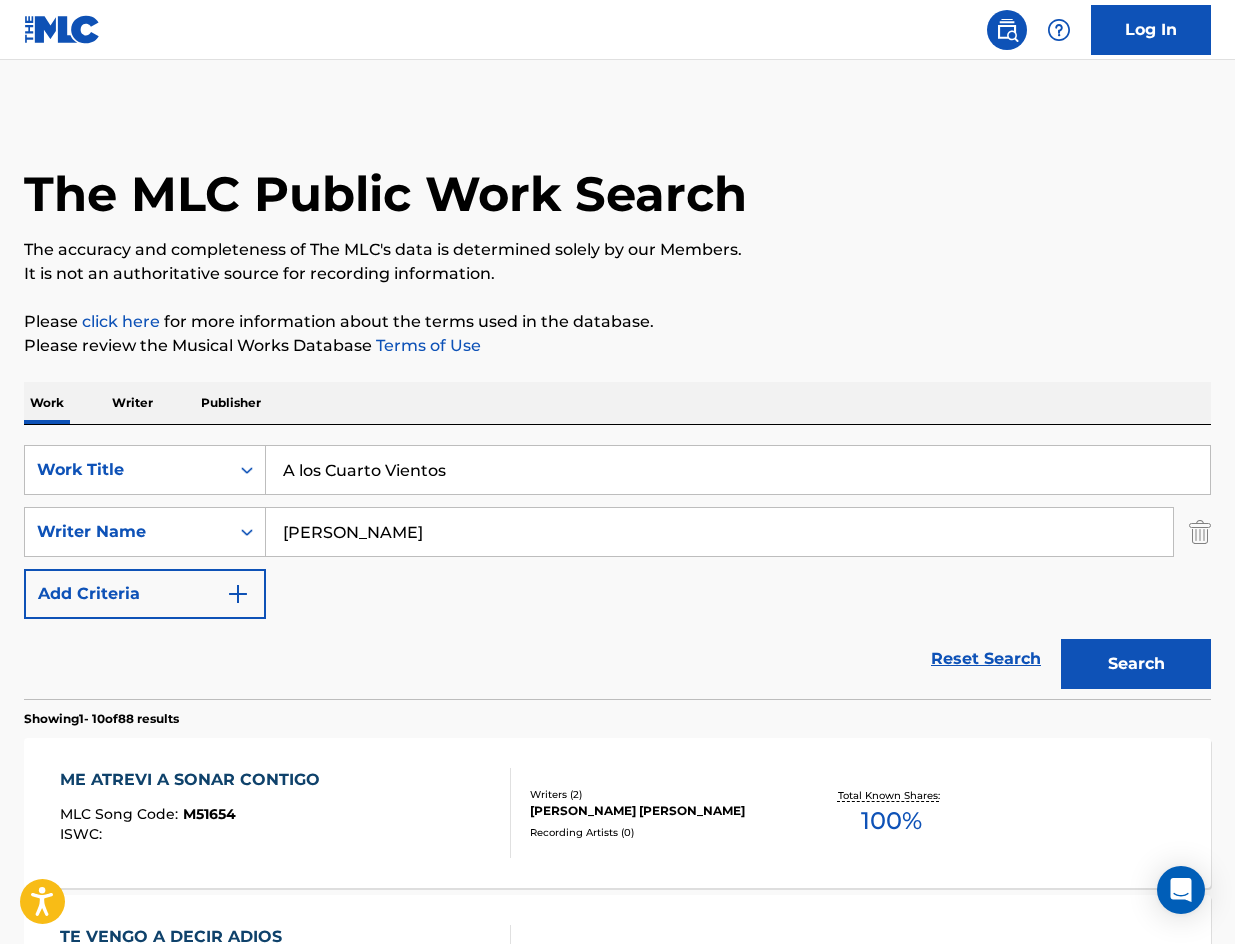 paste on "RUT" 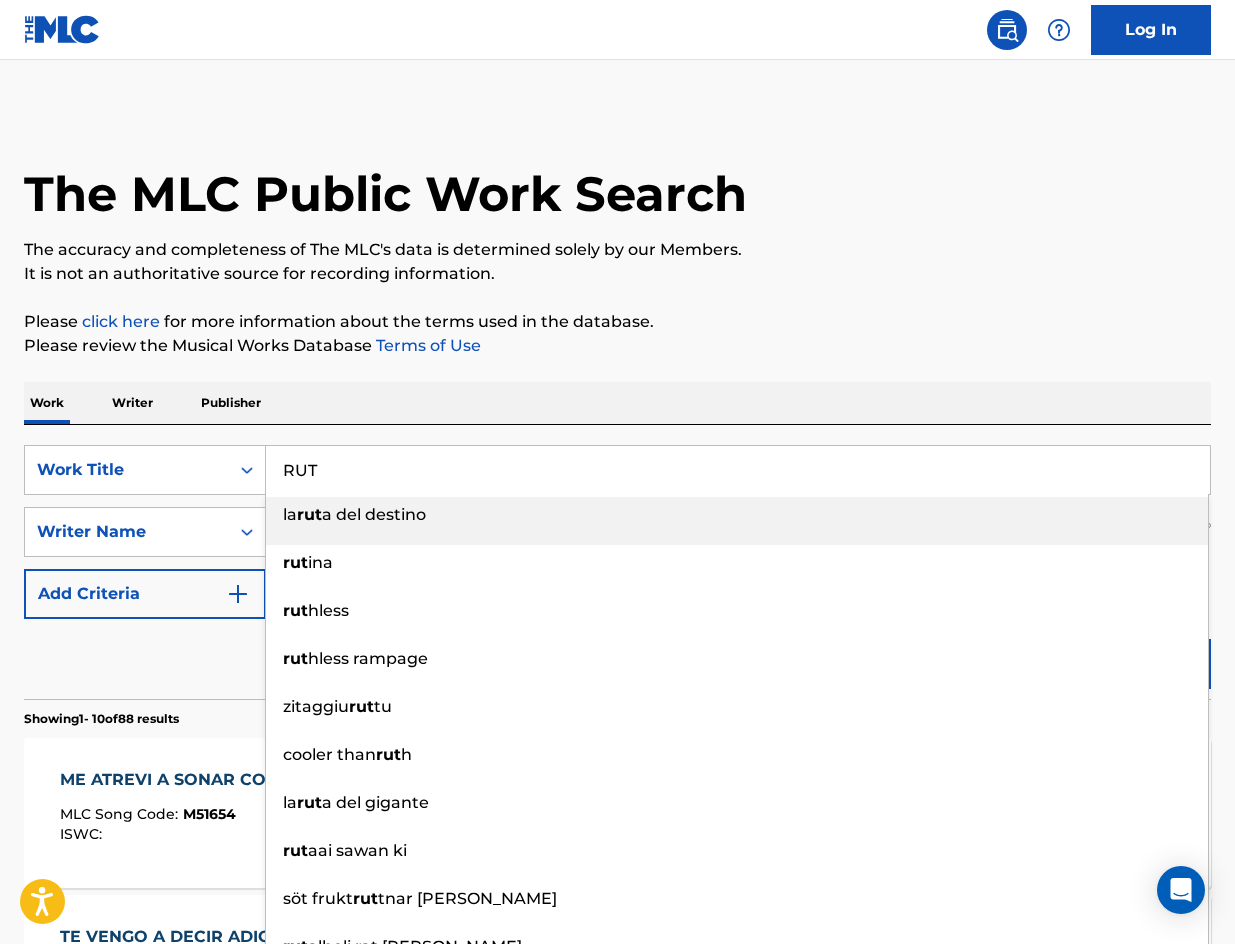 type on "RUT" 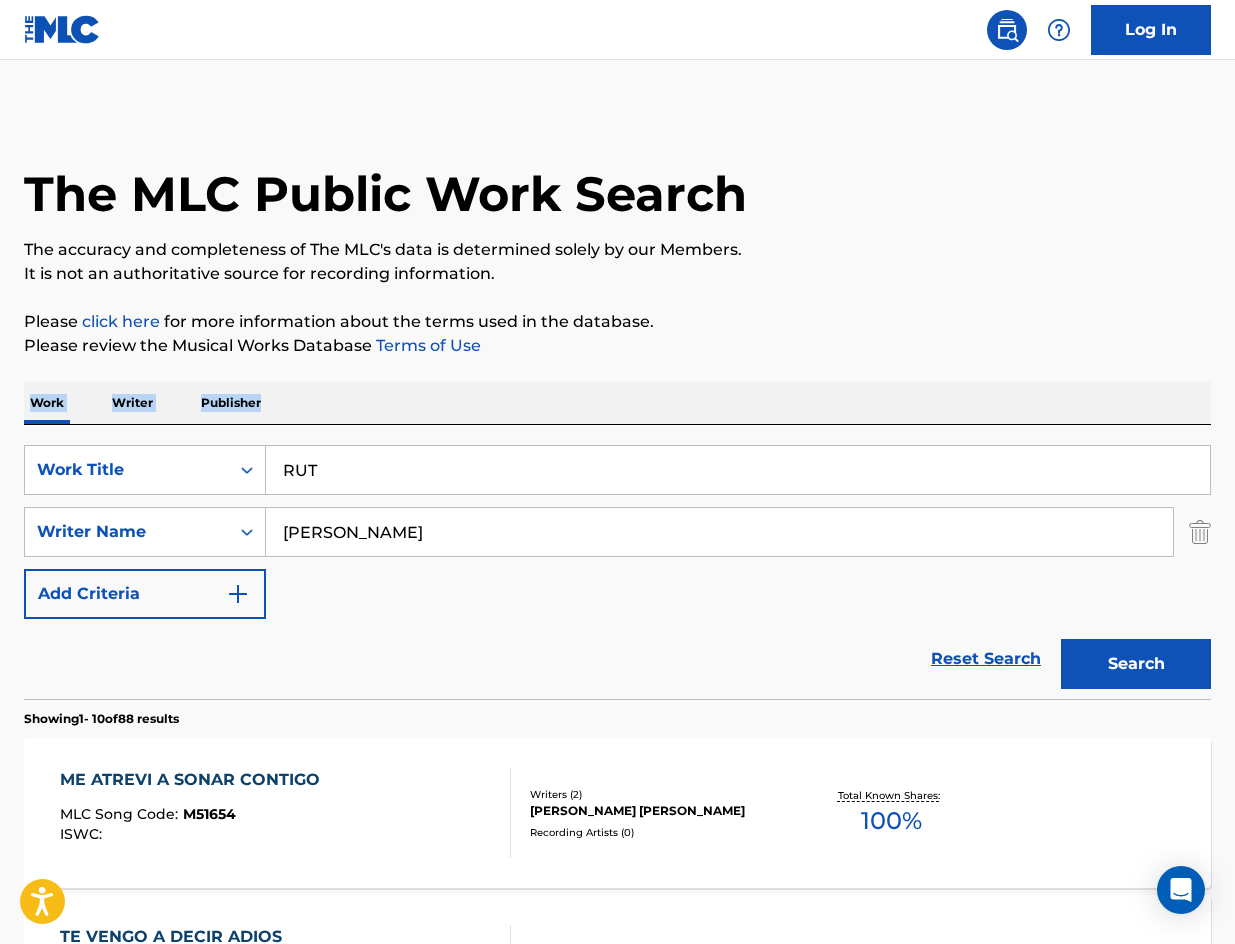 click on "The MLC Public Work Search The accuracy and completeness of The MLC's data is determined solely by our Members. It is not an authoritative source for recording information. Please   click here   for more information about the terms used in the database. Please review the Musical Works Database   Terms of Use Work Writer Publisher SearchWithCriteria6670c1aa-e773-4c1e-bf5c-0f7a7eab3008 Work Title RUT SearchWithCriteriabb5426d4-46f0-4457-9c9d-bbb7fea4b989 Writer Name Gallegos Add Criteria Reset Search Search Showing  1  -   10  of  88   results   ME ATREVI A SONAR CONTIGO MLC Song Code : M51654 ISWC : Writers ( 2 ) GILBERTO HERNANDEZ ROLDAN, GALLEGOS Recording Artists ( 0 ) Total Known Shares: 100 % TE VENGO A DECIR ADIOS MLC Song Code : TD3TYI ISWC : Writers ( 2 ) GALLEGOS, ISMAEL Recording Artists ( 0 ) Total Known Shares: 100 % BIENVENIDO A LOS 30 MLC Song Code : BD7RQK ISWC : Writers ( 4 ) ESAU ORTIZ AZUARA, GERARDO DANIEL SOSA GALLEGOS, EMILIANO VILLAGOMEZ CORTES, ERICK MANUEL GARZA SALINAS 0 ) 75 % : ISWC" at bounding box center (617, 1257) 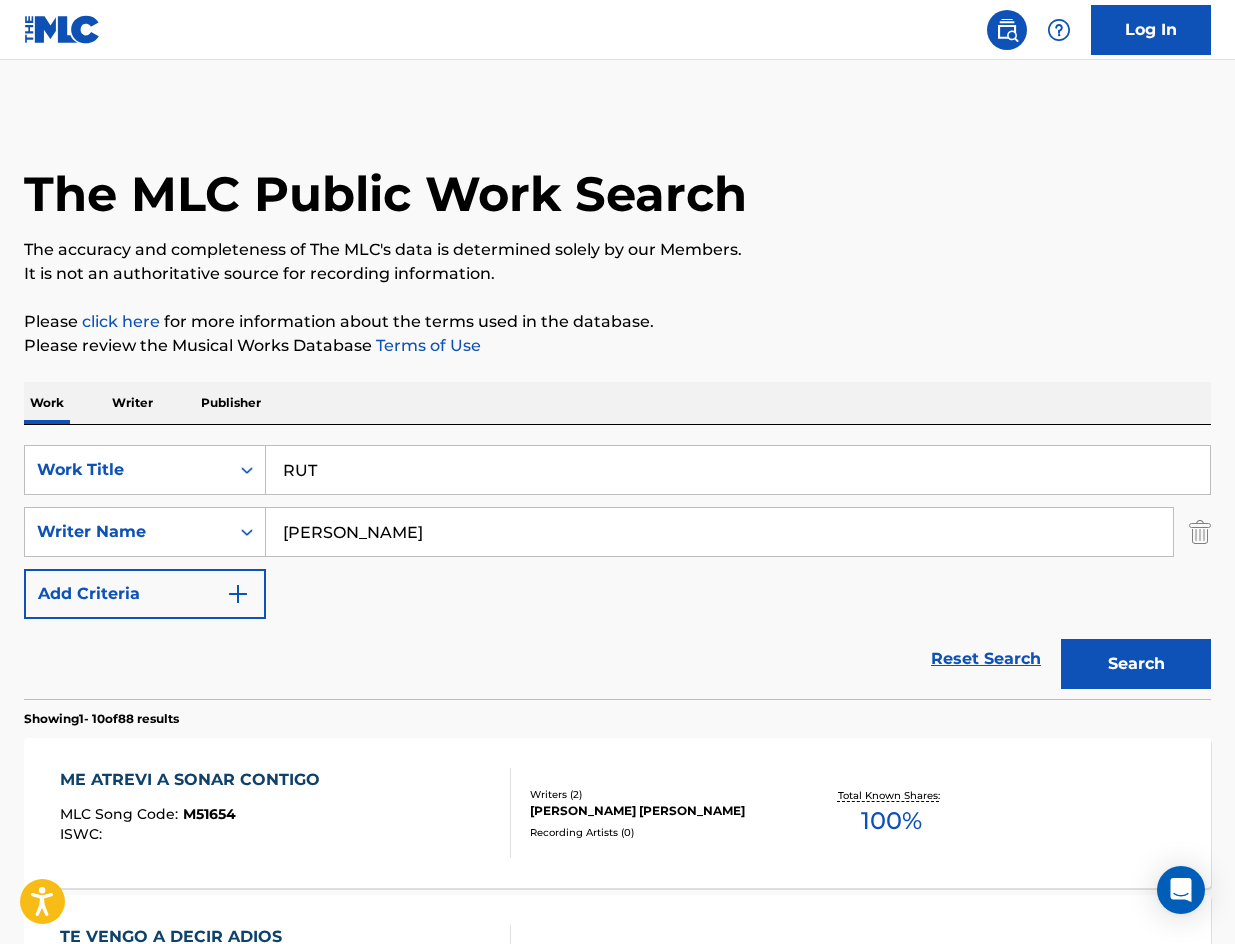 drag, startPoint x: 440, startPoint y: 532, endPoint x: 312, endPoint y: 495, distance: 133.24039 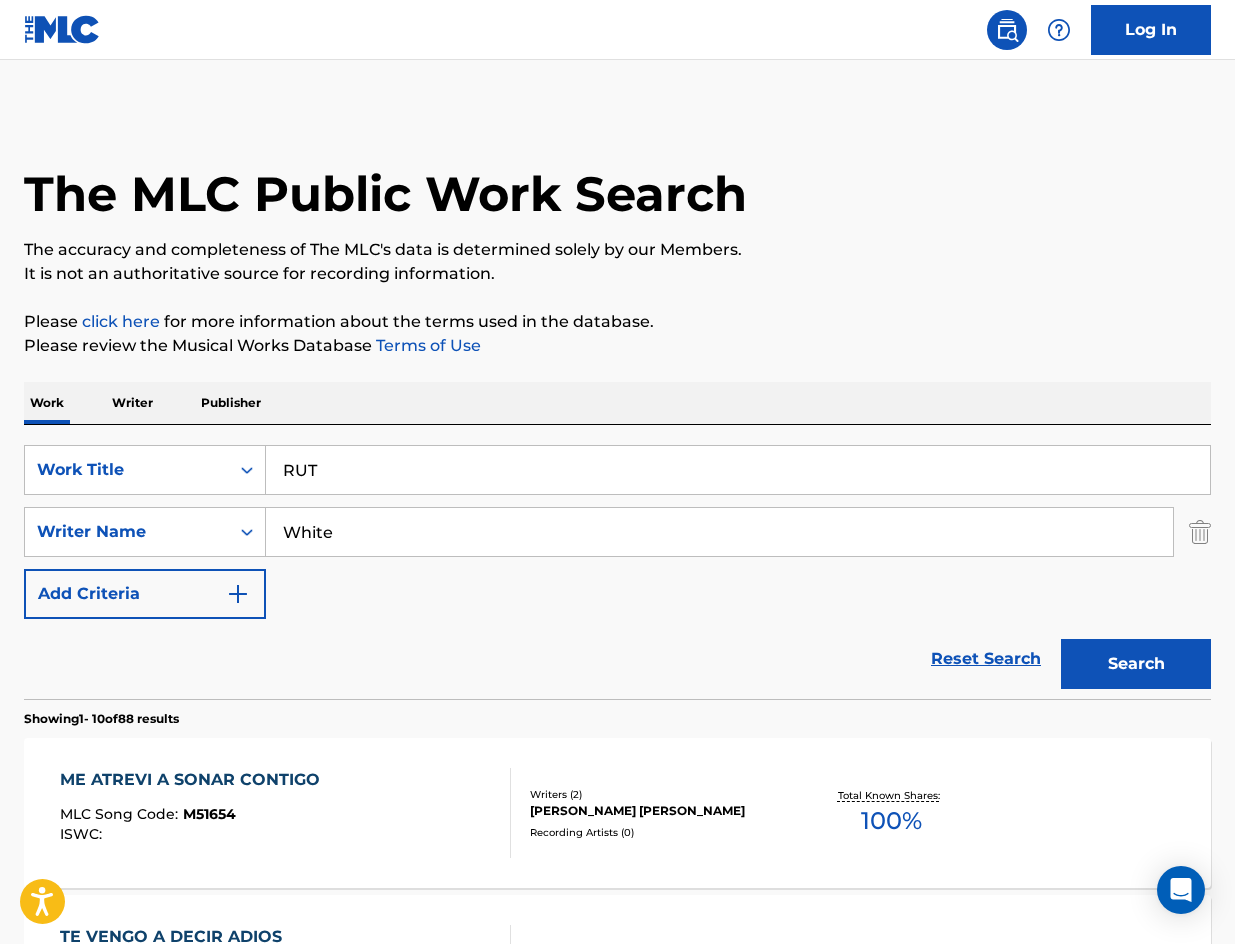 type on "White" 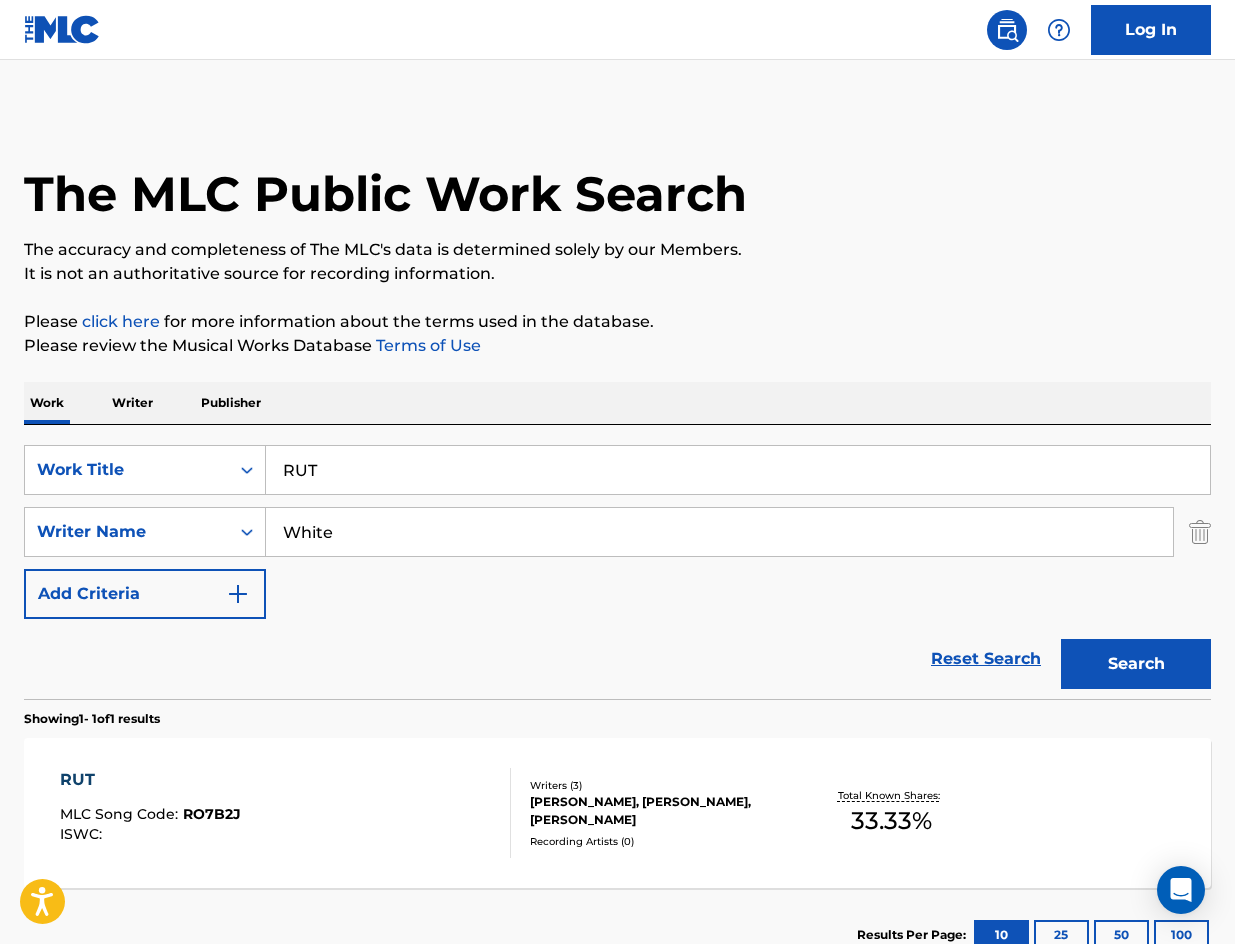 click on "Please review the Musical Works Database   Terms of Use" at bounding box center [617, 346] 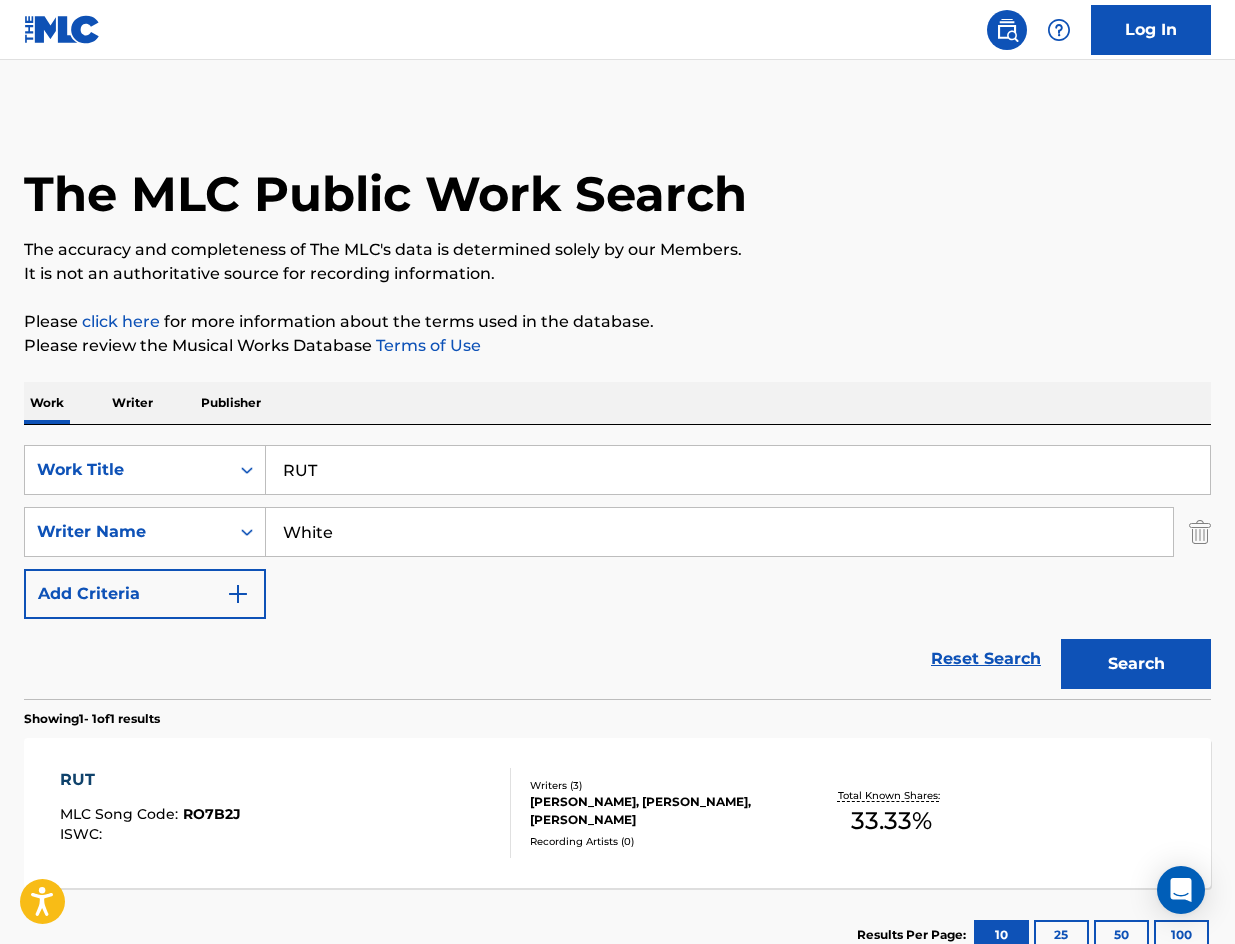 drag, startPoint x: 365, startPoint y: 471, endPoint x: 246, endPoint y: 118, distance: 372.51846 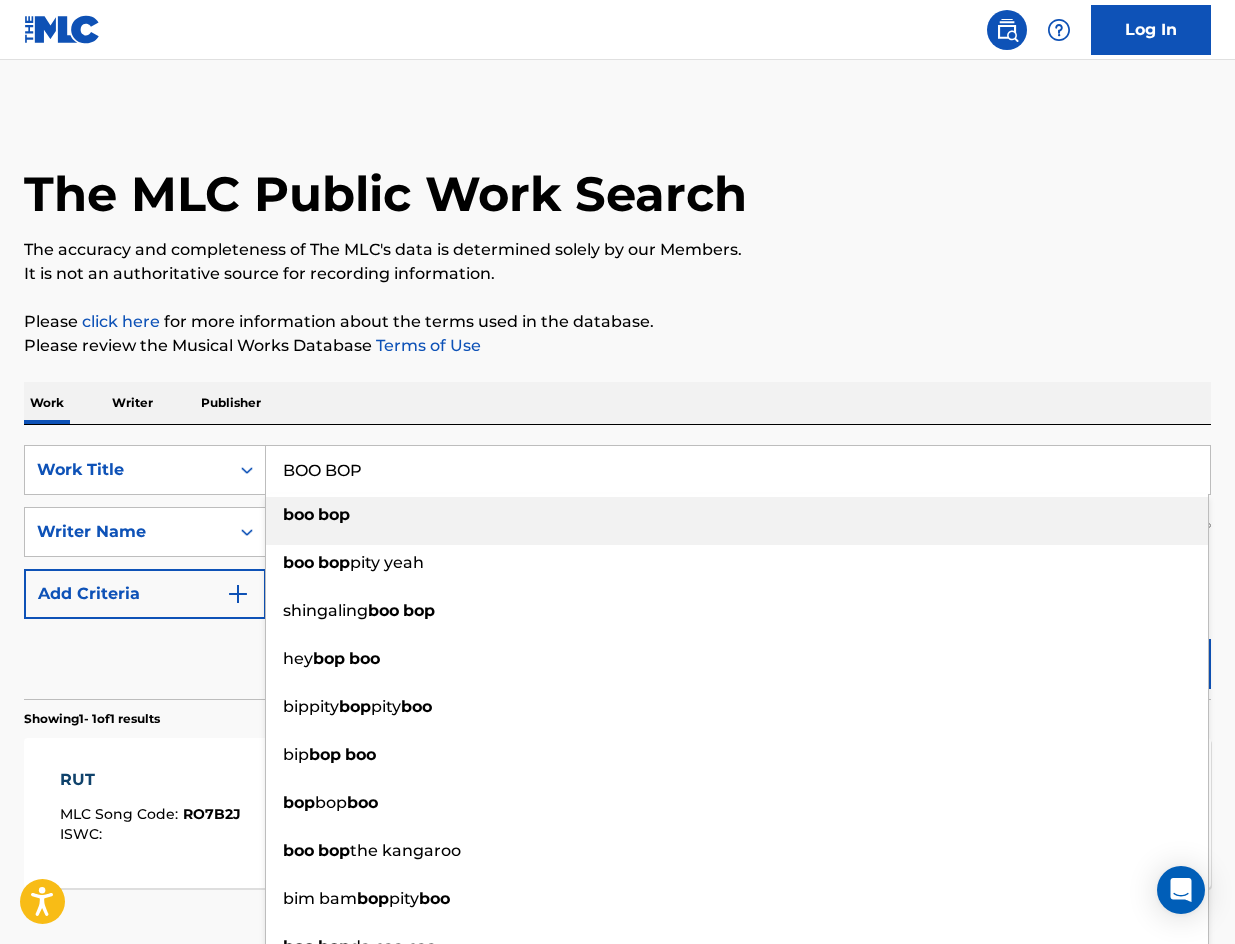 type on "BOO BOP" 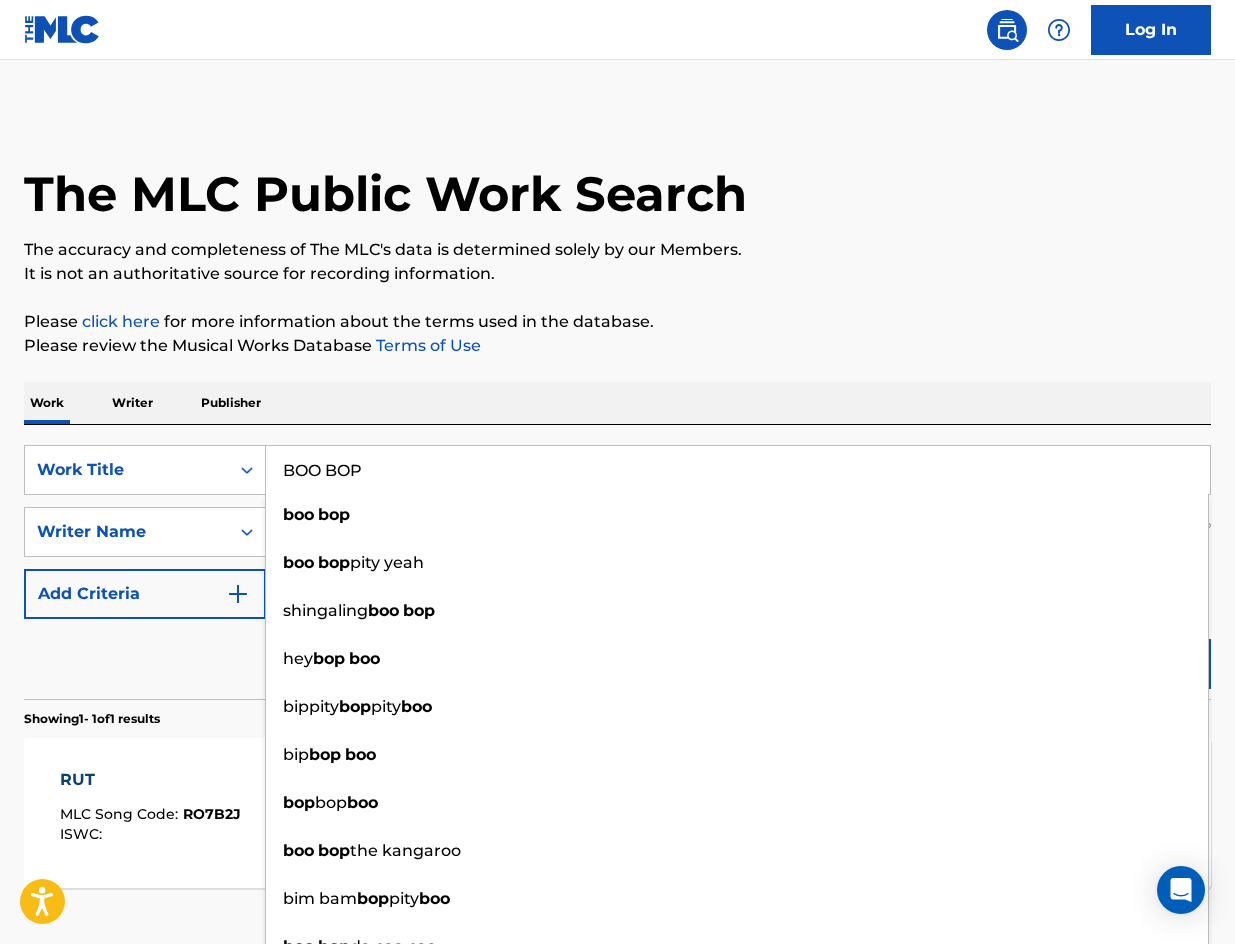 click on "The MLC Public Work Search The accuracy and completeness of The MLC's data is determined solely by our Members. It is not an authoritative source for recording information. Please   click here   for more information about the terms used in the database. Please review the Musical Works Database   Terms of Use Work Writer Publisher SearchWithCriteria6670c1aa-e773-4c1e-bf5c-0f7a7eab3008 Work Title BOO BOP boo   bop boo   bop pity yeah shingaling  boo   bop hey  bop   boo bippity  bop pity  boo bip  bop   boo bop  bop  boo boo   bop  the kangaroo bim bam  bop pity  boo boo   bop  da caa caa SearchWithCriteriabb5426d4-46f0-4457-9c9d-bbb7fea4b989 Writer Name White Add Criteria Reset Search Search Showing  1  -   1  of  1   results   RUT MLC Song Code : RO7B2J ISWC : Writers ( 3 ) ADAM KLOBUCAR, KEVIN EDWARD BREWSTER WHITE, JESSE FINKLESTEIN Recording Artists ( 0 ) Total Known Shares: 33.33 % Results Per Page: 10 25 50 100" at bounding box center [617, 546] 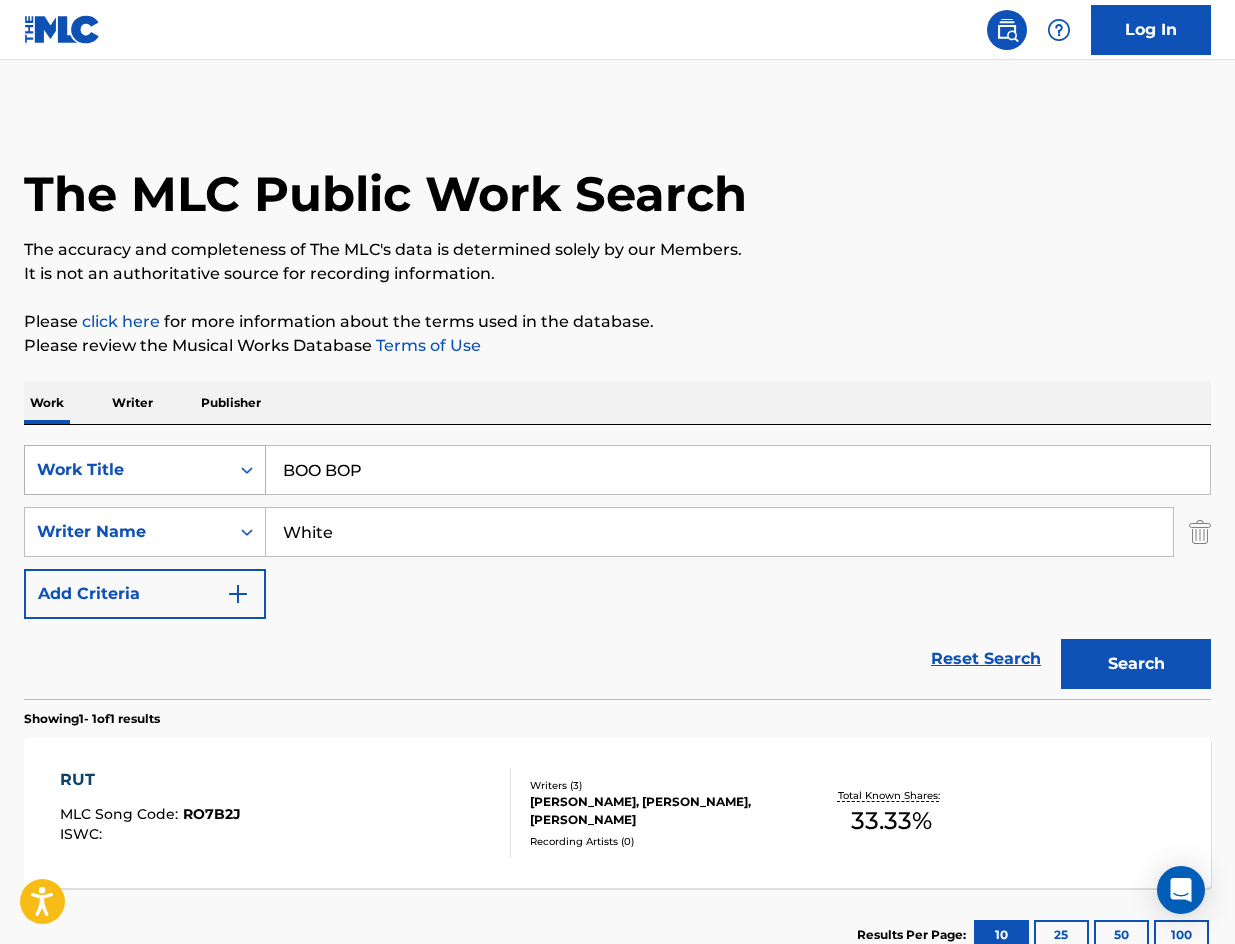 drag, startPoint x: 377, startPoint y: 530, endPoint x: 36, endPoint y: 482, distance: 344.36172 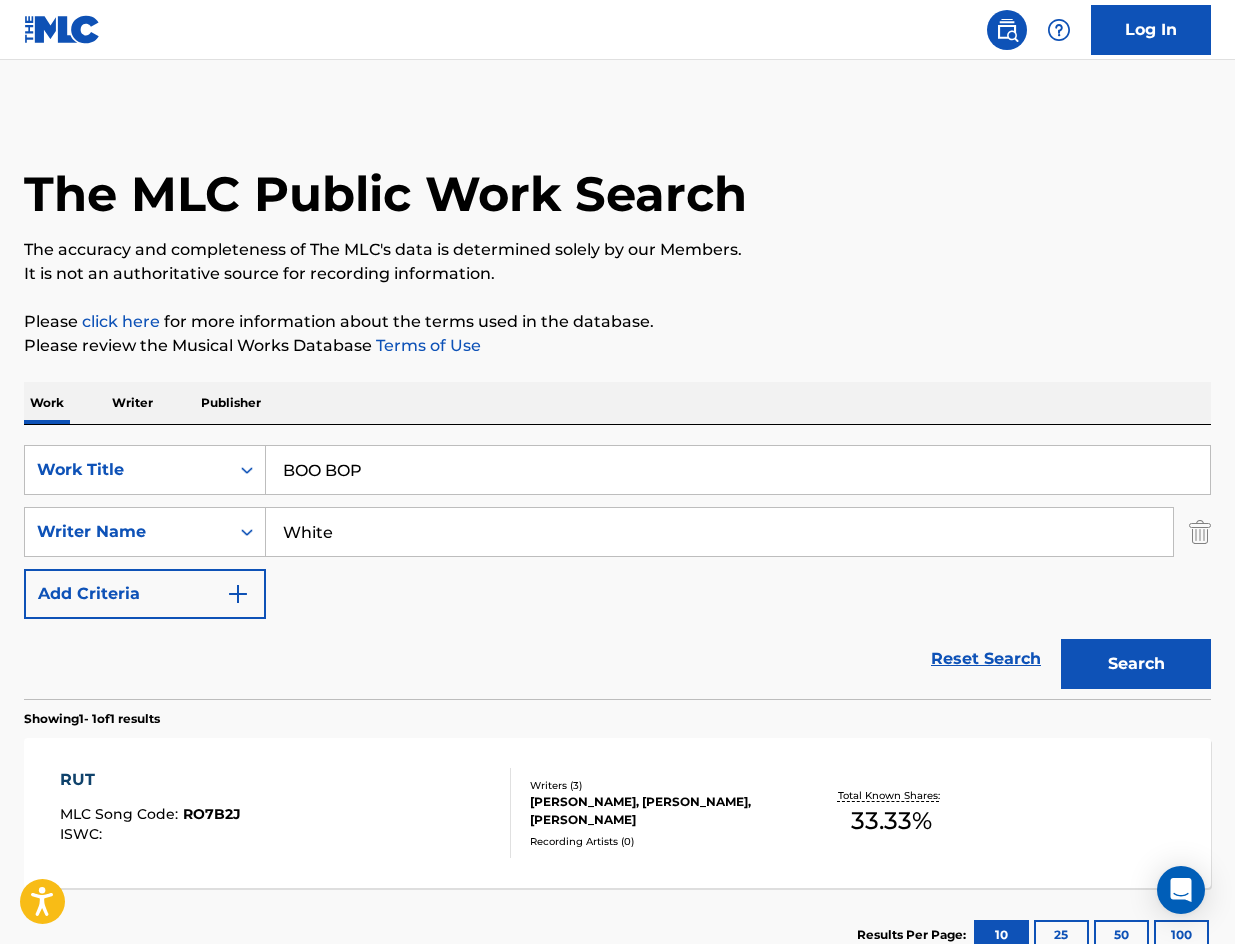 paste on "Perkins" 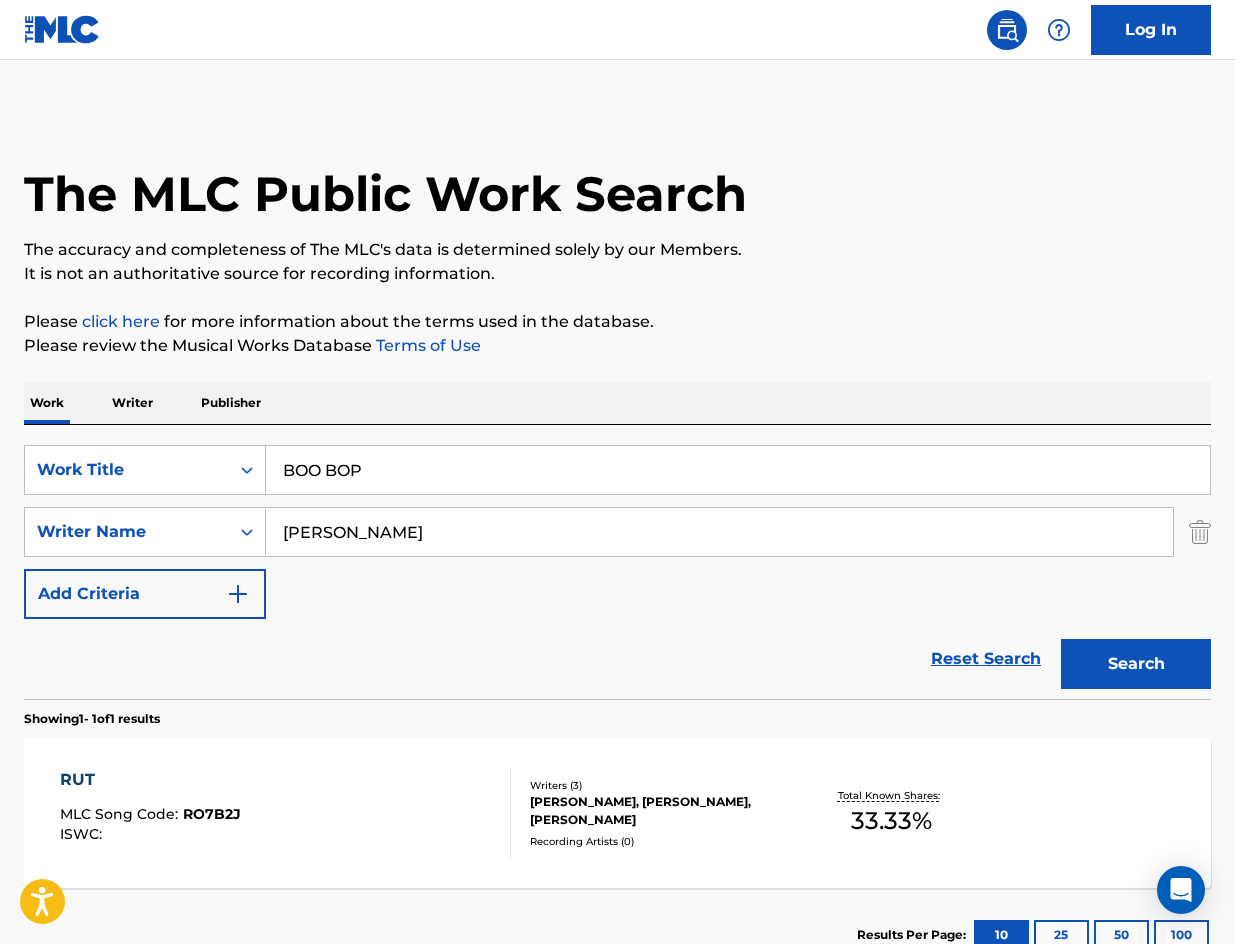 type on "Perkins" 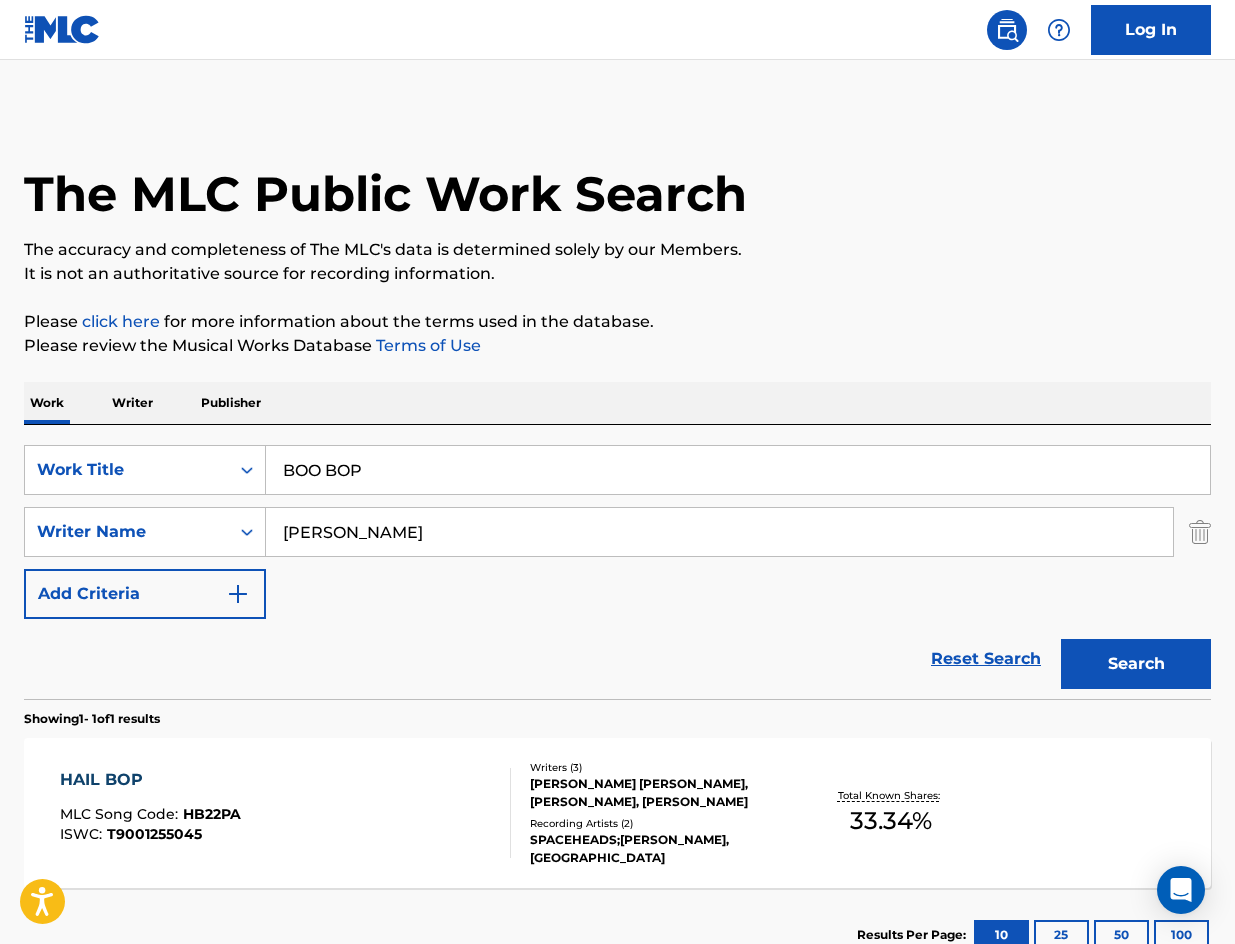 drag, startPoint x: 388, startPoint y: 457, endPoint x: 198, endPoint y: 356, distance: 215.17667 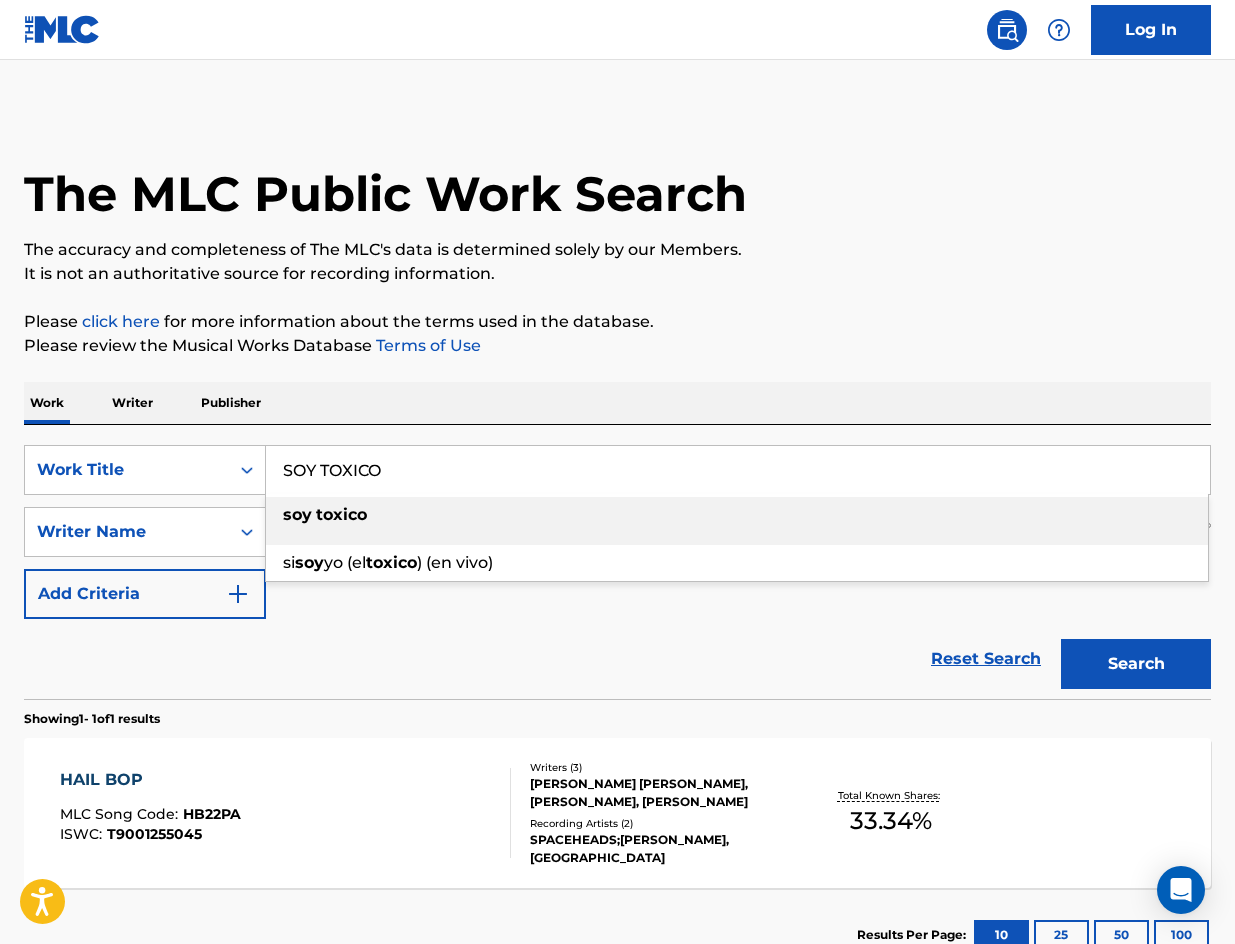 type on "SOY TOXICO" 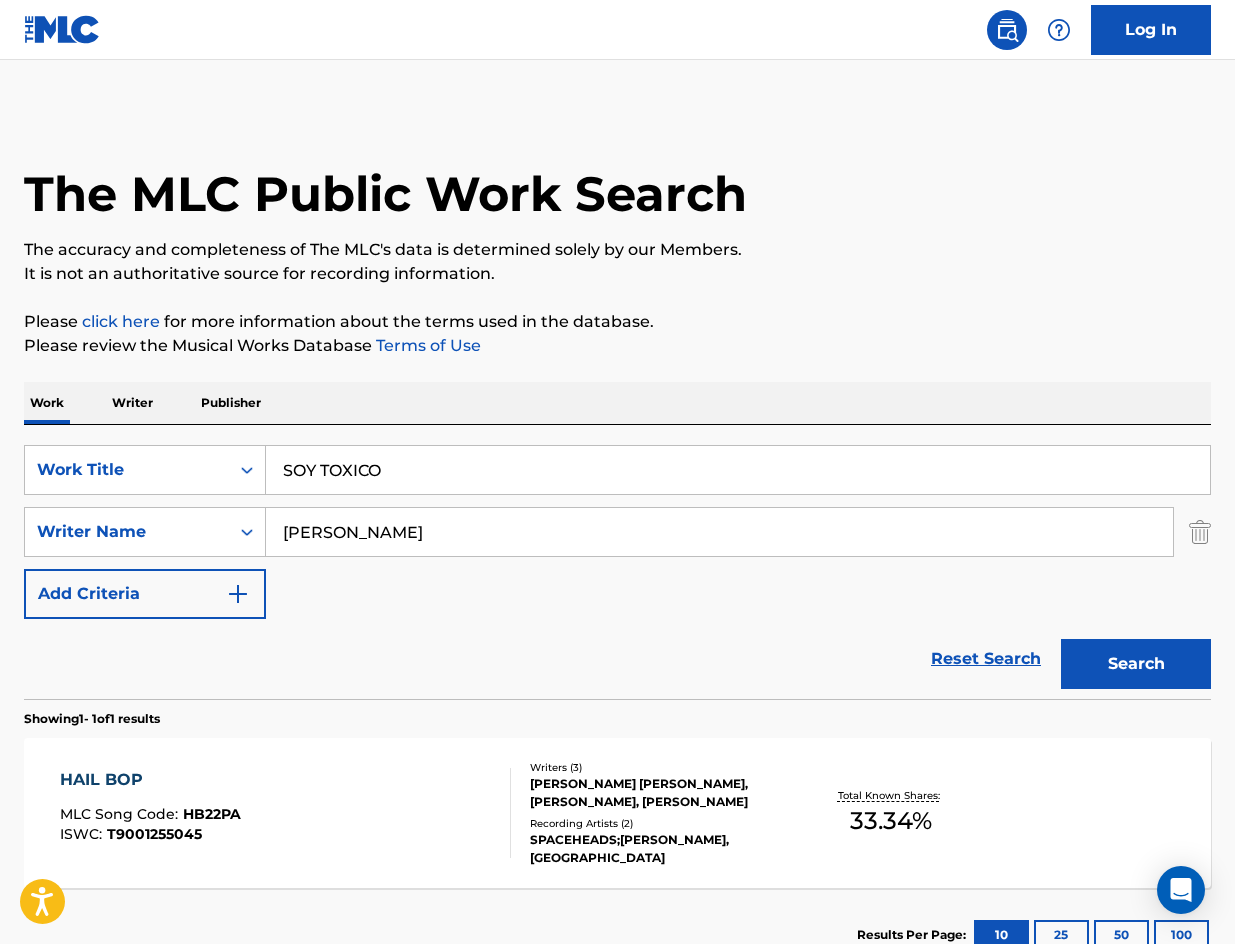 click on "It is not an authoritative source for recording information." at bounding box center (617, 274) 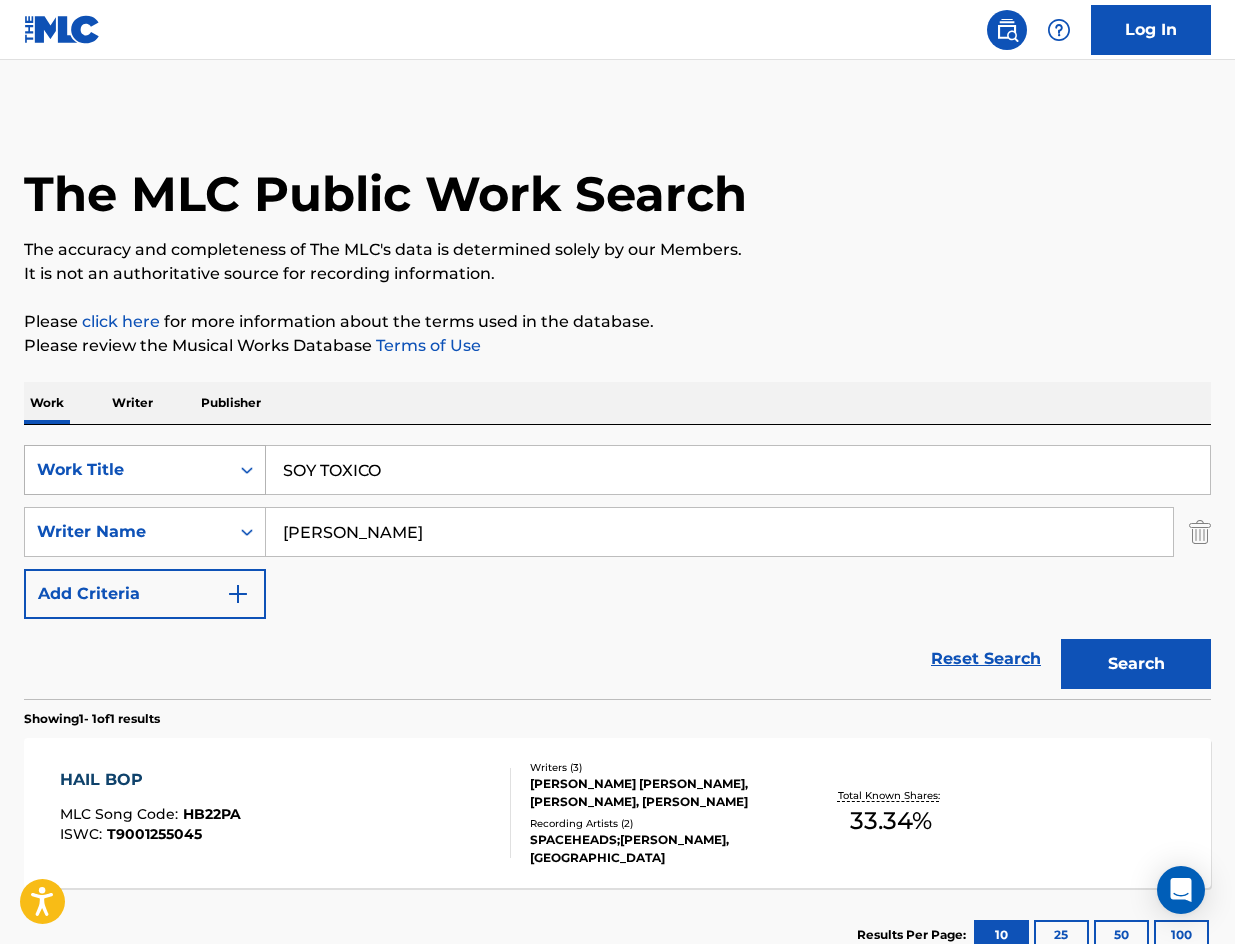 drag, startPoint x: 436, startPoint y: 534, endPoint x: 205, endPoint y: 488, distance: 235.53555 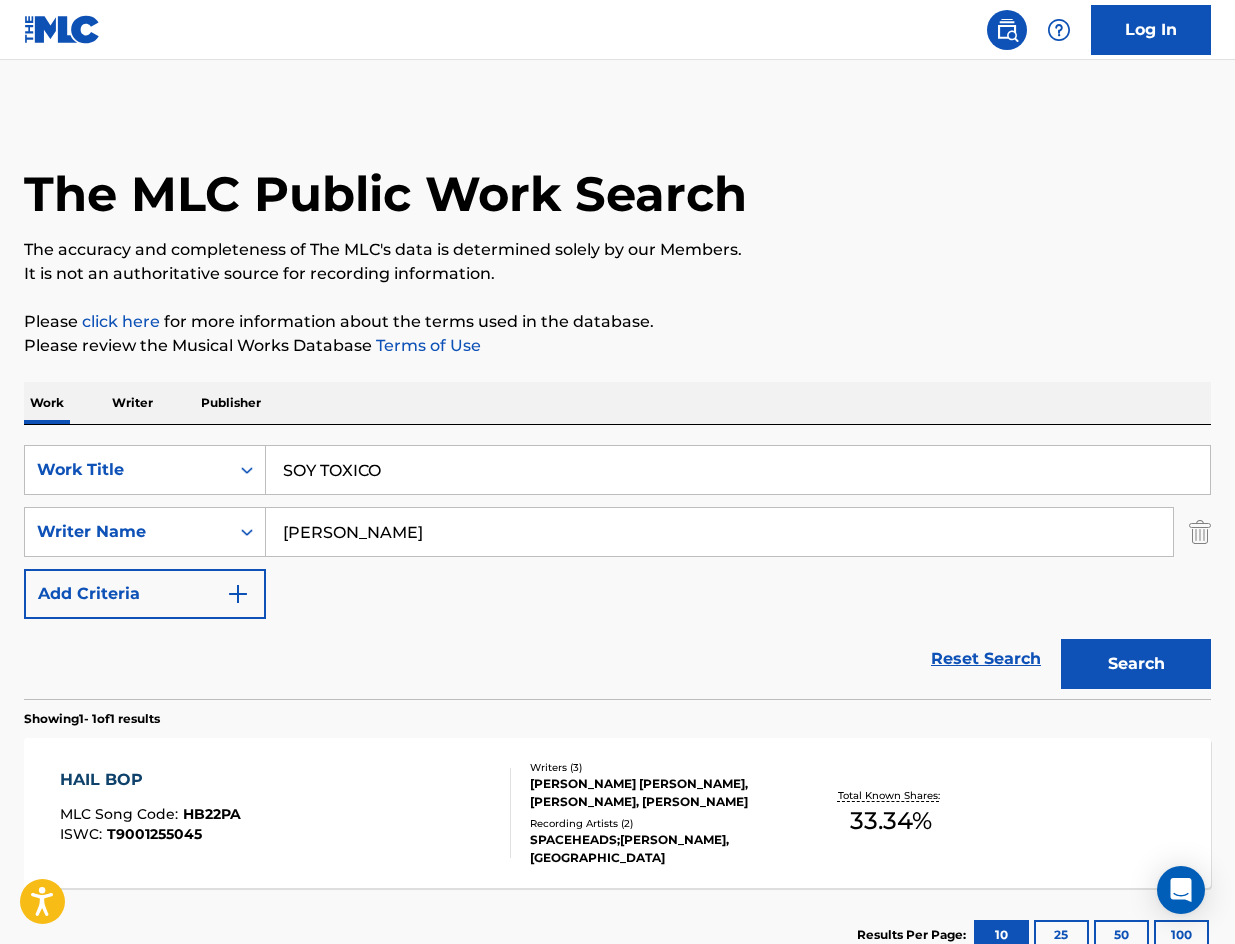 paste on "Tovar" 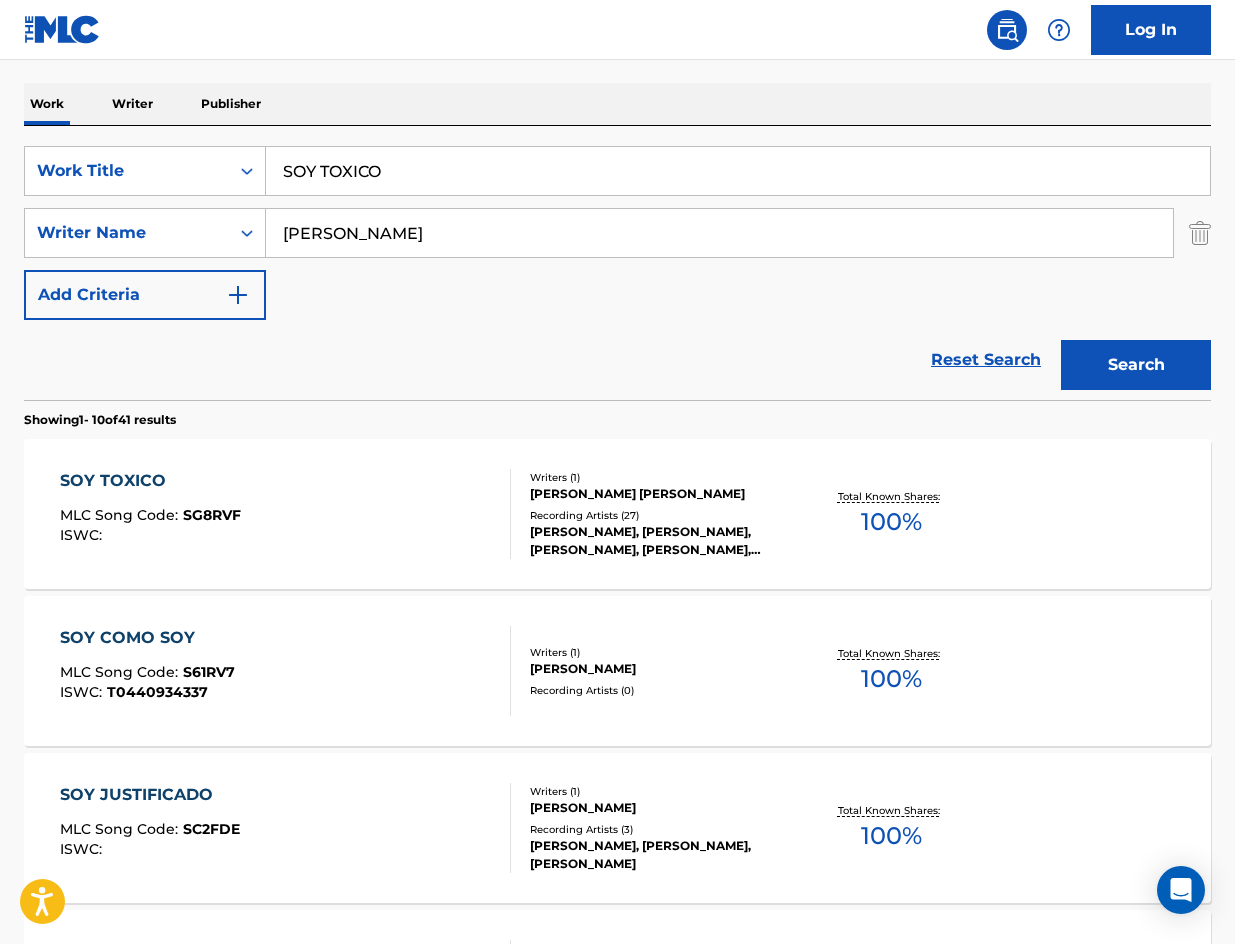 scroll, scrollTop: 300, scrollLeft: 0, axis: vertical 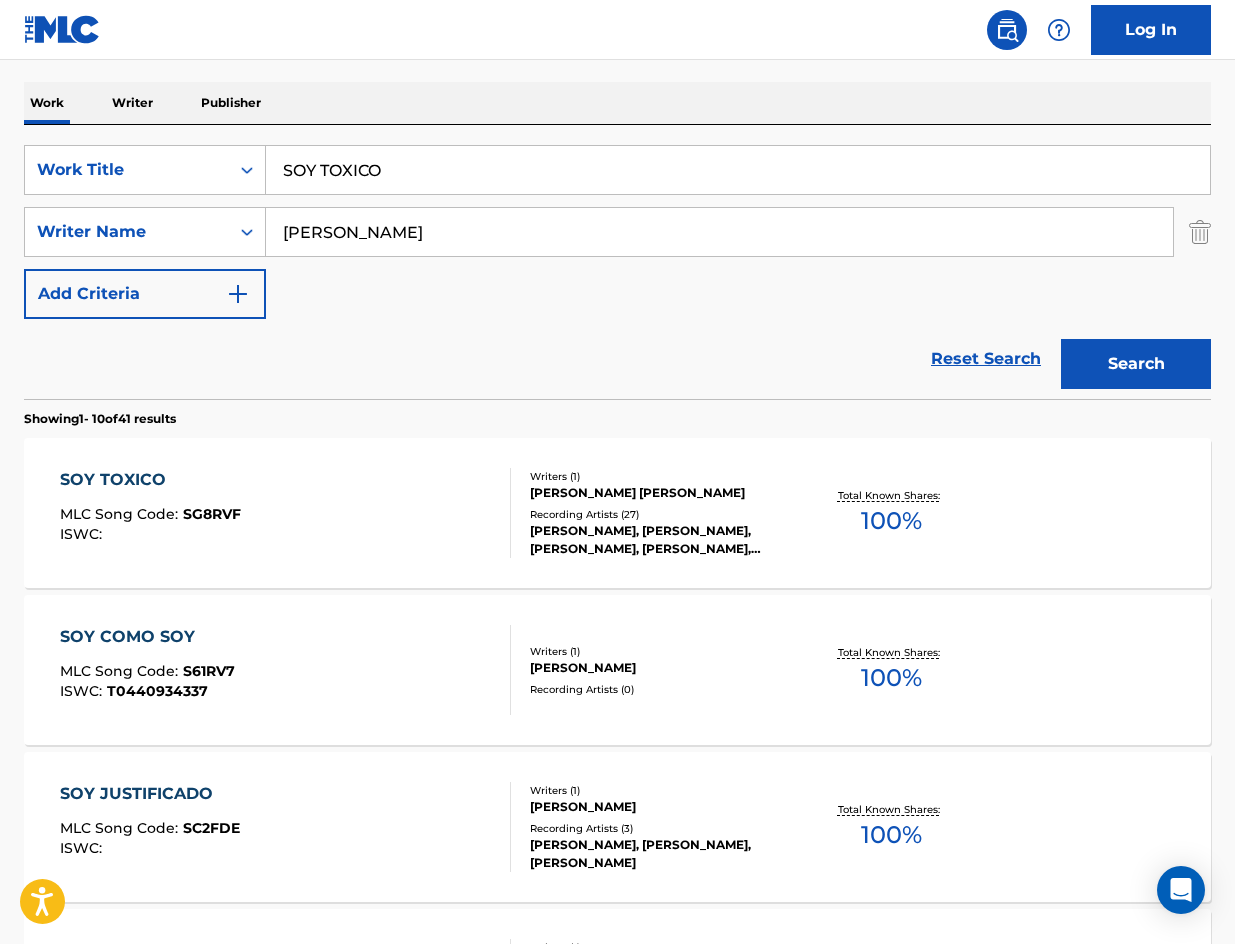 click on "SOY TOXICO MLC Song Code : SG8RVF ISWC : Writers ( 1 ) PEDRO JULIAN JR TOVAR Recording Artists ( 27 ) ESLABON ARMADO, ESLABON ARMADO, ESLABON ARMADO, ESLABON ARMADO, ESLABON ARMADO Total Known Shares: 100 %" at bounding box center [617, 513] 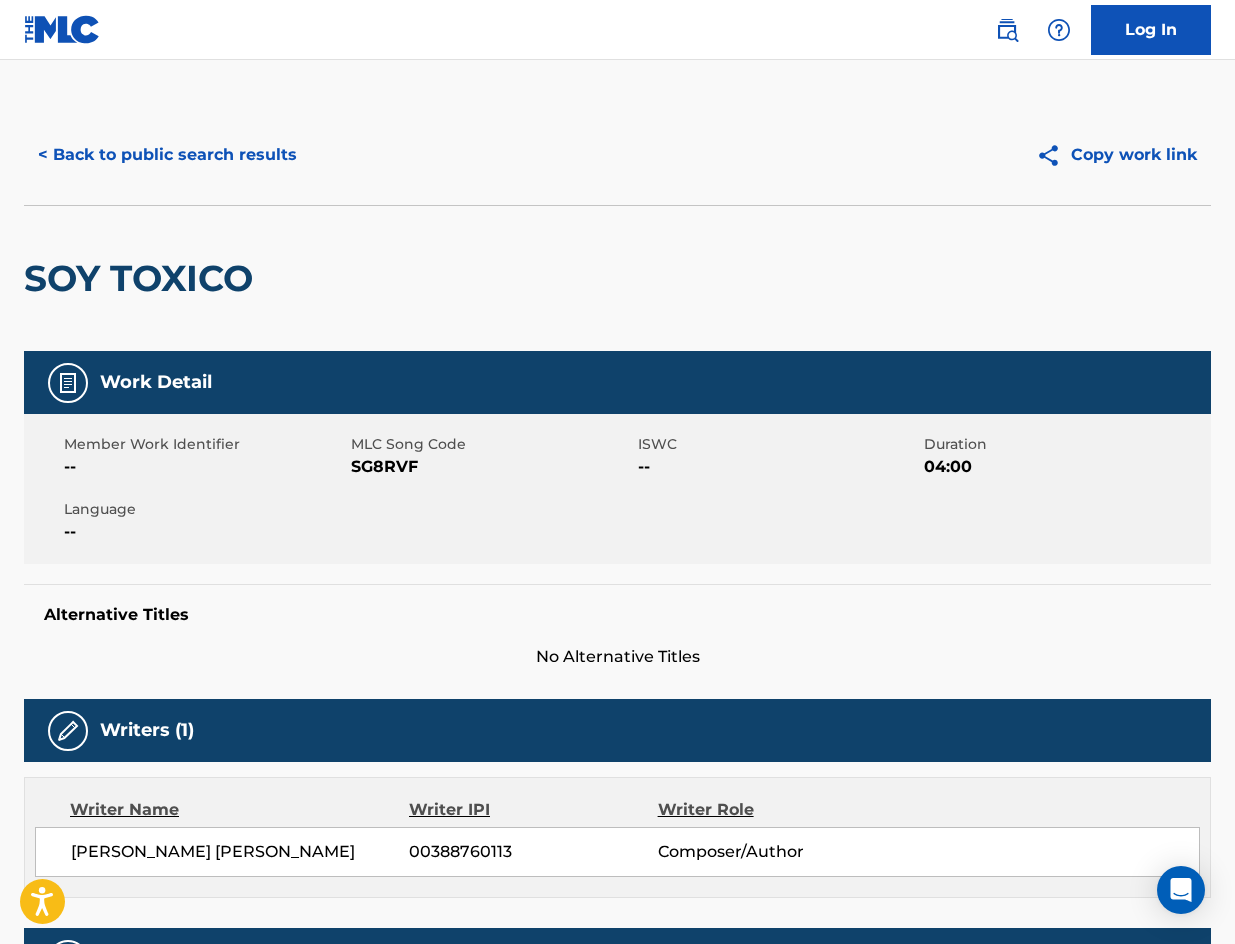 scroll, scrollTop: 0, scrollLeft: 0, axis: both 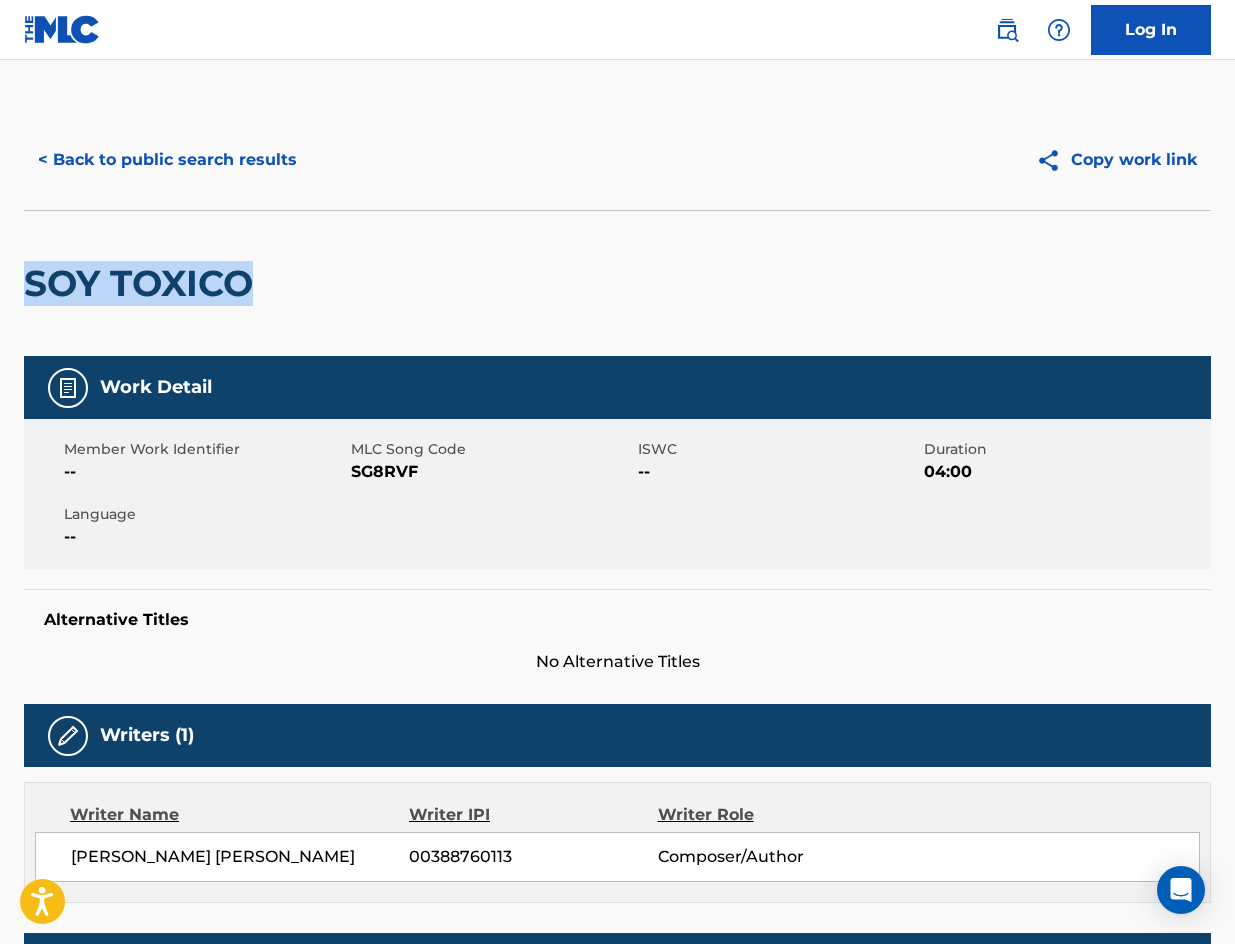 drag, startPoint x: 283, startPoint y: 287, endPoint x: 35, endPoint y: 274, distance: 248.34048 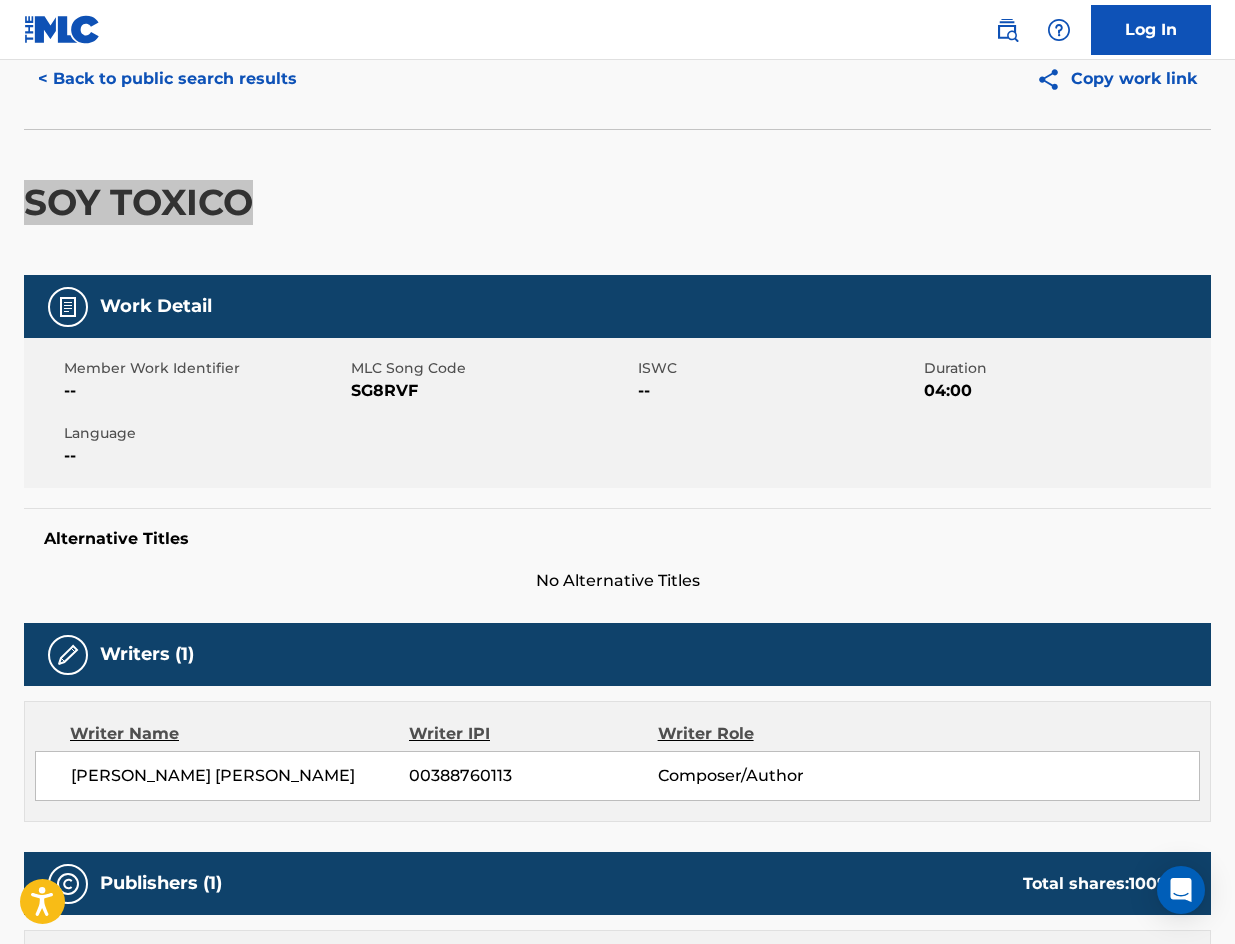 scroll, scrollTop: 200, scrollLeft: 0, axis: vertical 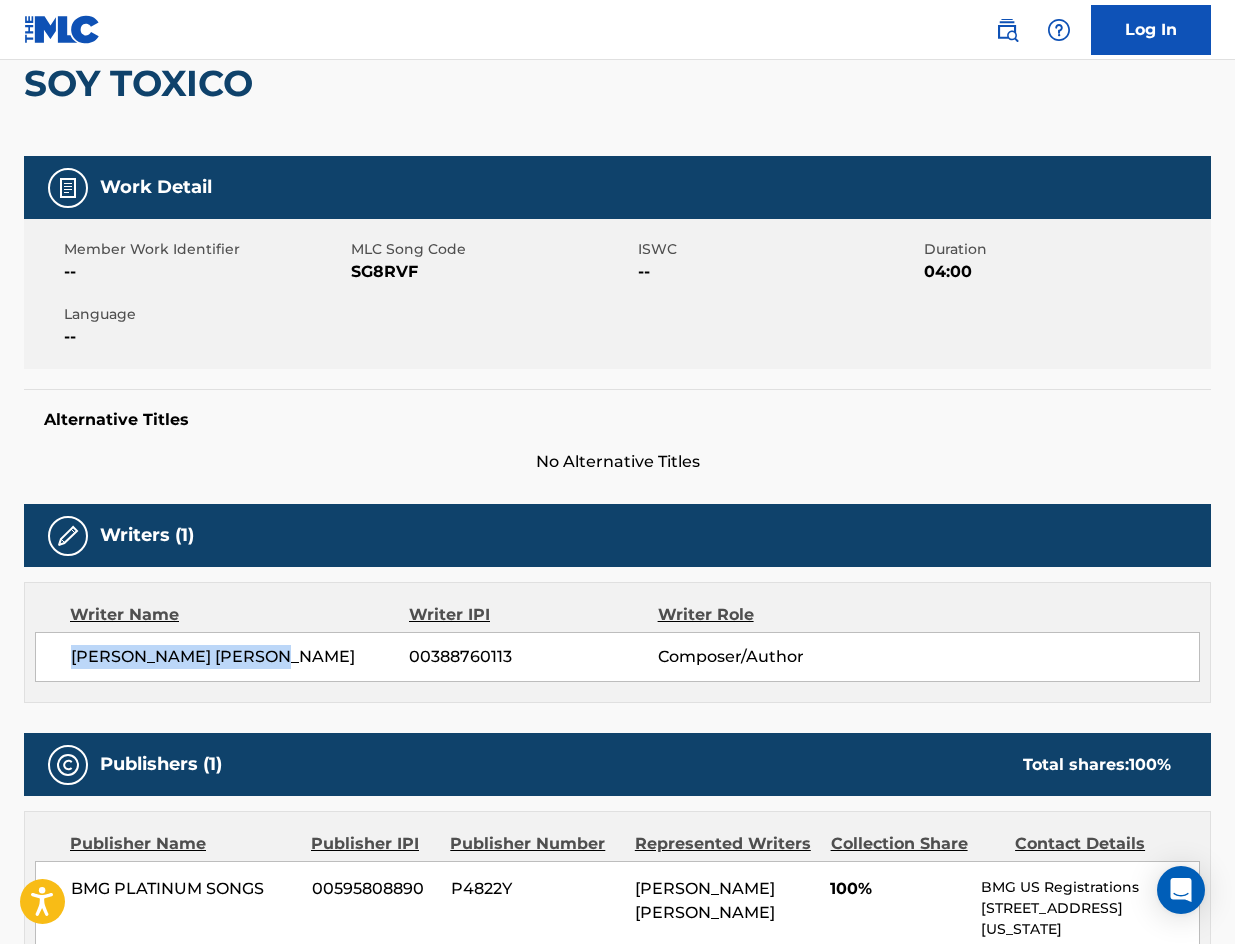 drag, startPoint x: 271, startPoint y: 660, endPoint x: 65, endPoint y: 662, distance: 206.0097 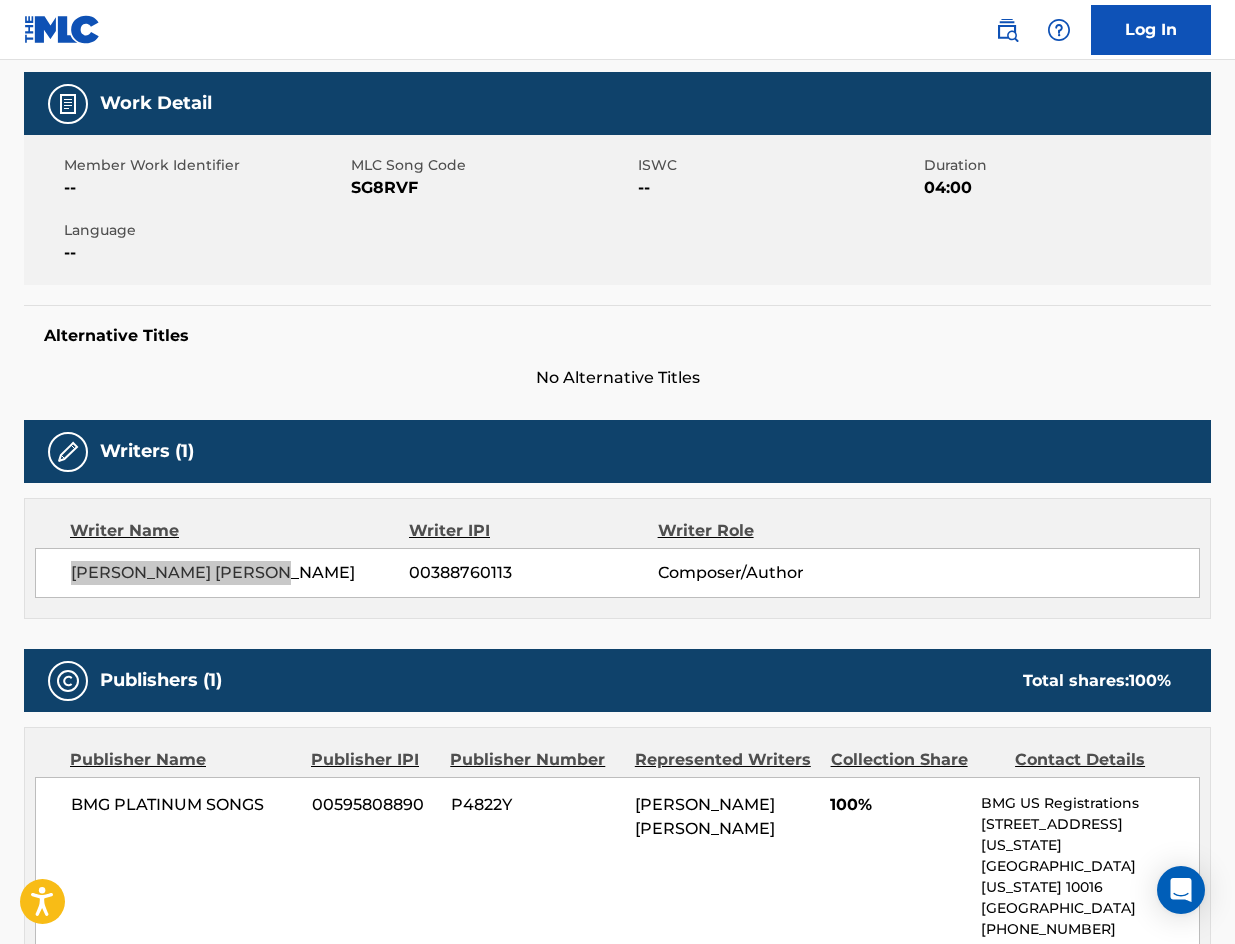scroll, scrollTop: 400, scrollLeft: 0, axis: vertical 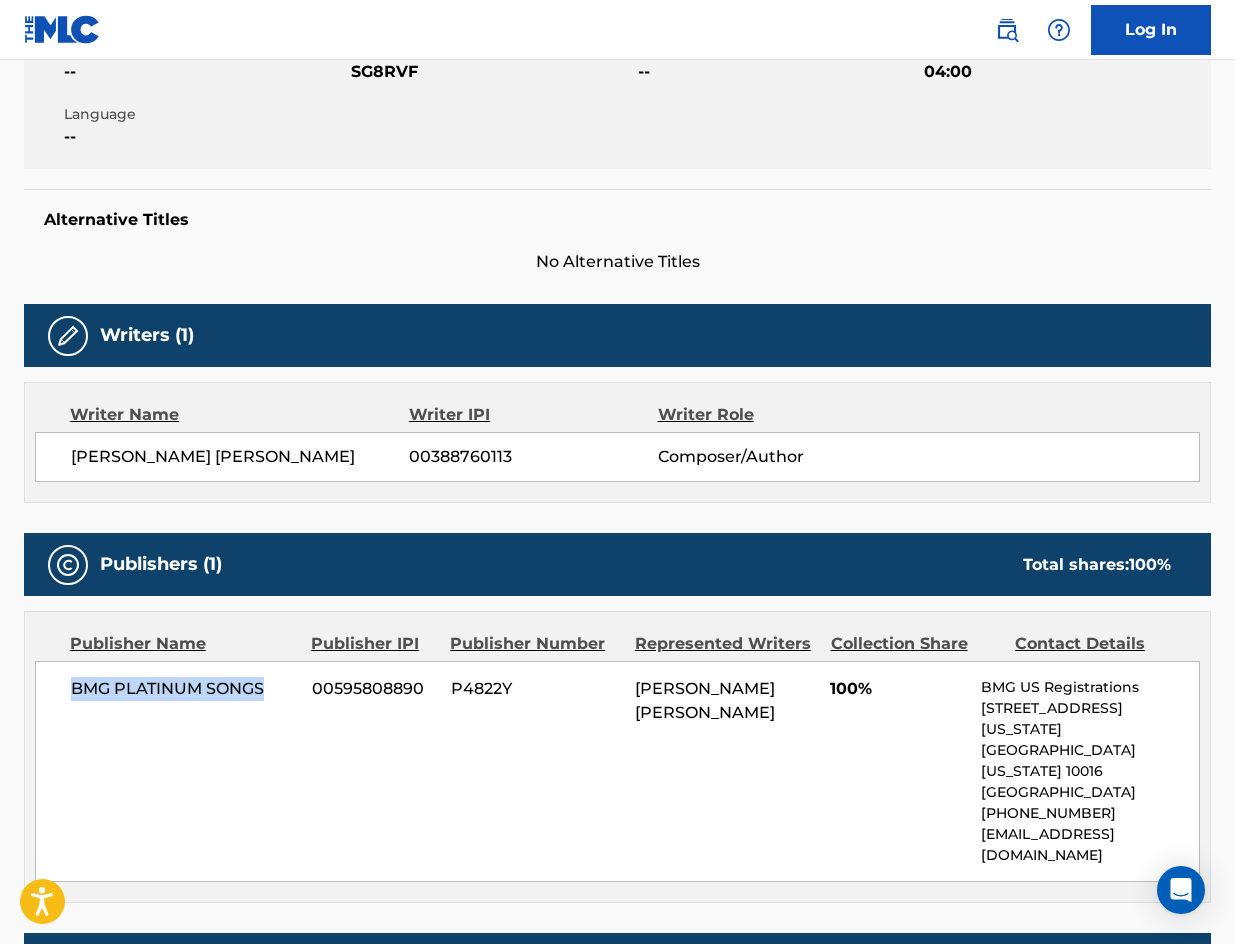 drag, startPoint x: 271, startPoint y: 681, endPoint x: 71, endPoint y: 680, distance: 200.0025 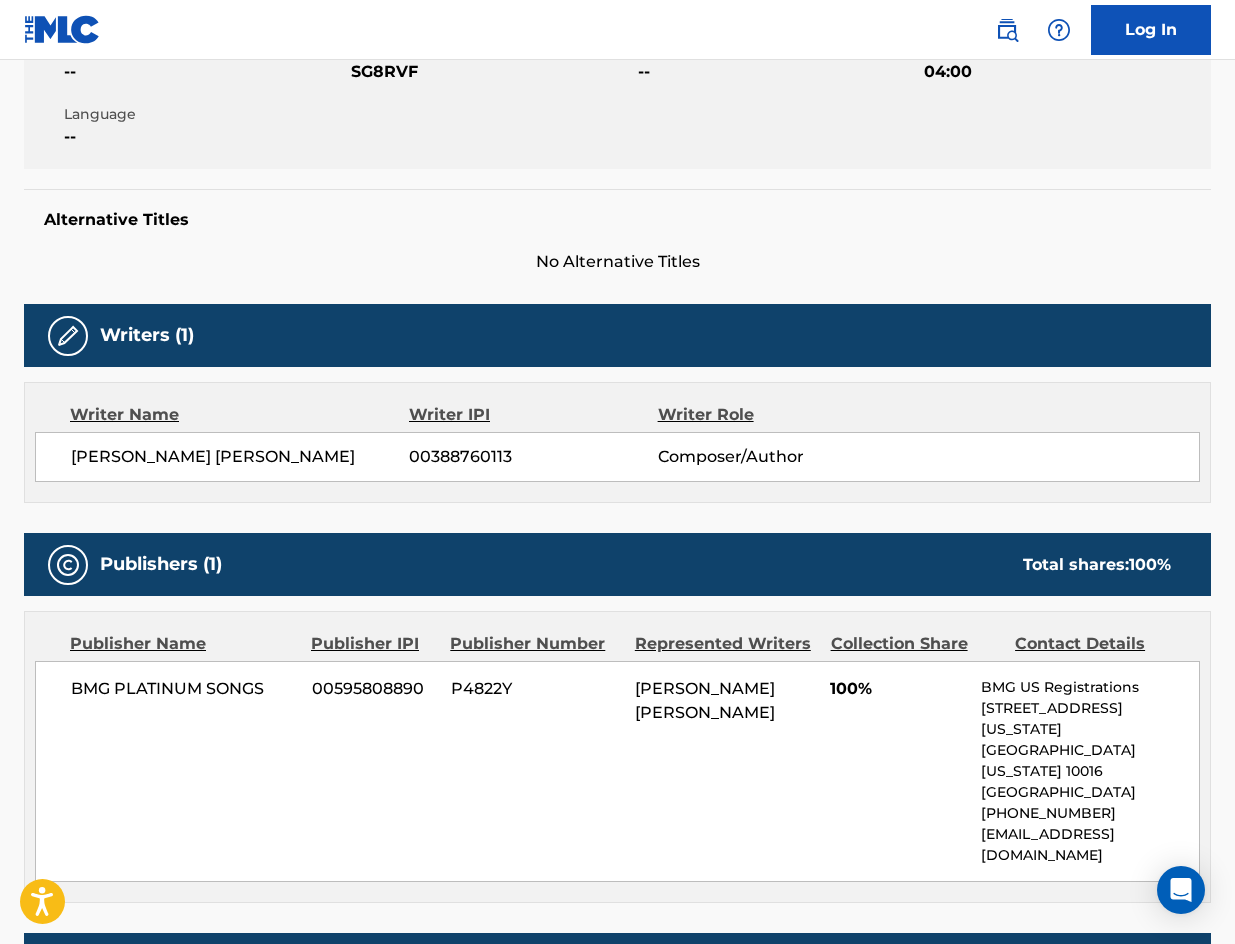 click on "Alternative Titles No Alternative Titles" at bounding box center [617, 231] 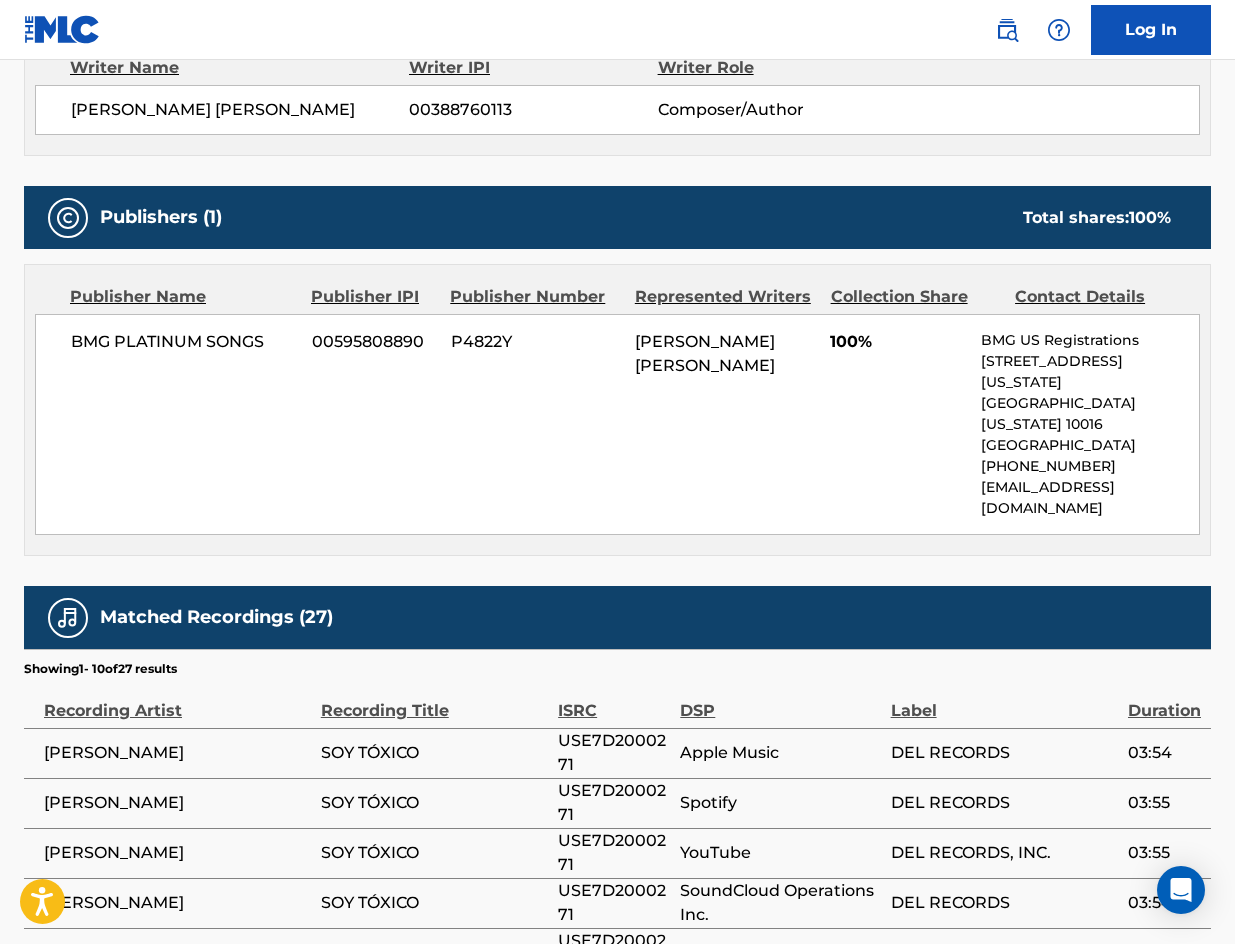 scroll, scrollTop: 1000, scrollLeft: 0, axis: vertical 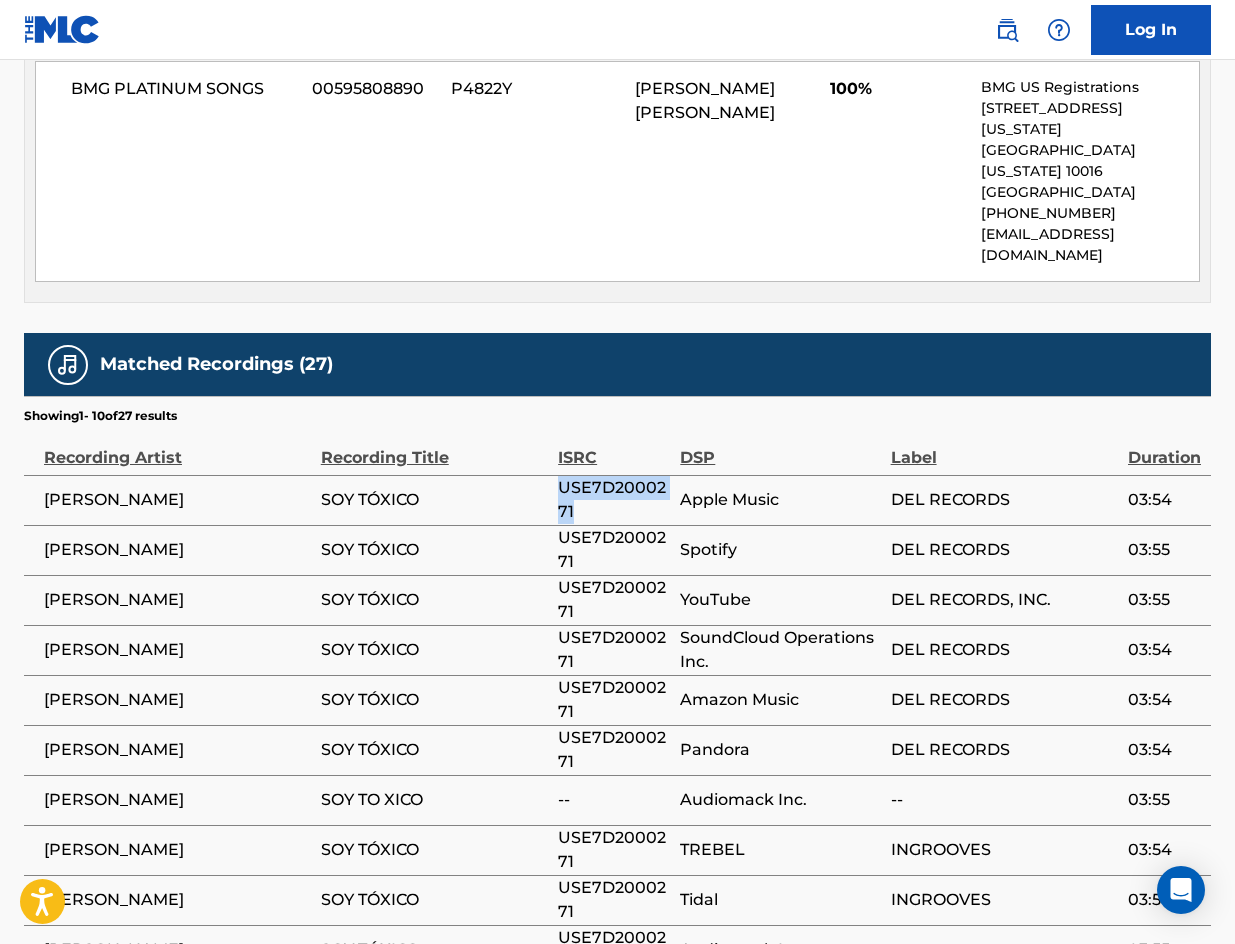drag, startPoint x: 577, startPoint y: 454, endPoint x: 553, endPoint y: 432, distance: 32.55764 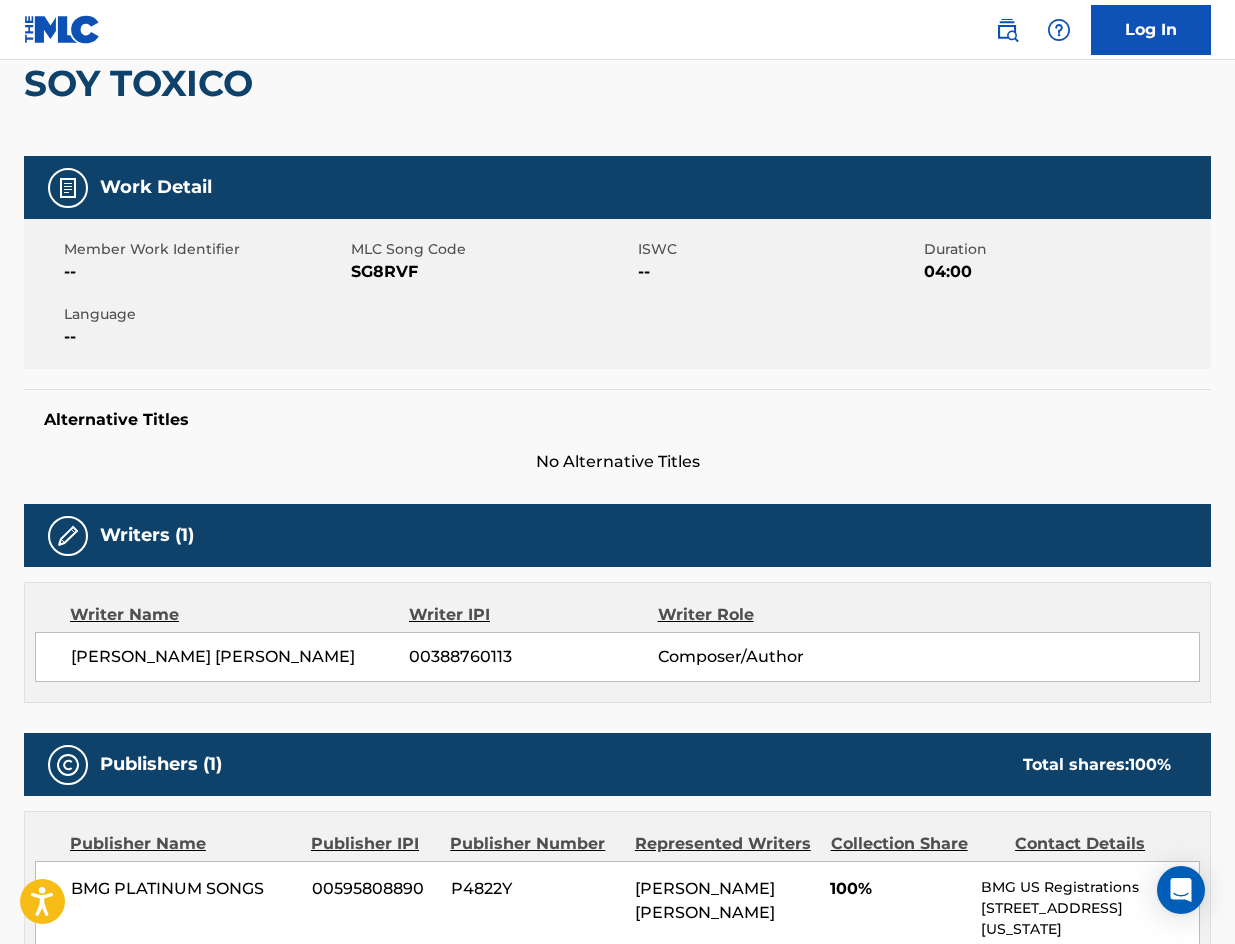 scroll, scrollTop: 0, scrollLeft: 0, axis: both 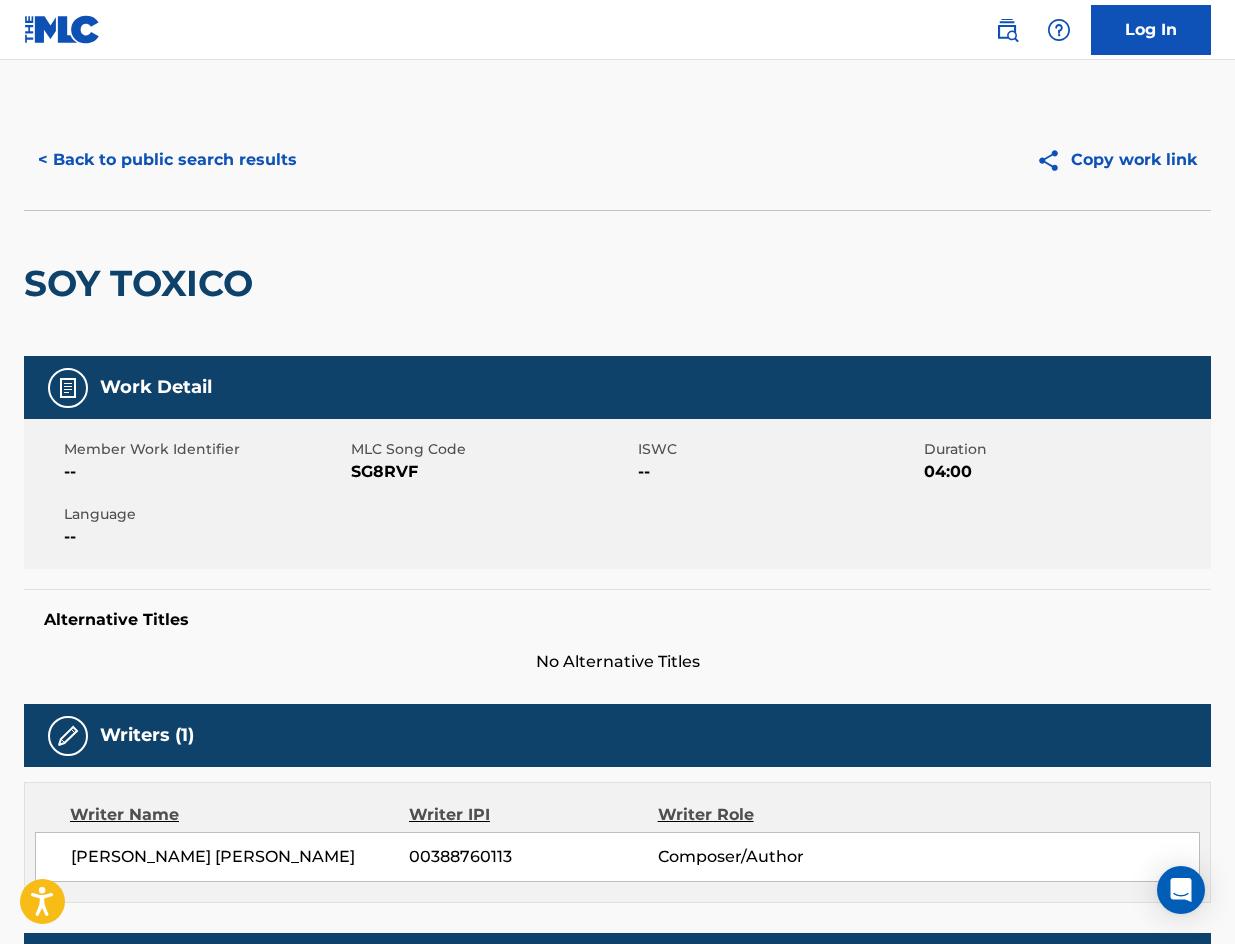 click on "< Back to public search results" at bounding box center (167, 160) 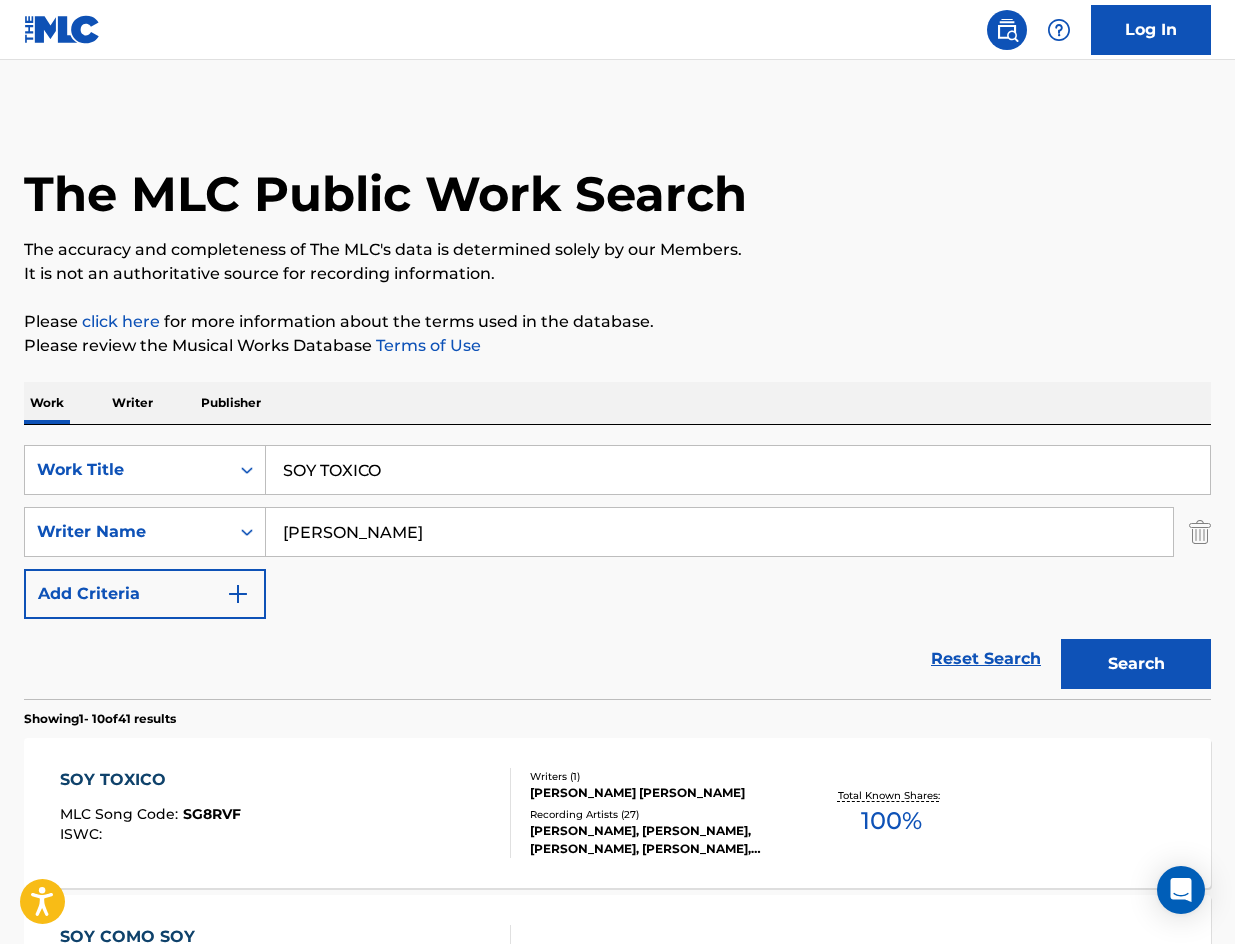 scroll, scrollTop: 300, scrollLeft: 0, axis: vertical 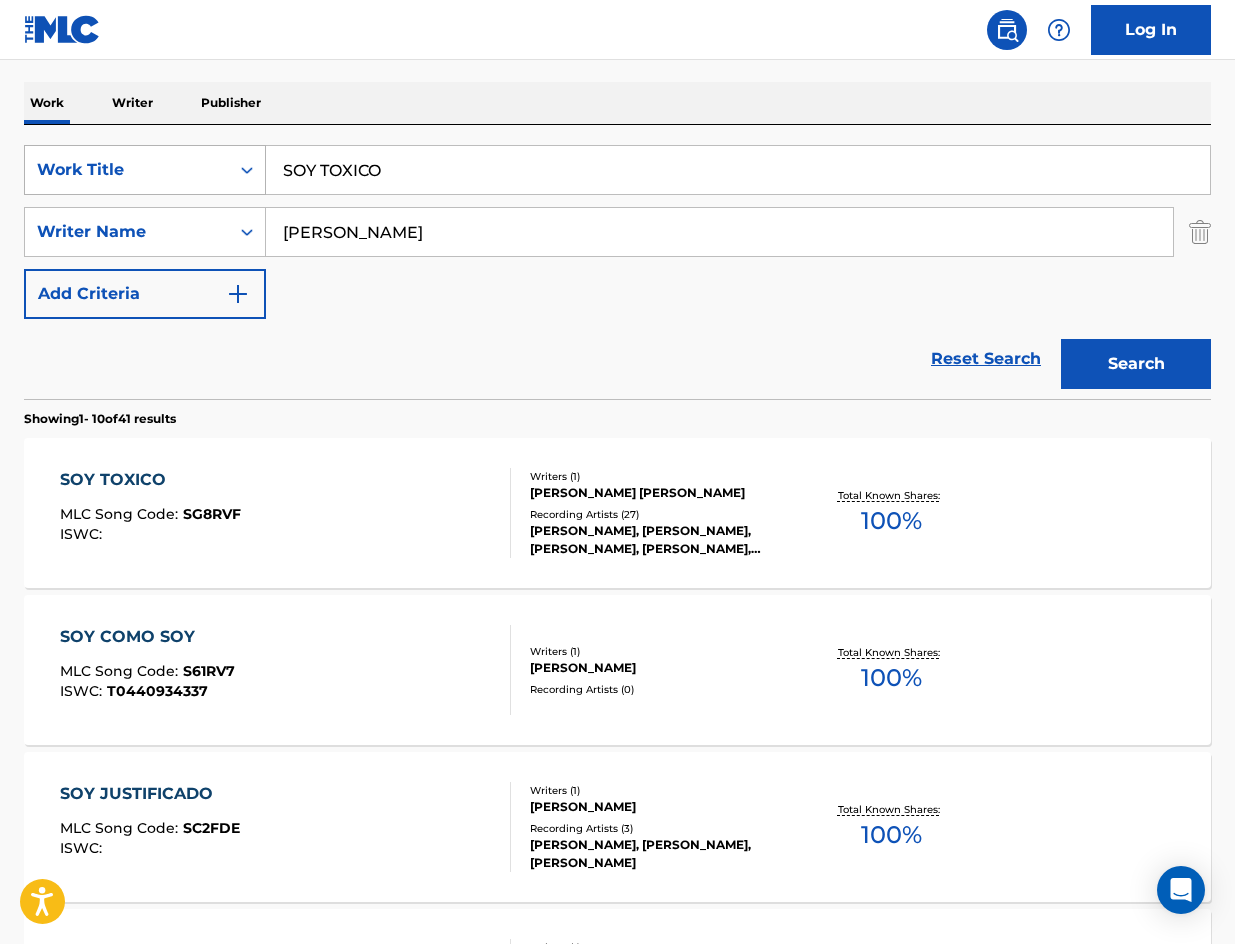 drag, startPoint x: 316, startPoint y: 157, endPoint x: 260, endPoint y: 145, distance: 57.271286 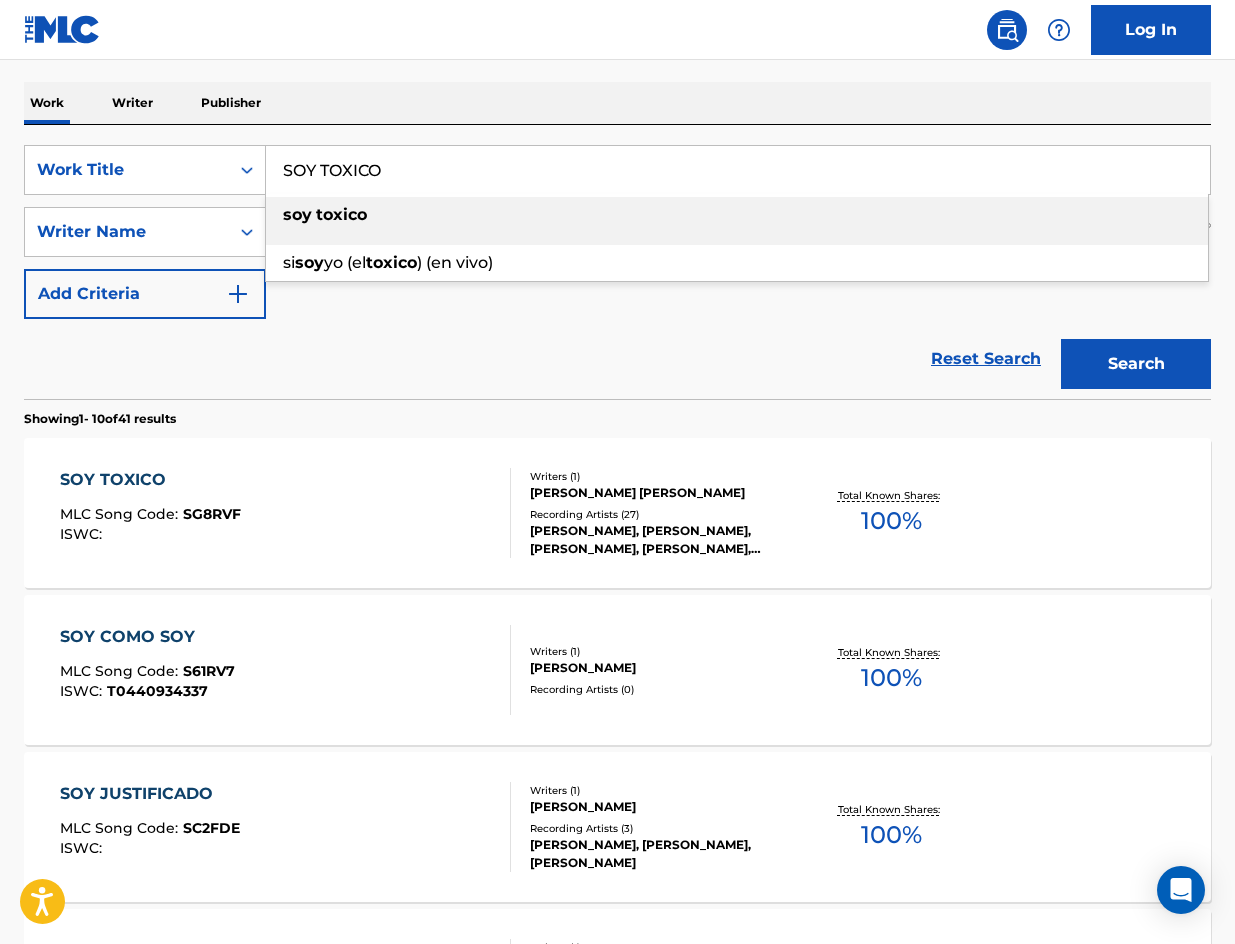 paste on "CADA VEZ MAS" 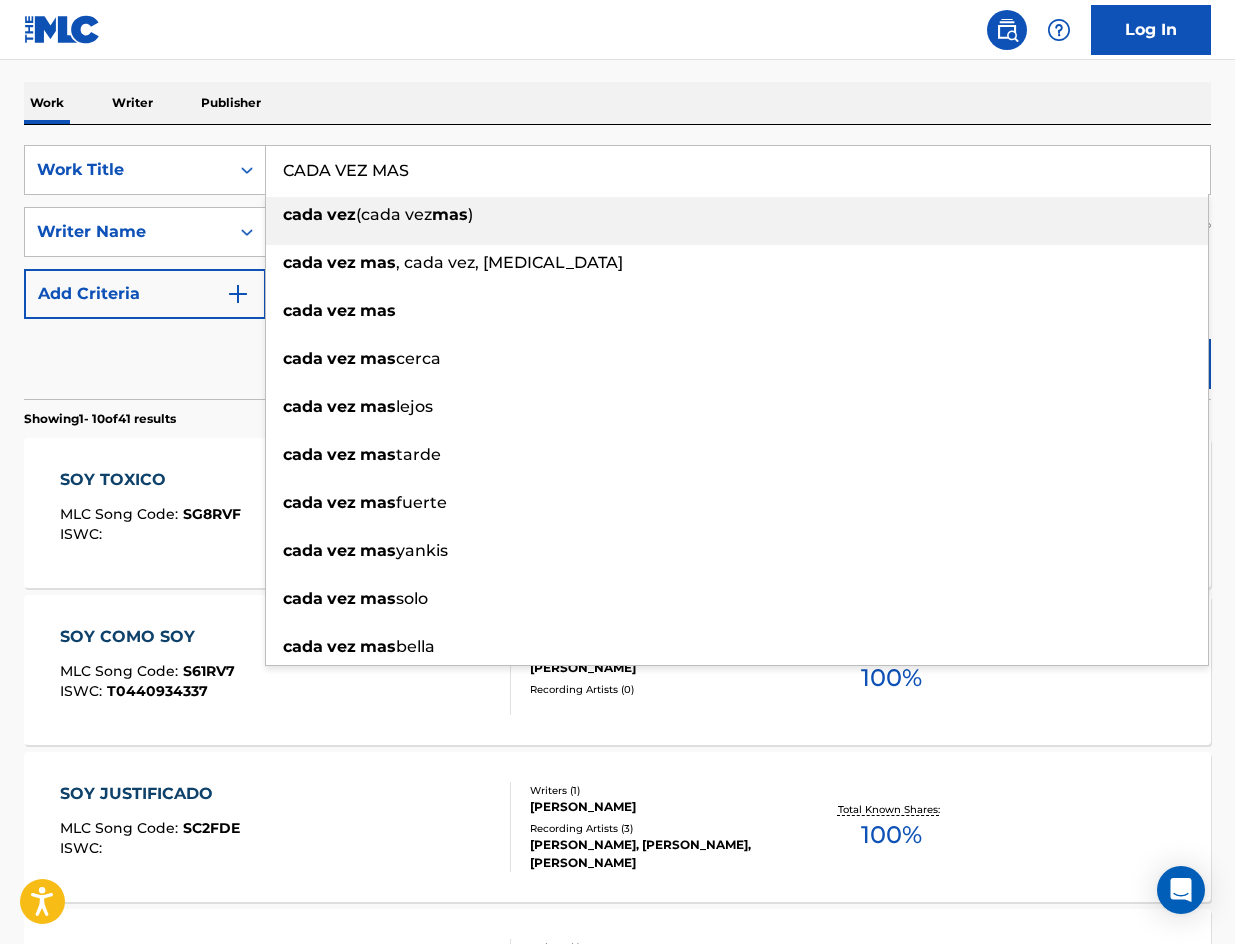type on "CADA VEZ MAS" 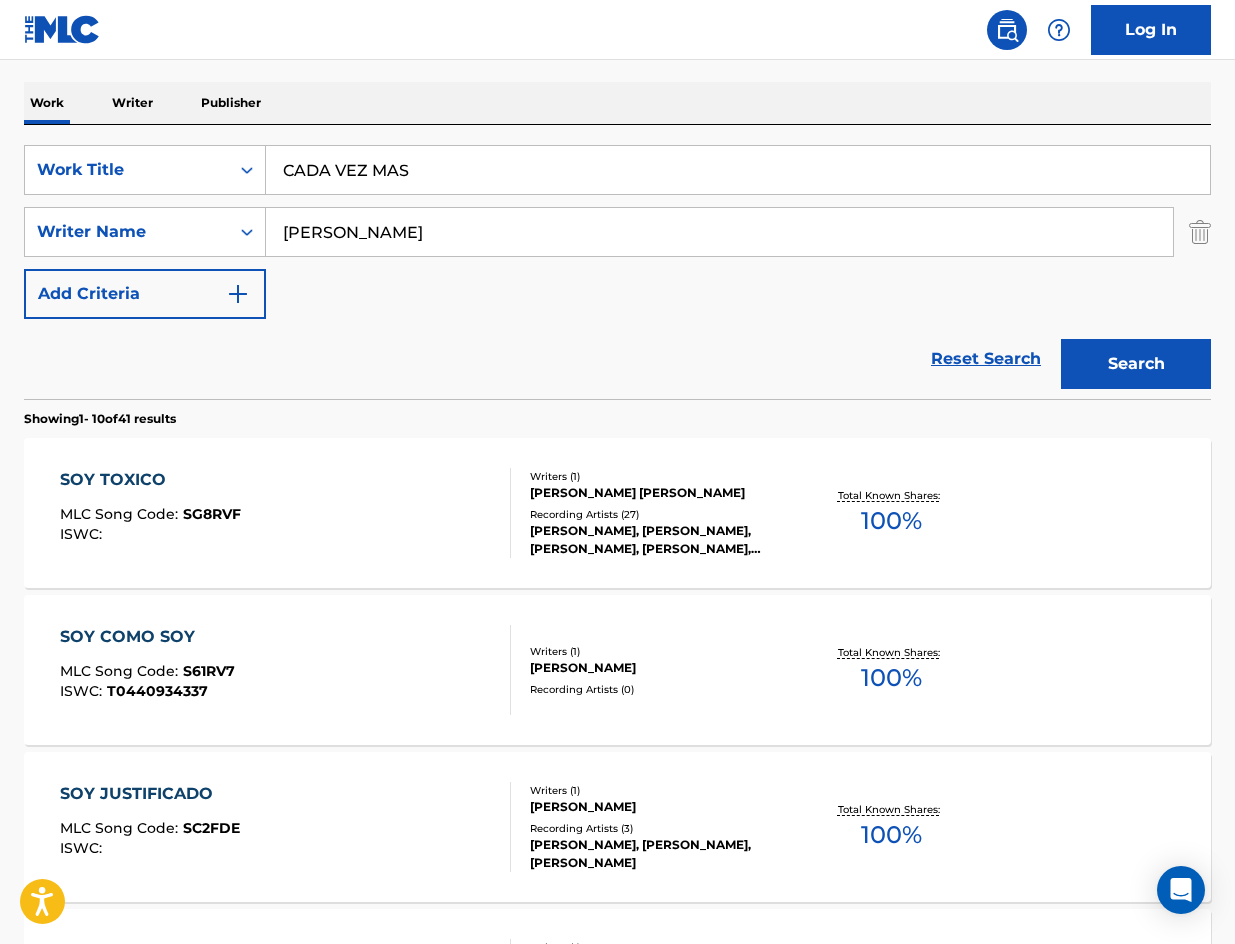 drag, startPoint x: 203, startPoint y: 382, endPoint x: 337, endPoint y: 324, distance: 146.0137 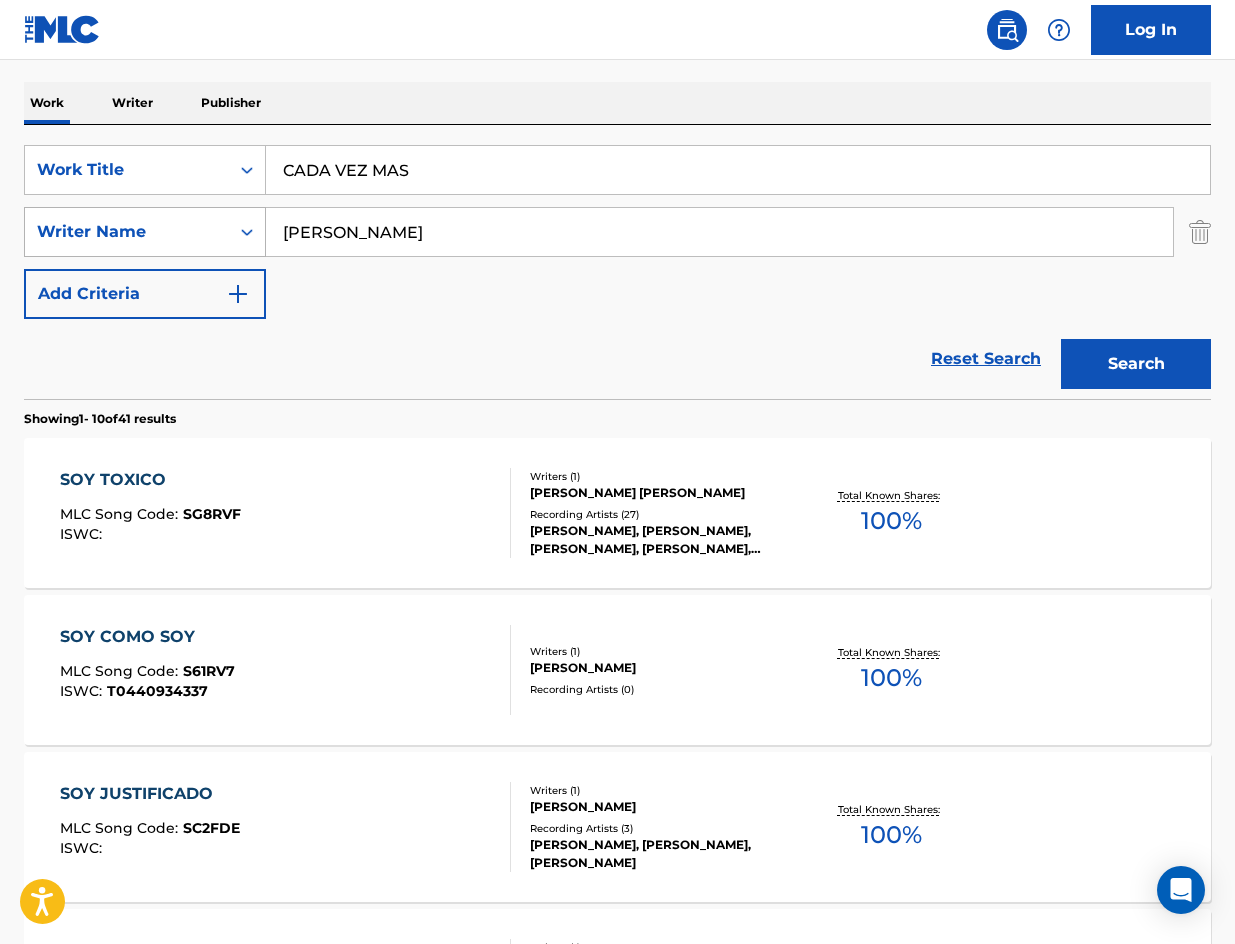 drag, startPoint x: 394, startPoint y: 230, endPoint x: 245, endPoint y: 240, distance: 149.33519 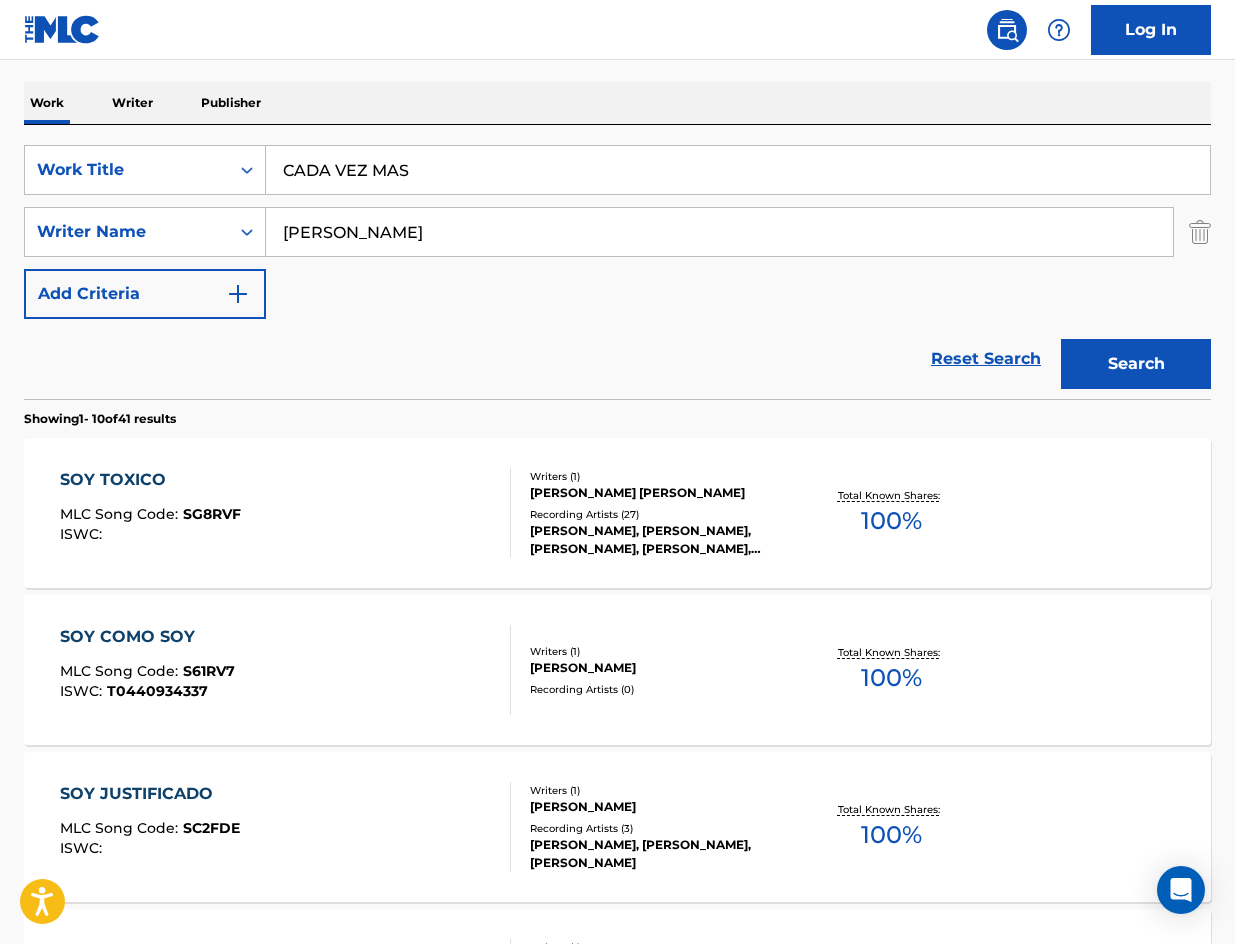 paste on "Moreno" 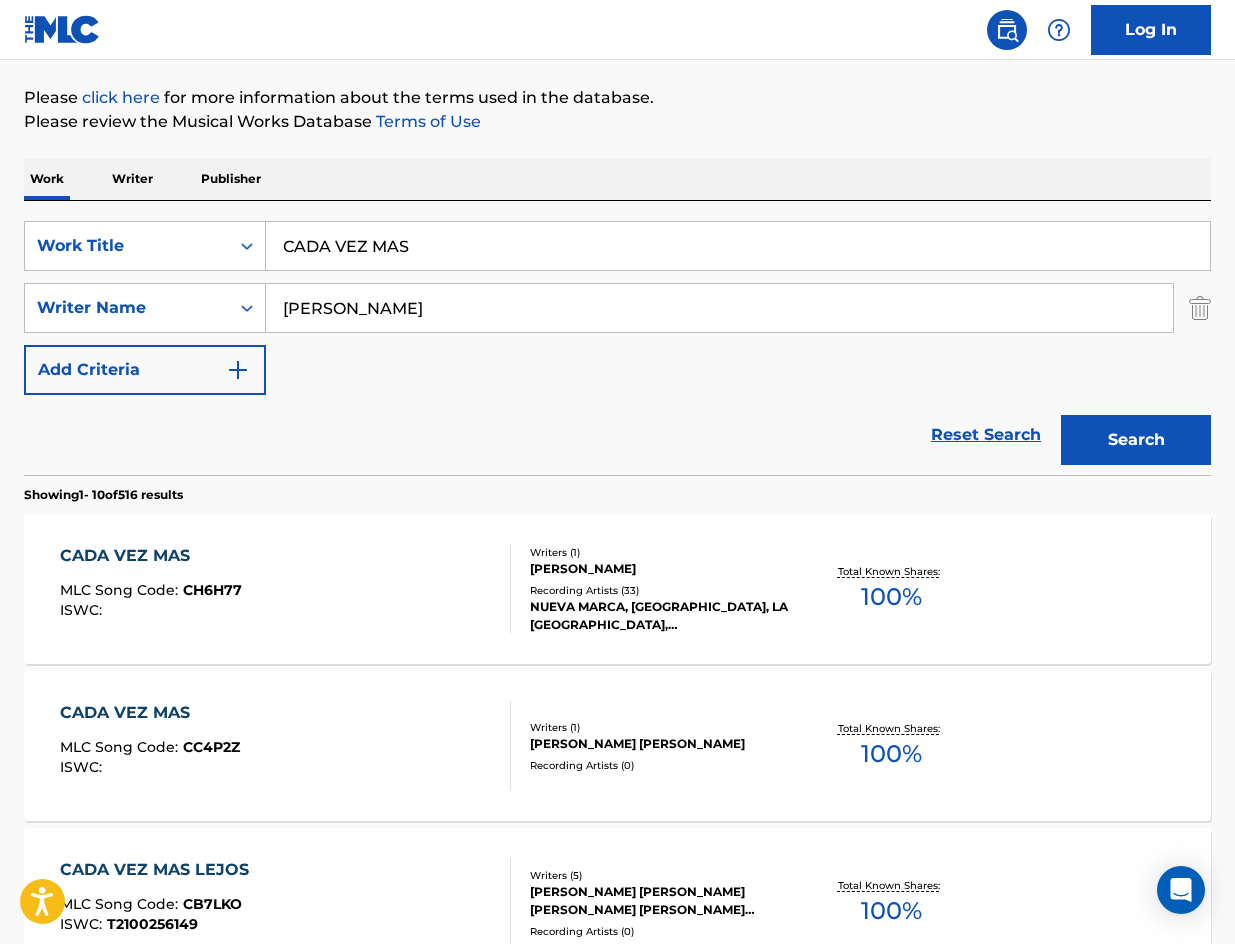scroll, scrollTop: 300, scrollLeft: 0, axis: vertical 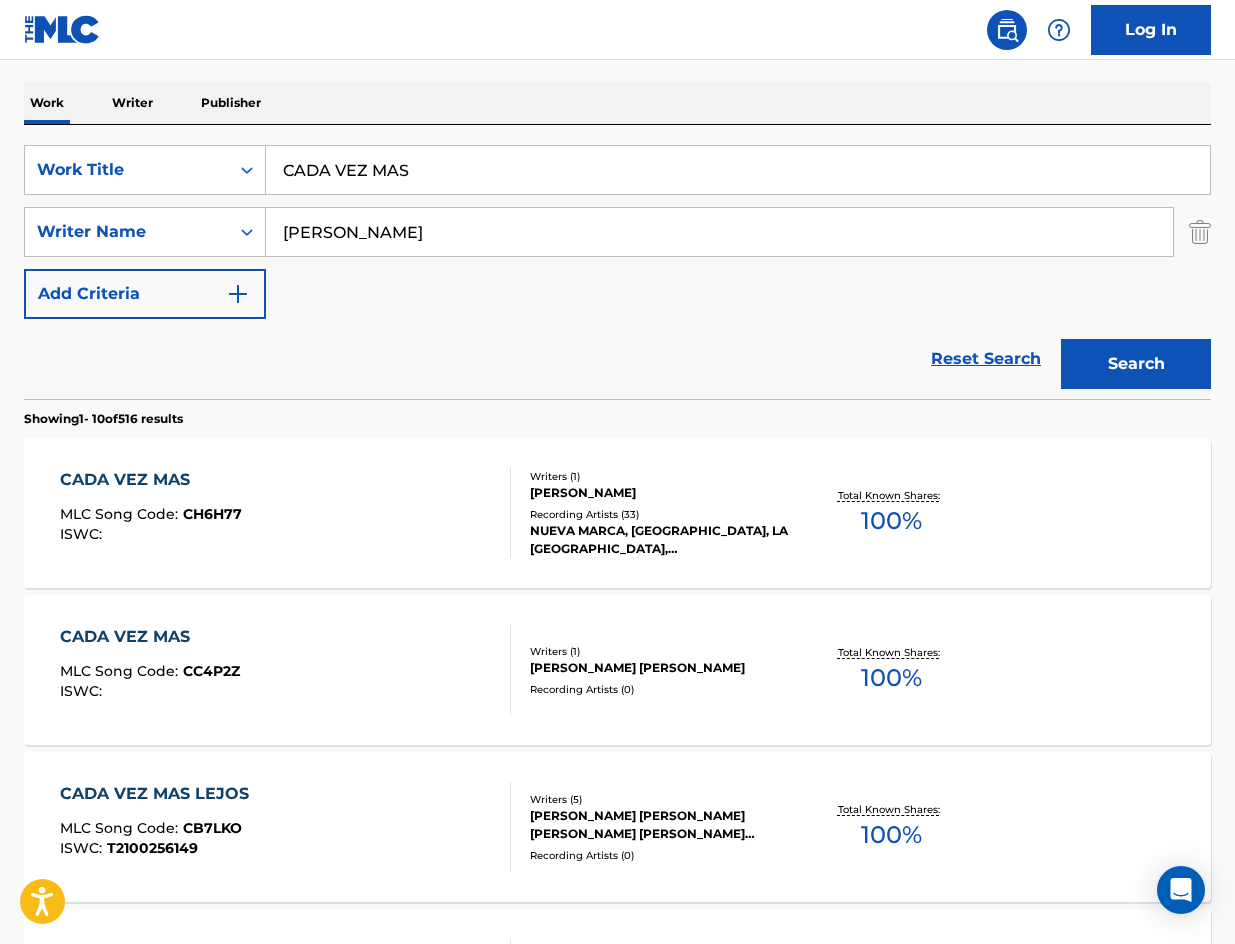 click on "CADA VEZ MAS" at bounding box center [151, 480] 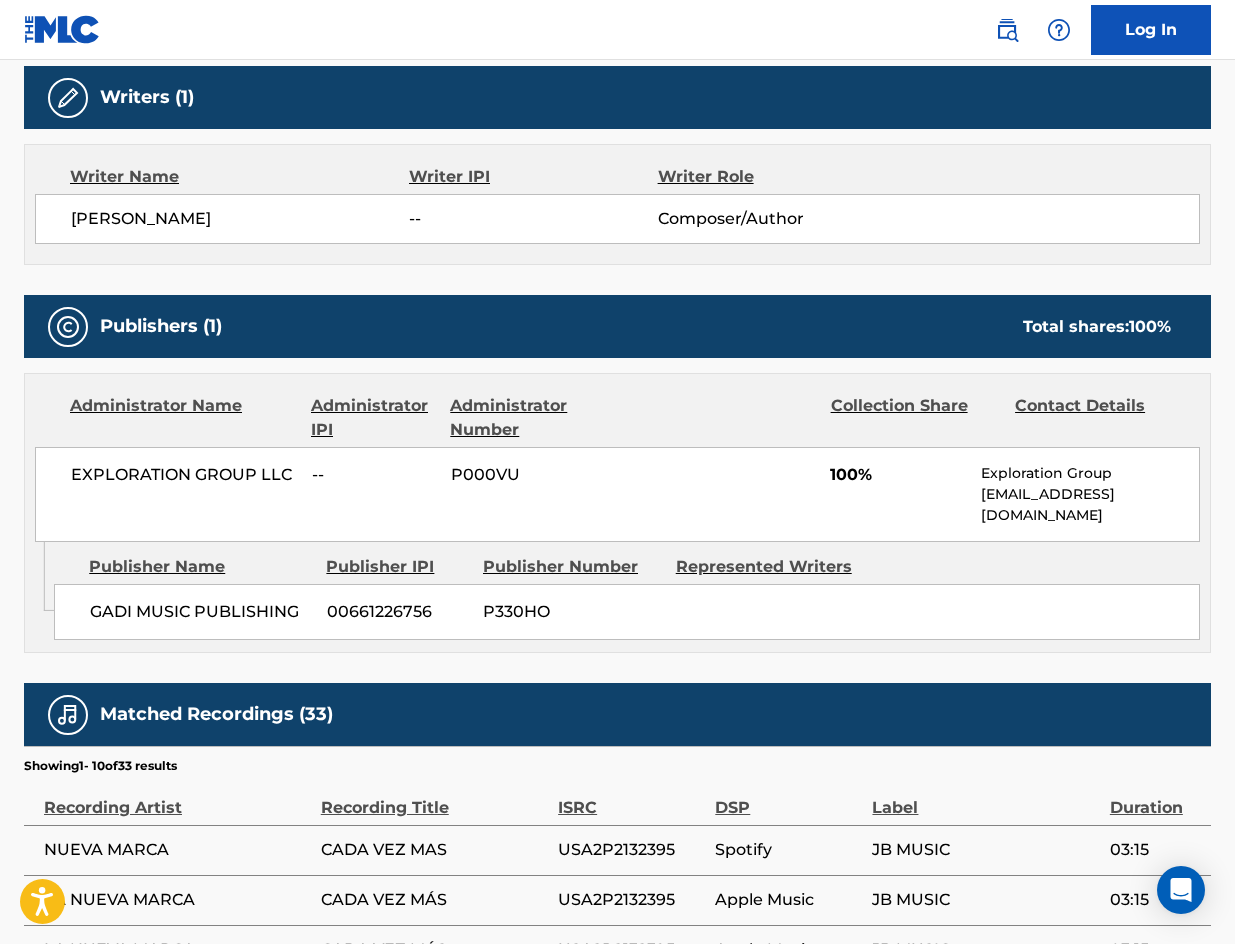 scroll, scrollTop: 900, scrollLeft: 0, axis: vertical 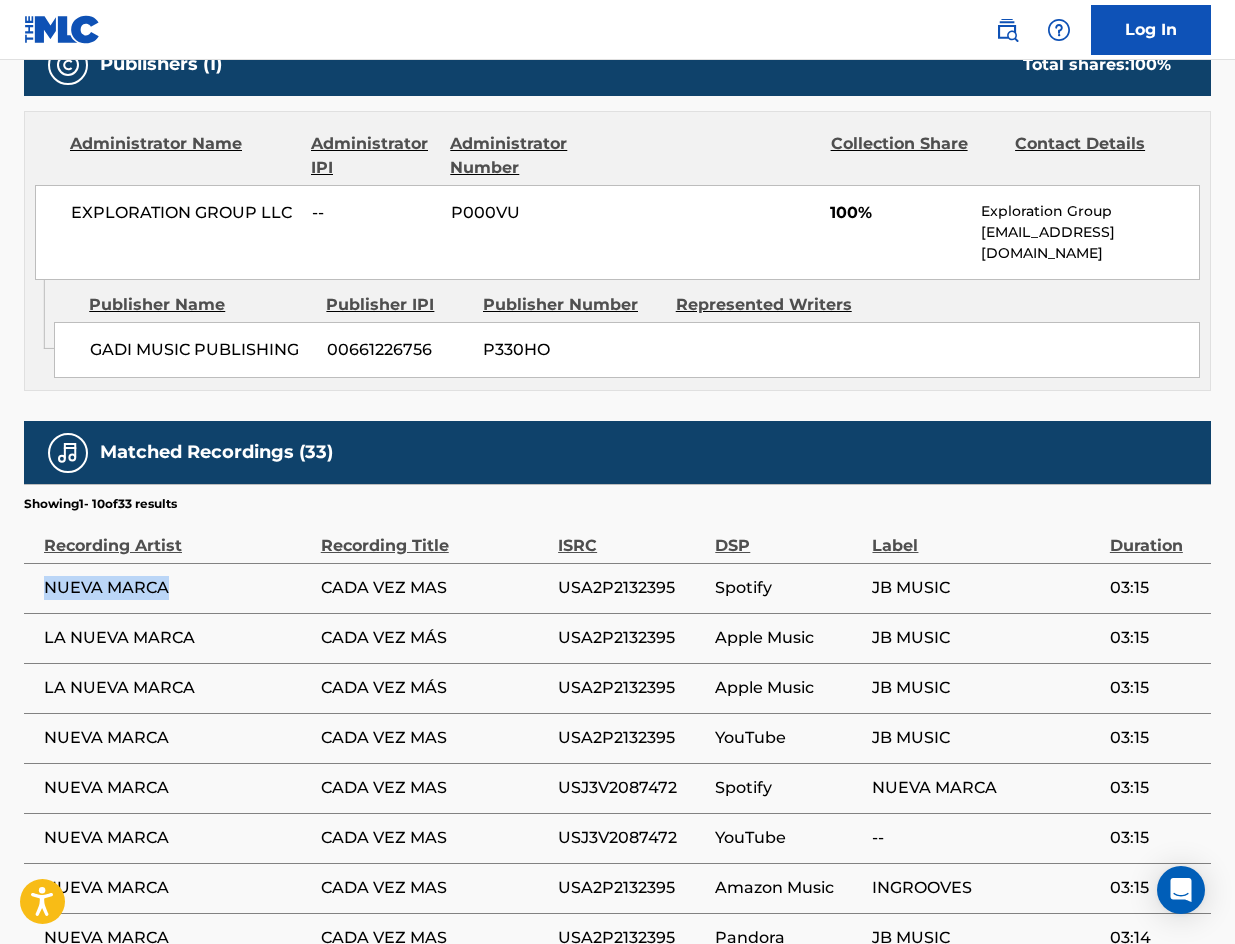 drag, startPoint x: 185, startPoint y: 575, endPoint x: 41, endPoint y: 559, distance: 144.88617 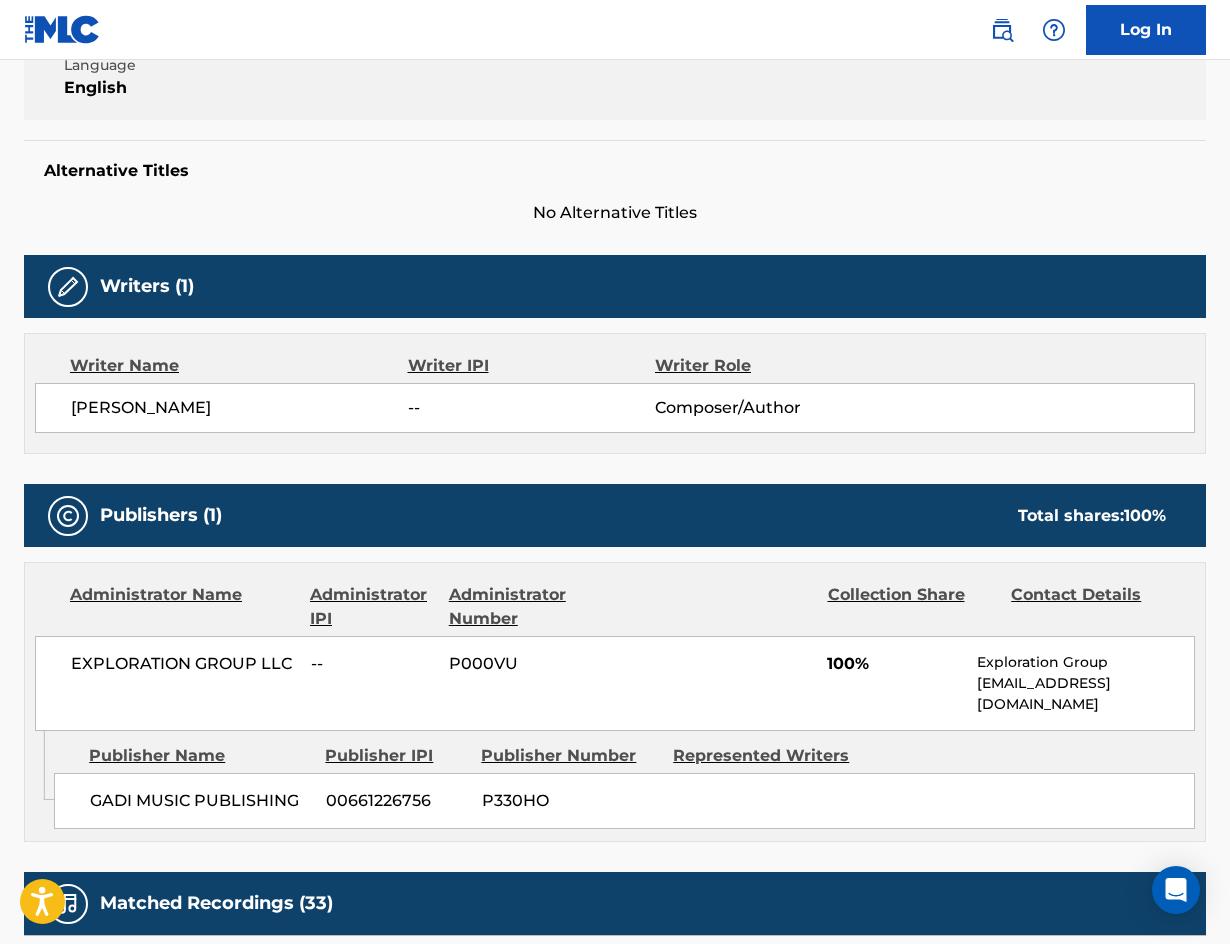 scroll, scrollTop: 200, scrollLeft: 0, axis: vertical 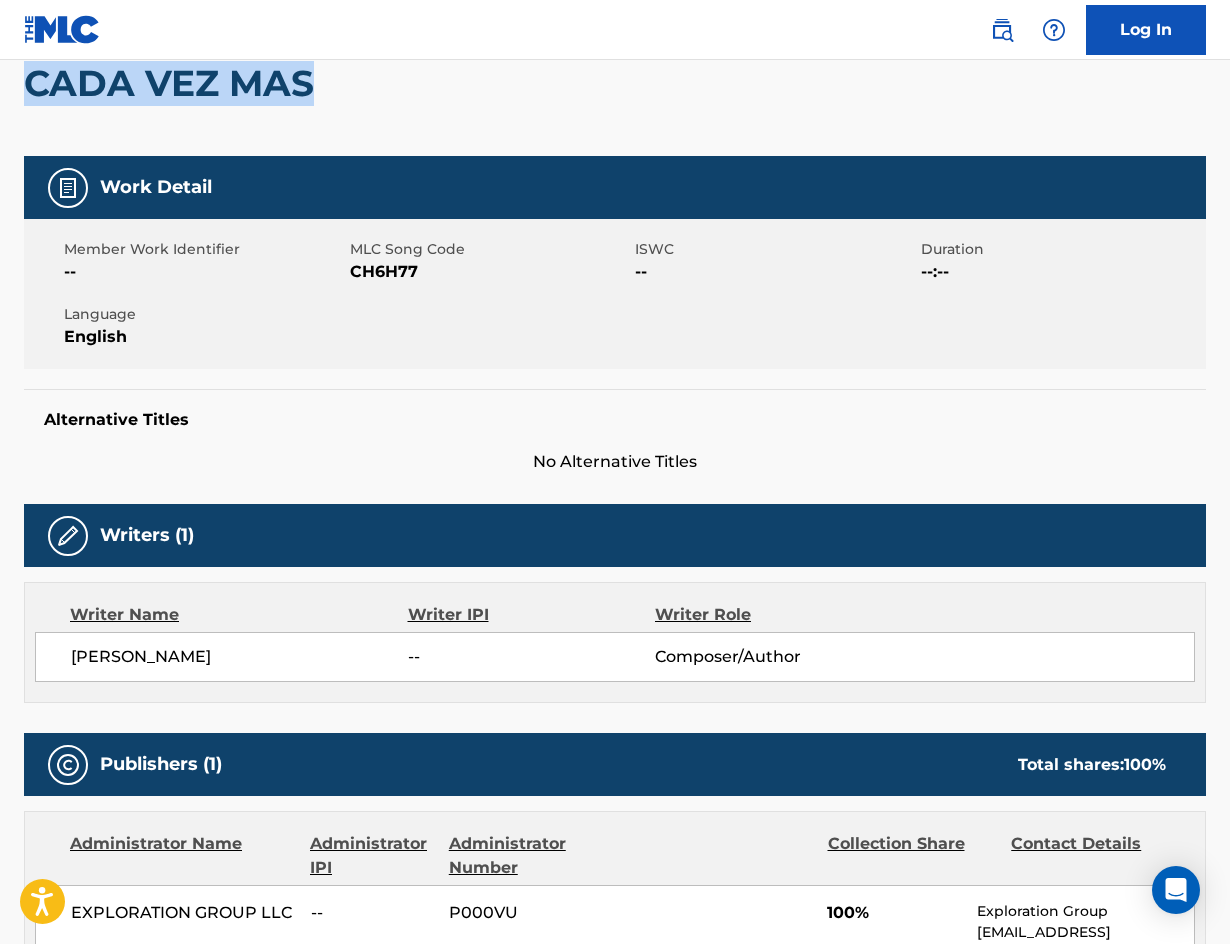 drag, startPoint x: 333, startPoint y: 78, endPoint x: 44, endPoint y: 56, distance: 289.83615 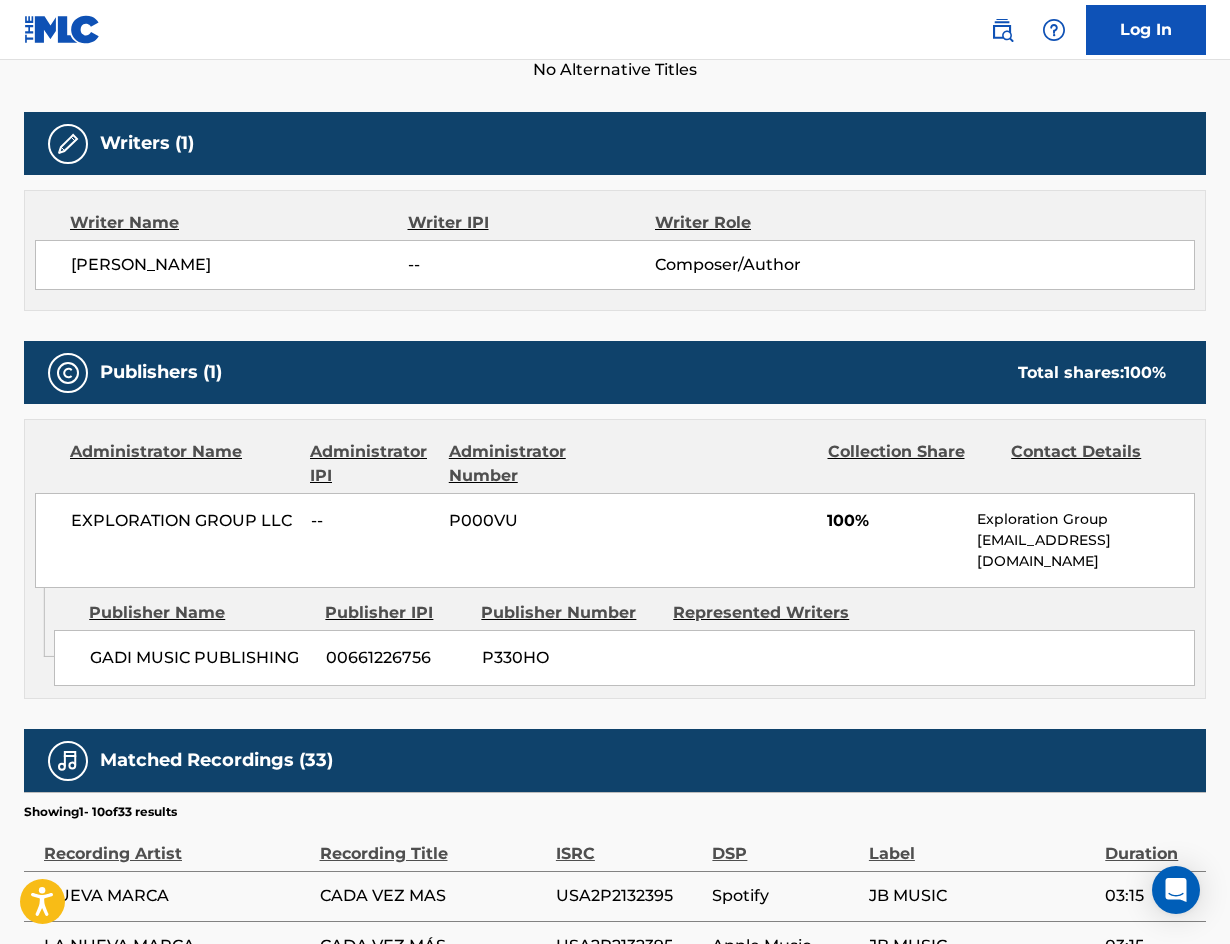 scroll, scrollTop: 100, scrollLeft: 0, axis: vertical 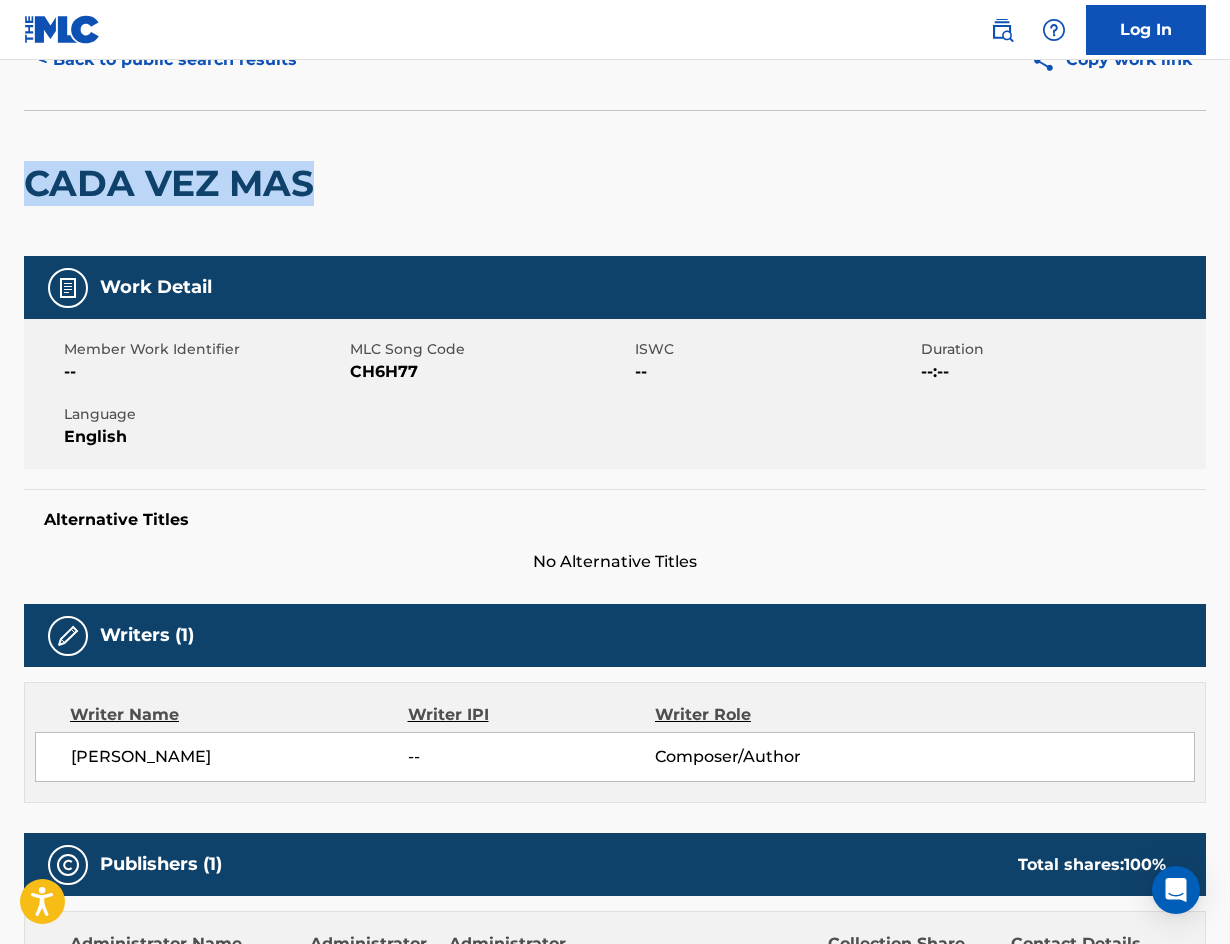 copy on "CADA VEZ MAS" 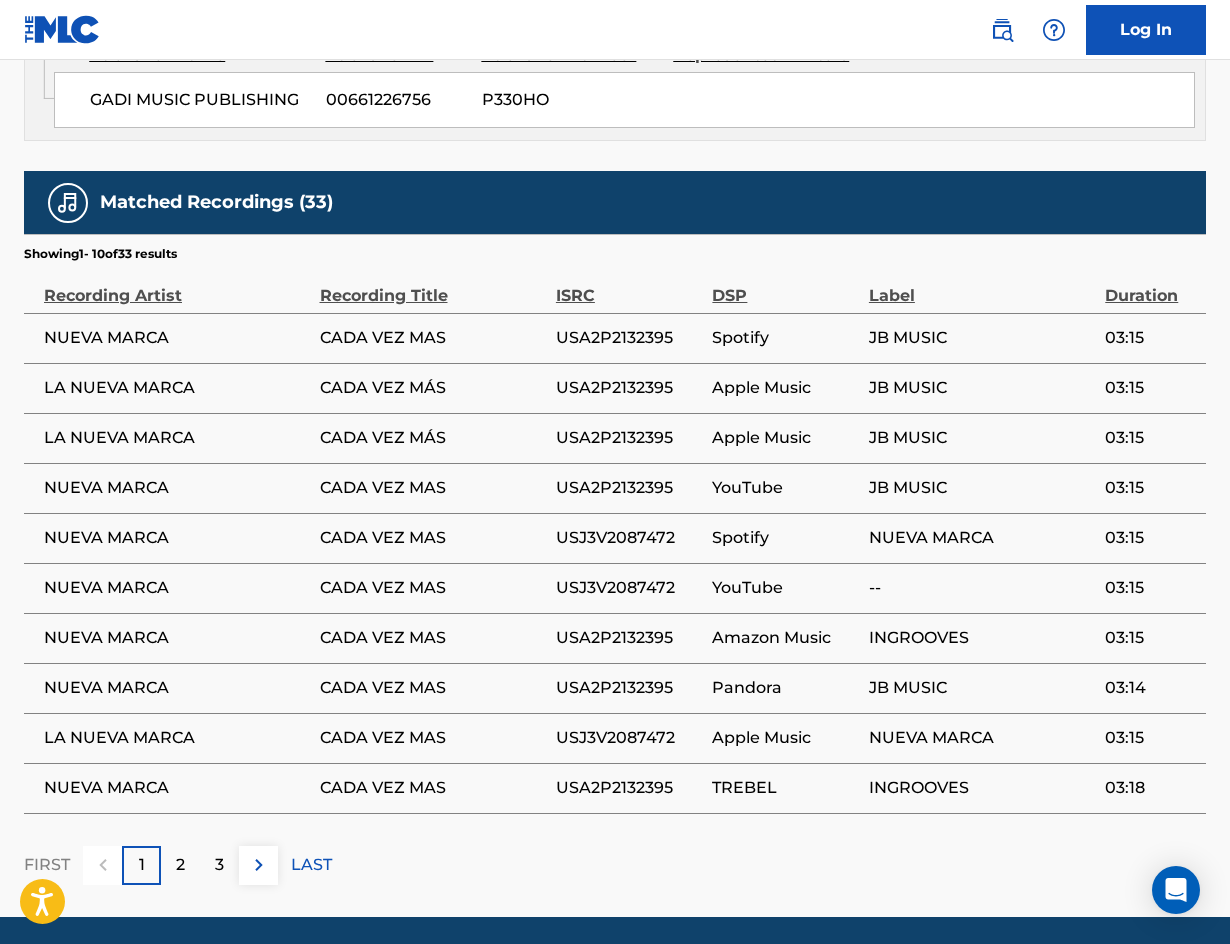 scroll, scrollTop: 1198, scrollLeft: 0, axis: vertical 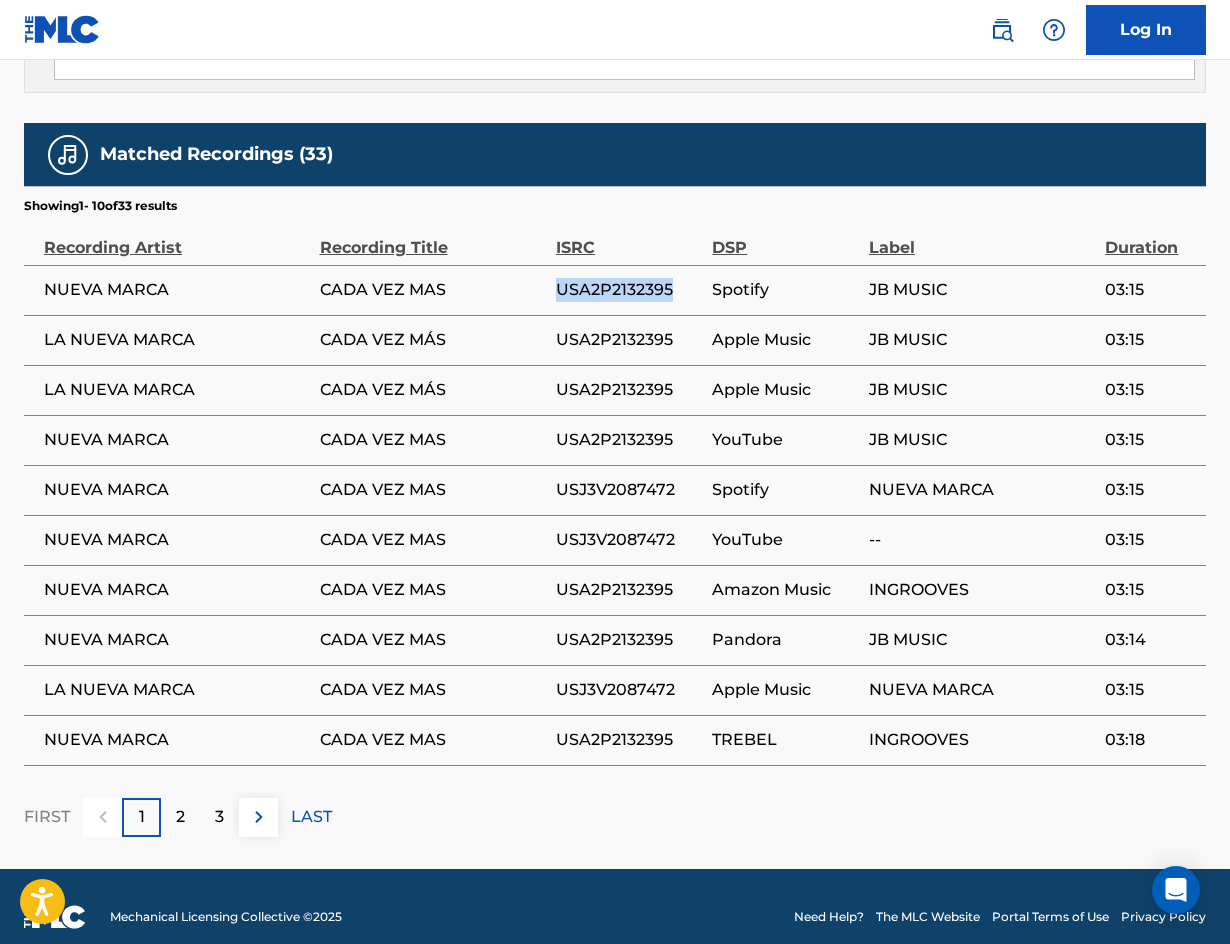 drag, startPoint x: 670, startPoint y: 282, endPoint x: 554, endPoint y: 275, distance: 116.21101 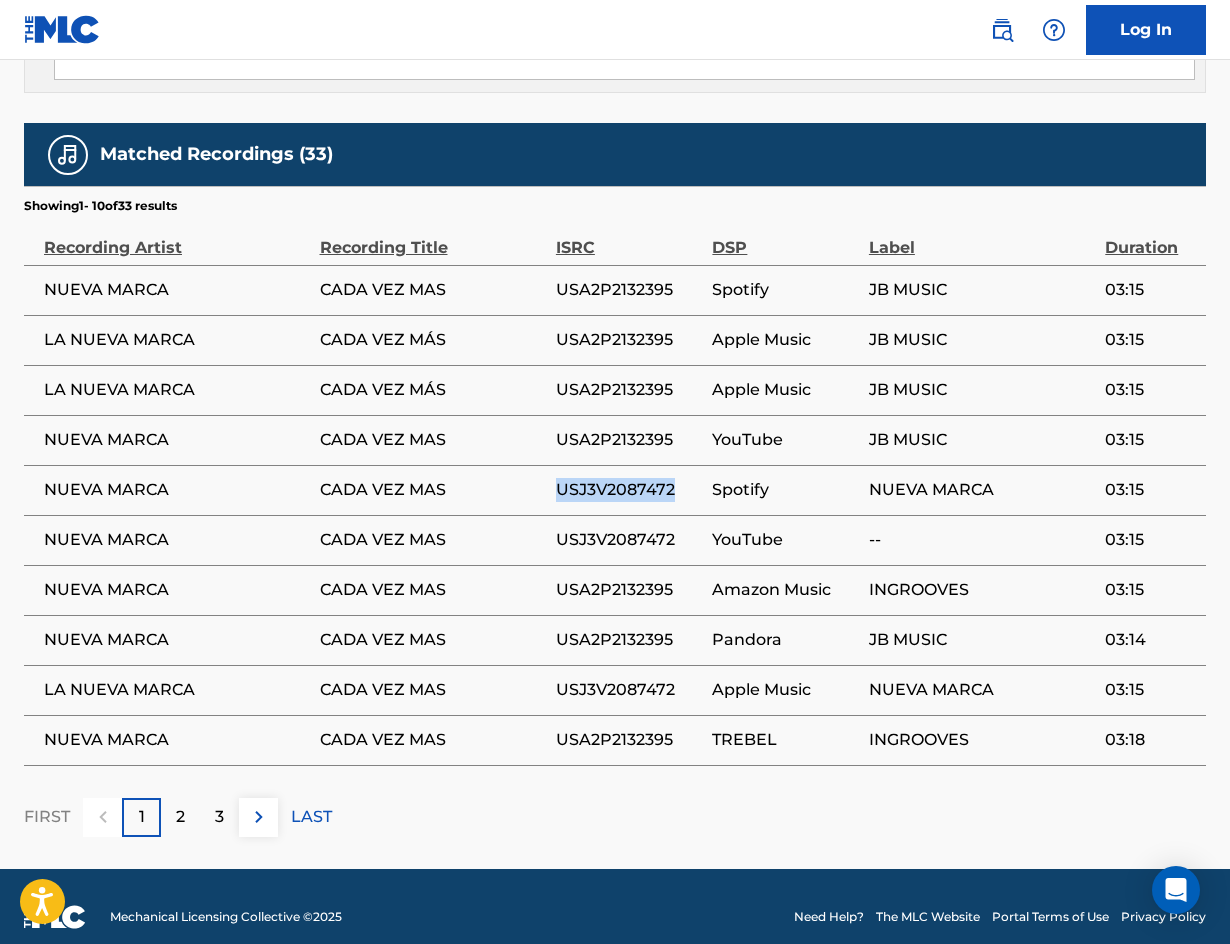 drag, startPoint x: 675, startPoint y: 473, endPoint x: 550, endPoint y: 491, distance: 126.28935 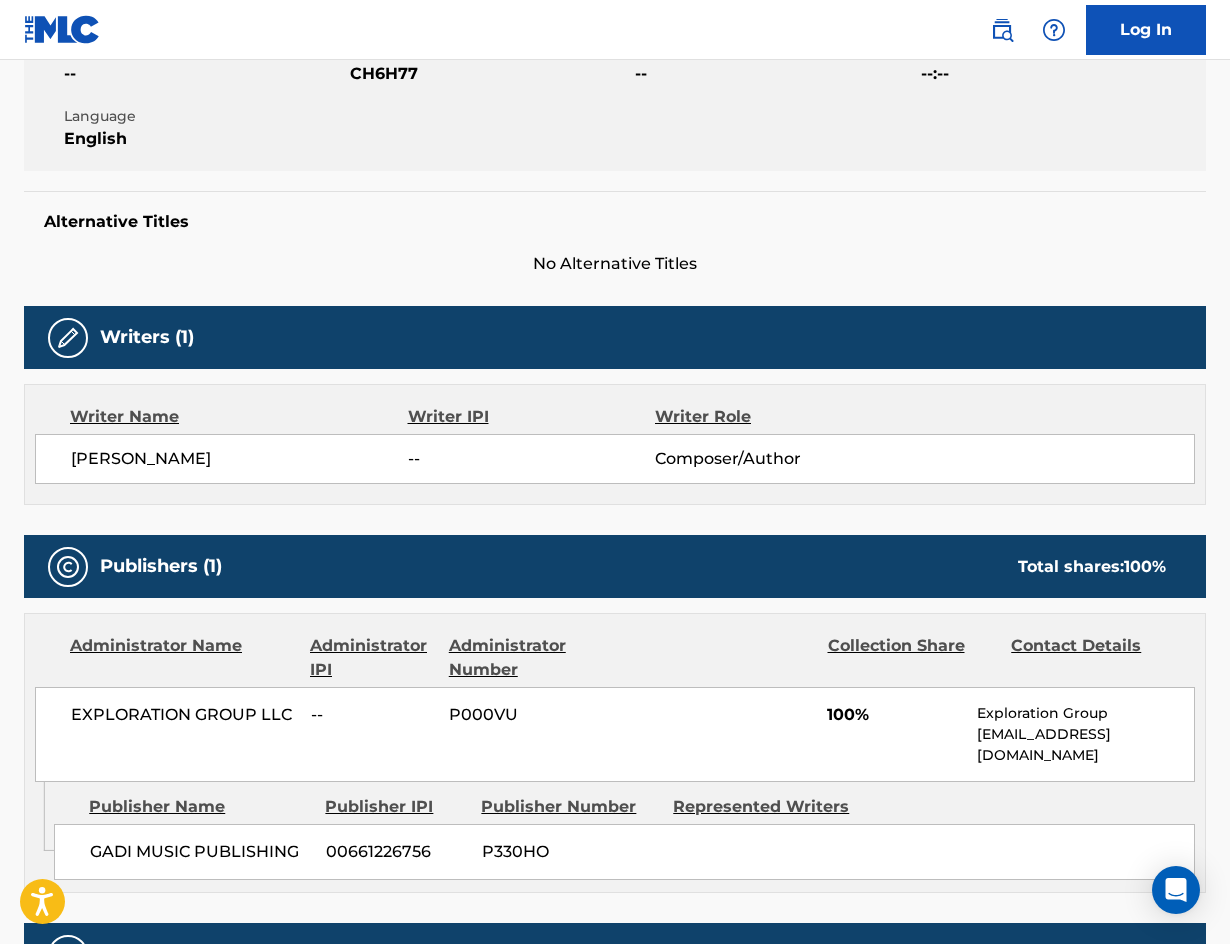 scroll, scrollTop: 0, scrollLeft: 0, axis: both 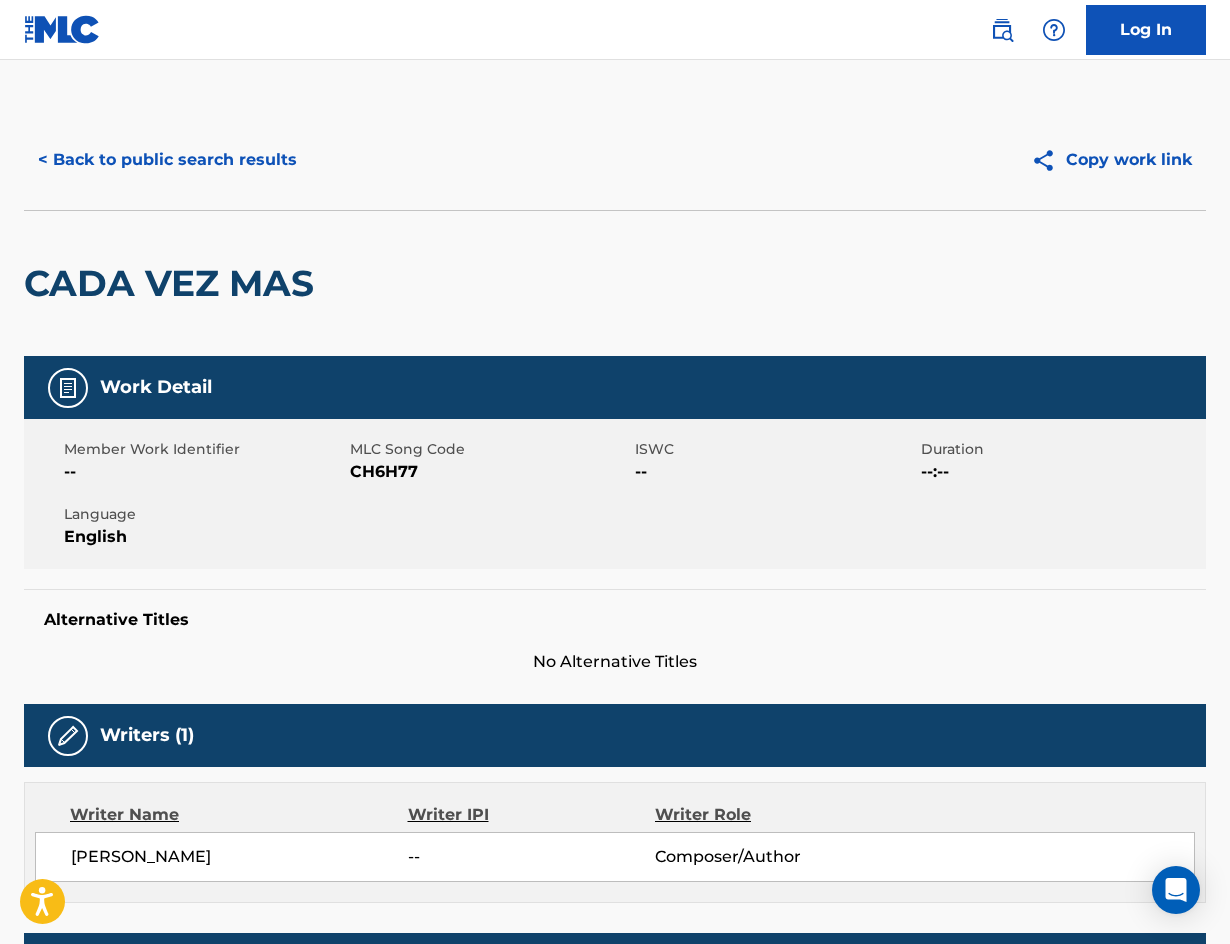 click on "< Back to public search results" at bounding box center (167, 160) 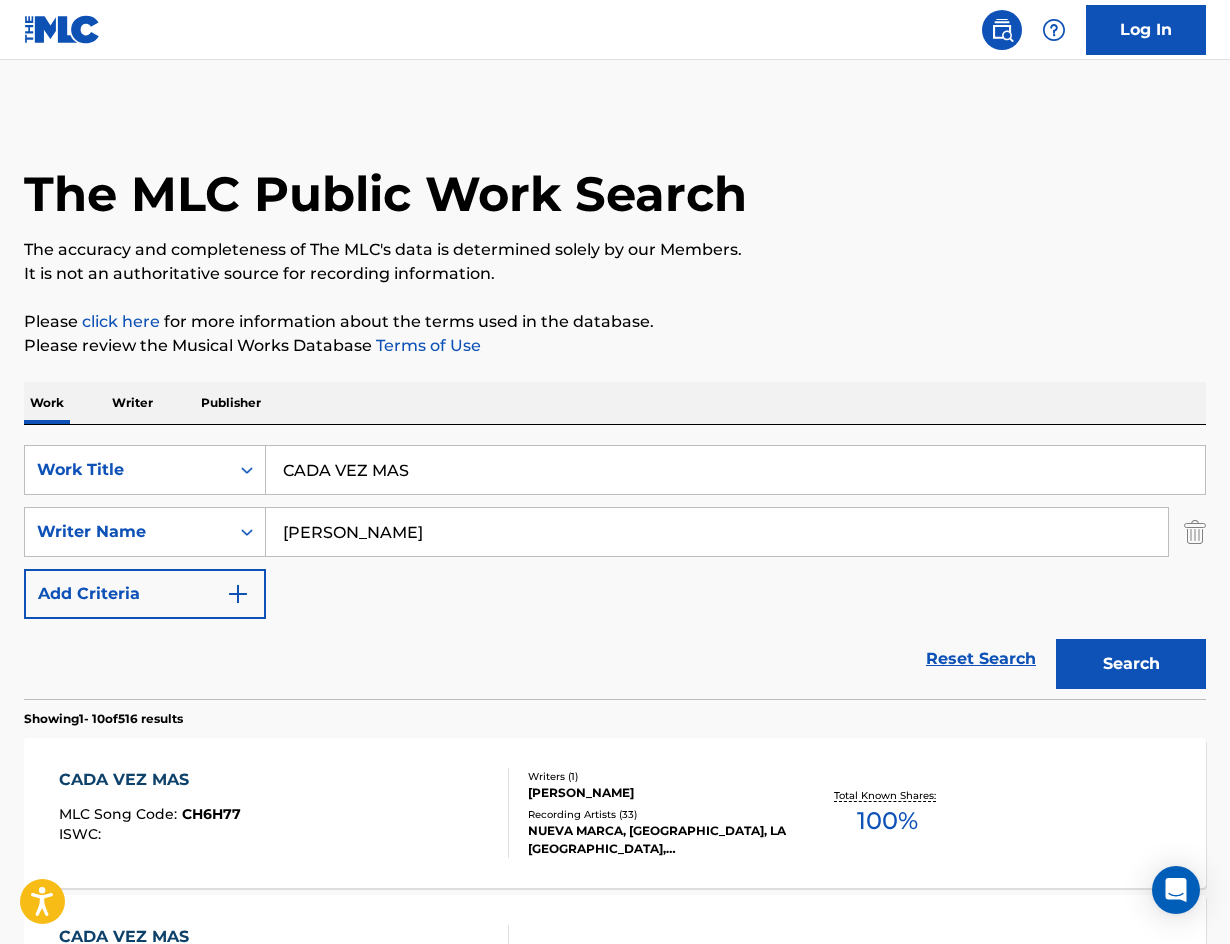 scroll, scrollTop: 300, scrollLeft: 0, axis: vertical 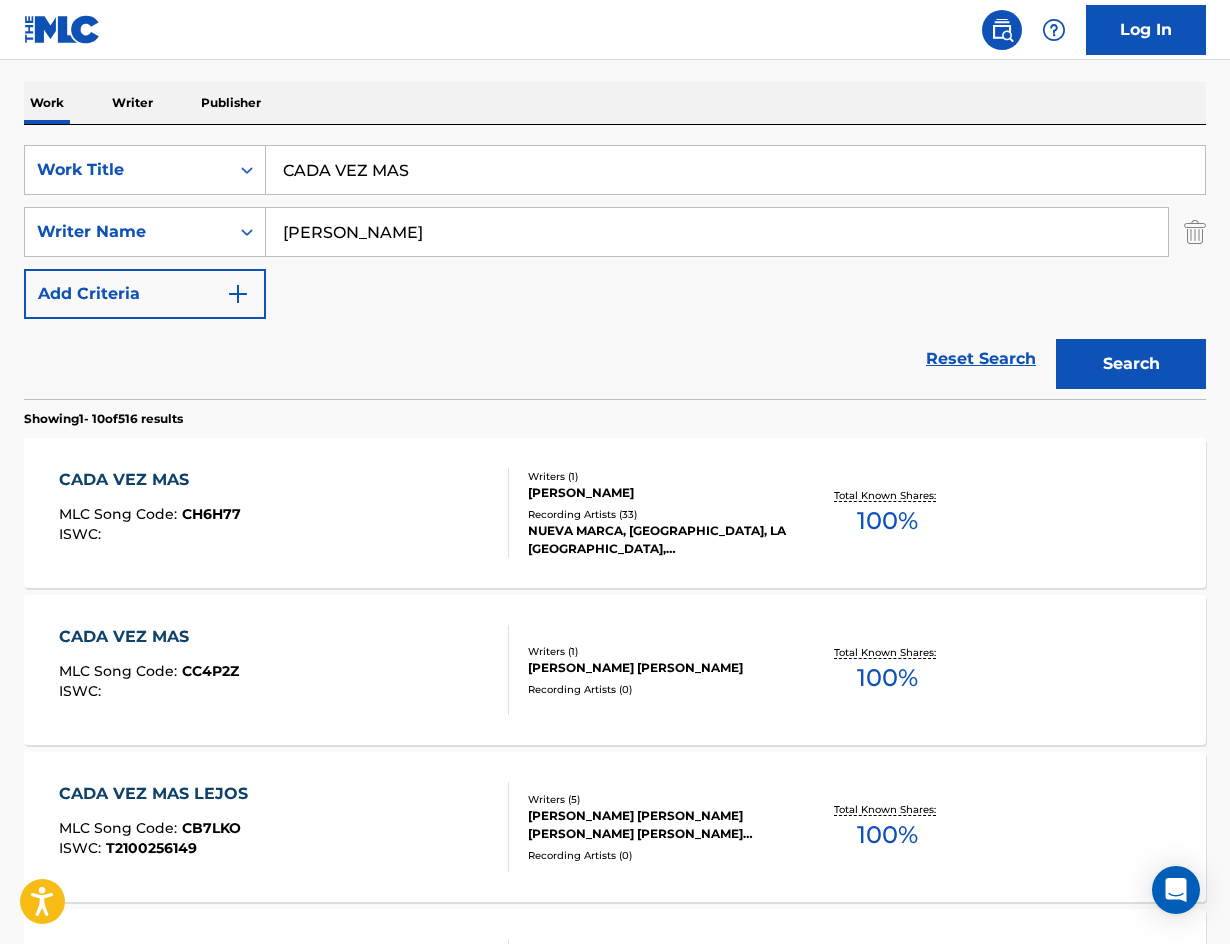 paste on "WHAT'S UR SIGN?" 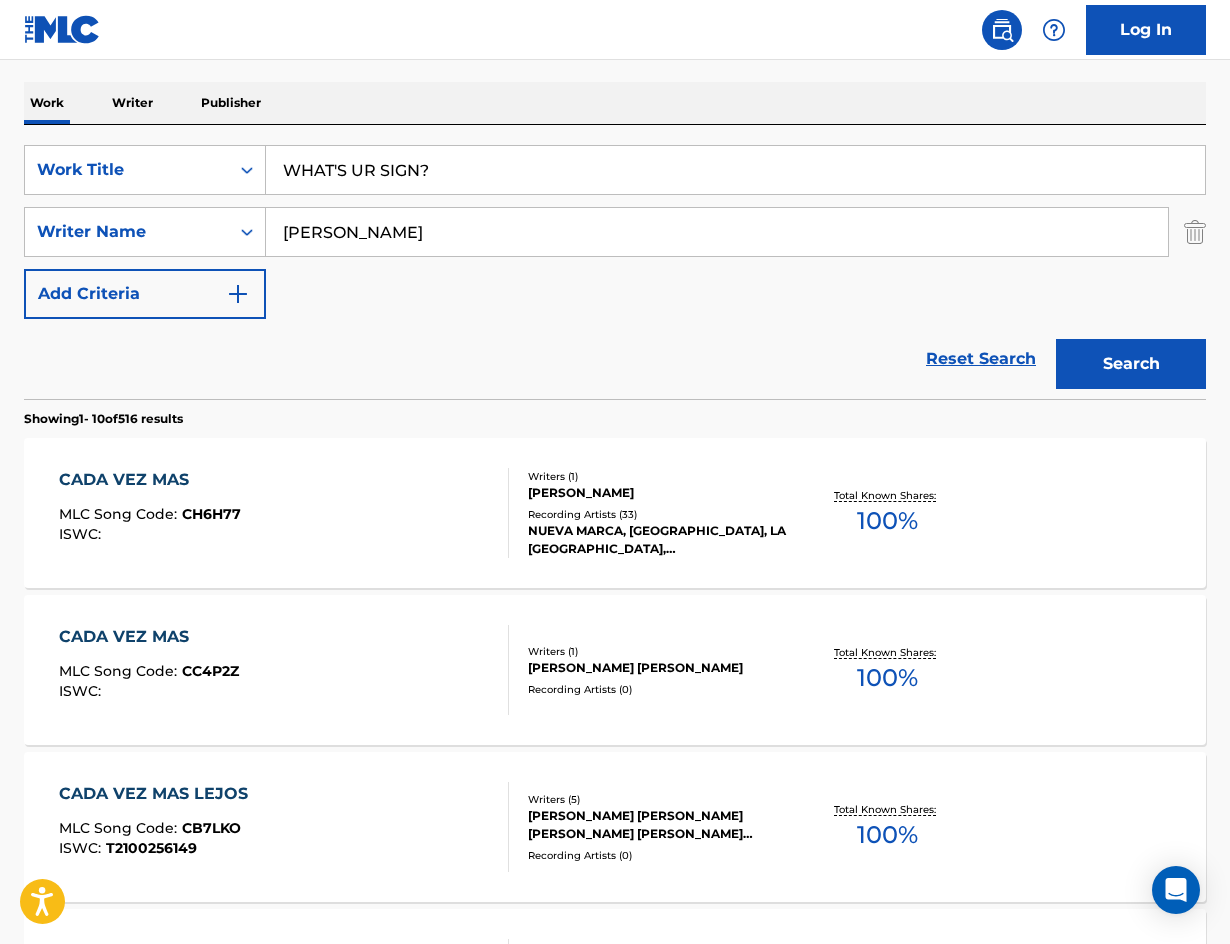 drag, startPoint x: 425, startPoint y: 190, endPoint x: 280, endPoint y: 36, distance: 211.52069 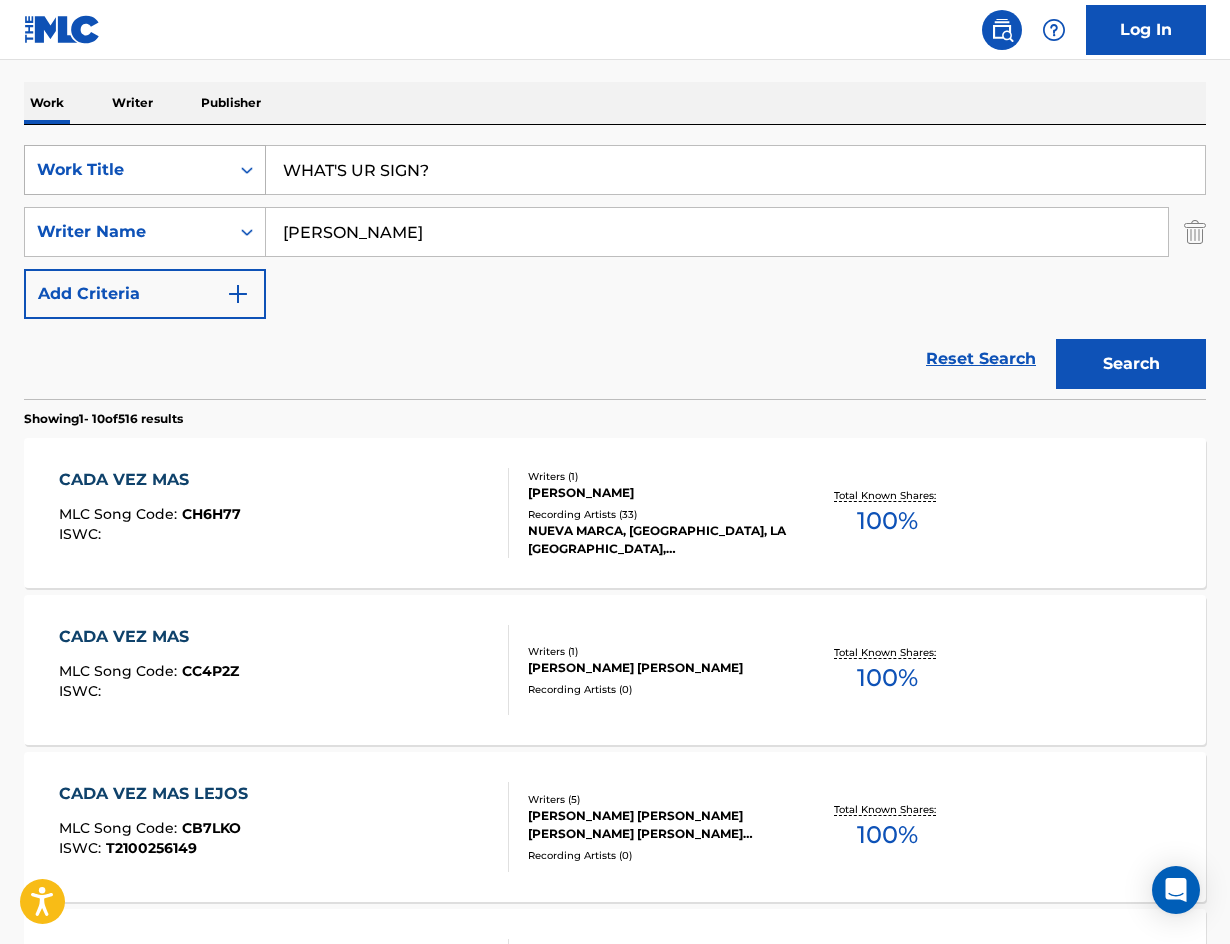 drag, startPoint x: 366, startPoint y: 223, endPoint x: 204, endPoint y: 190, distance: 165.32695 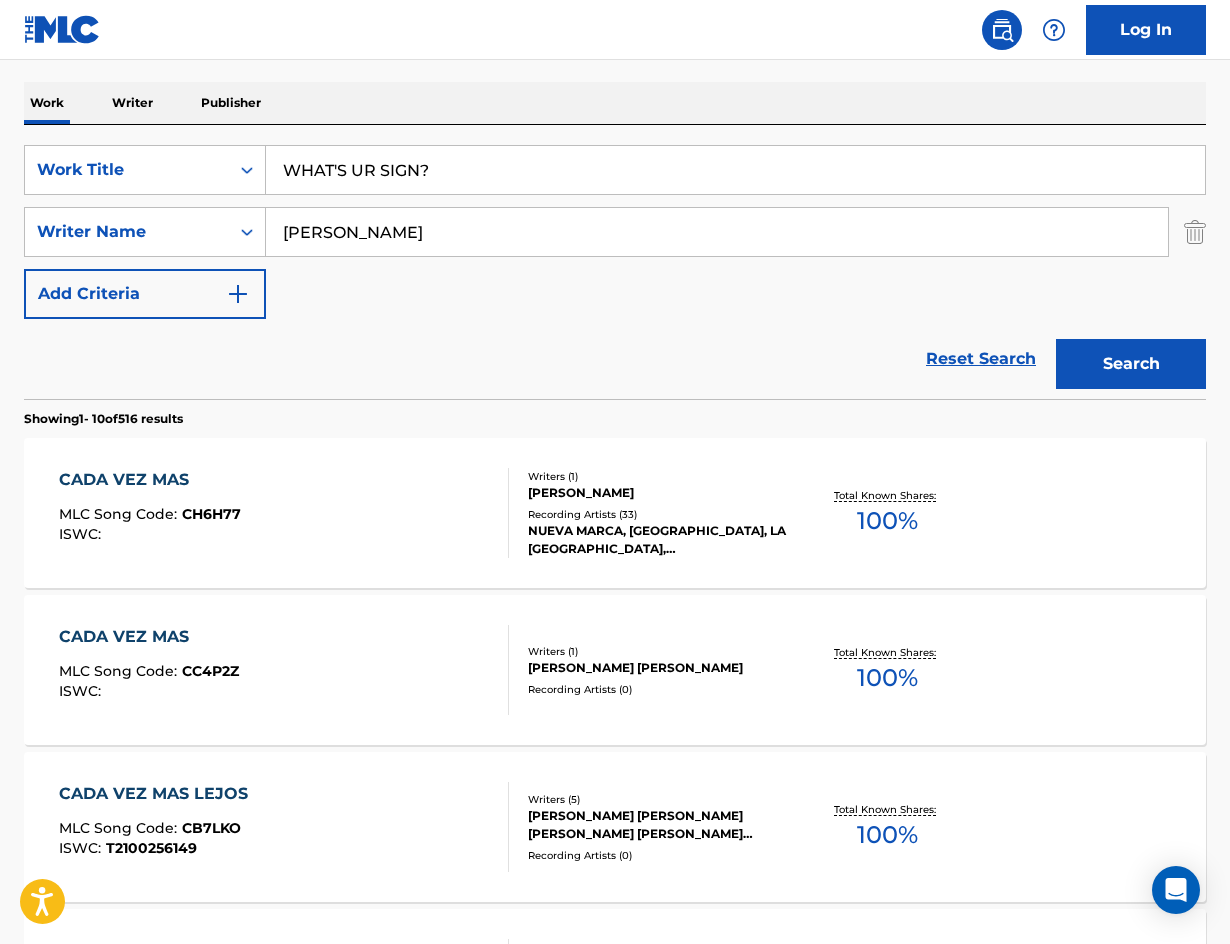 paste on "Cuevas" 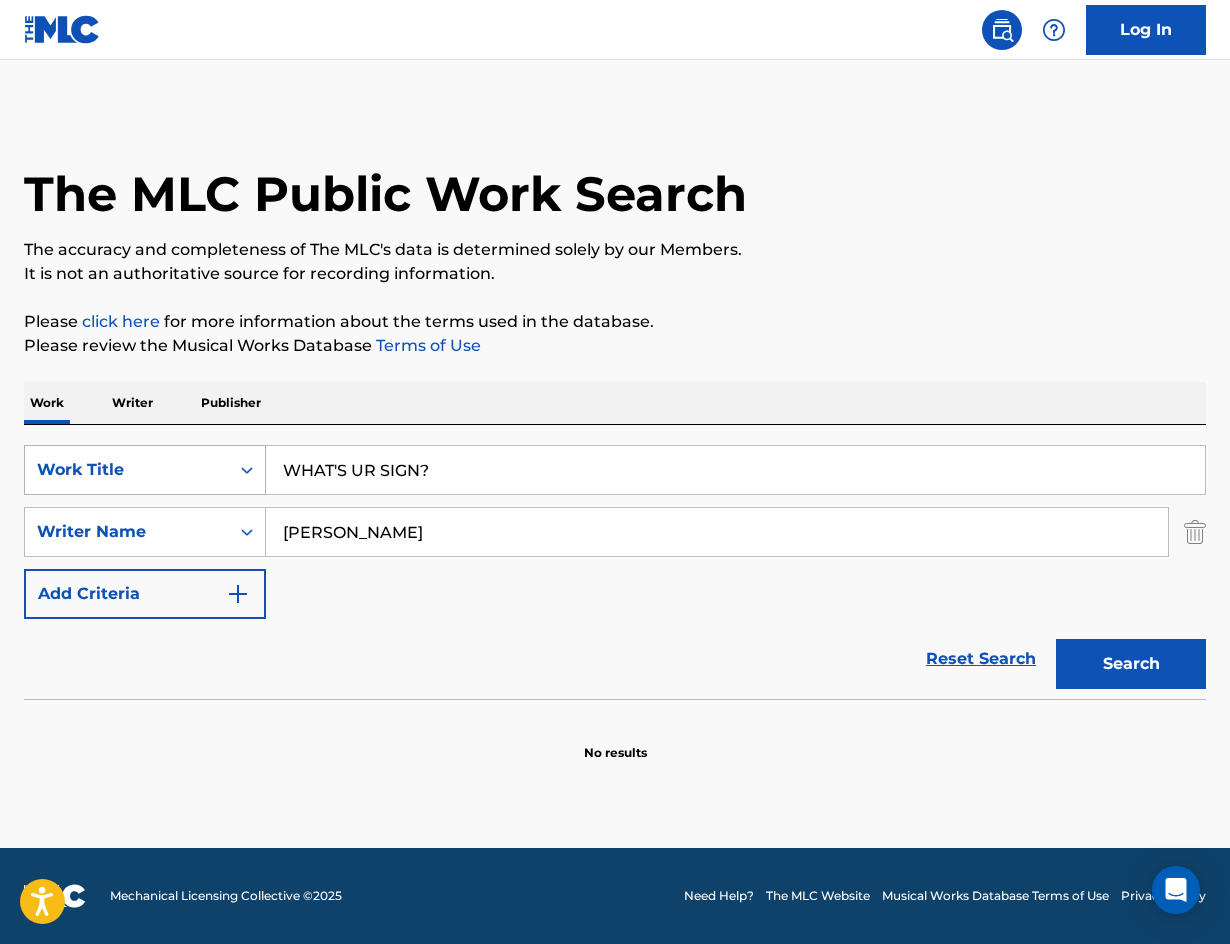 drag, startPoint x: 376, startPoint y: 539, endPoint x: 169, endPoint y: 489, distance: 212.95305 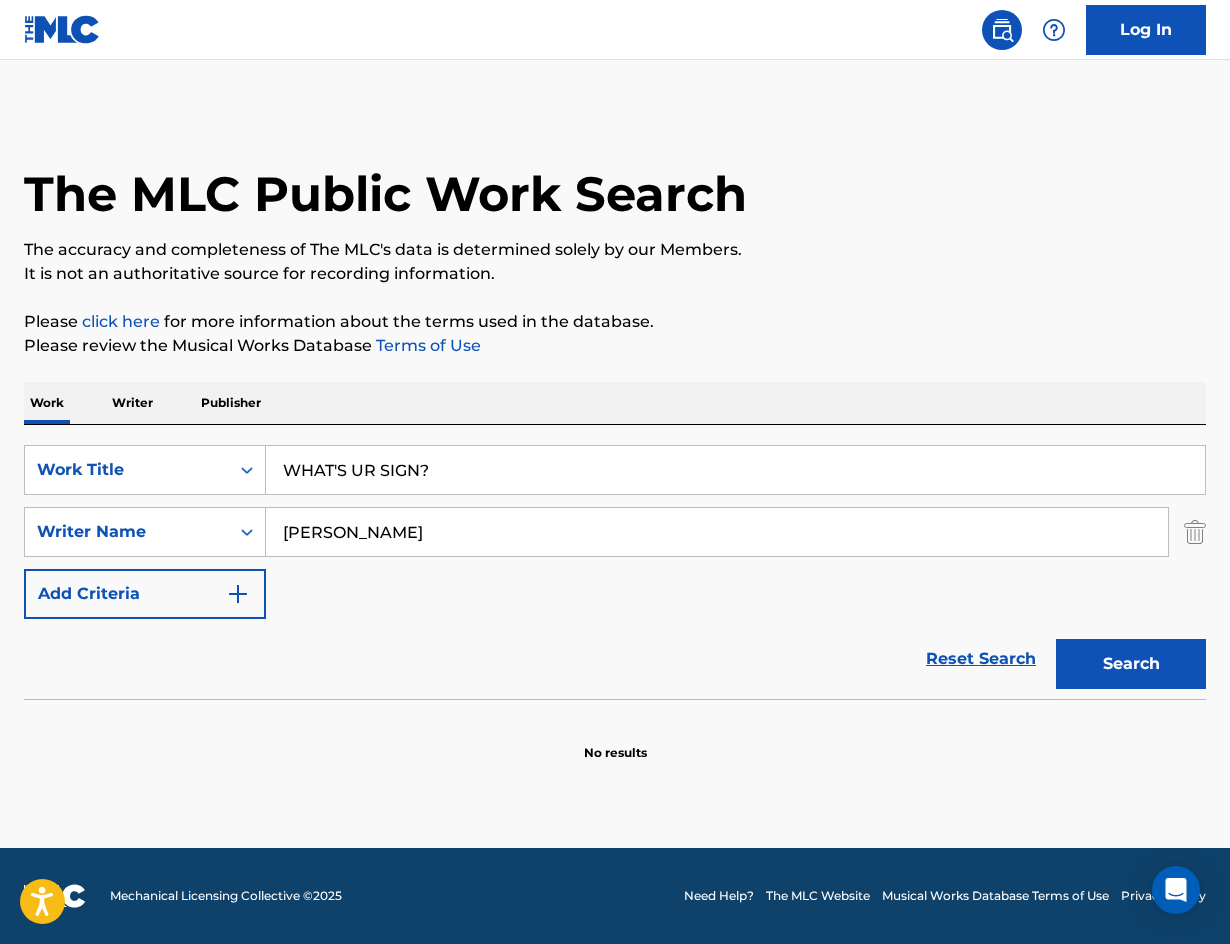 paste on "Musarra" 